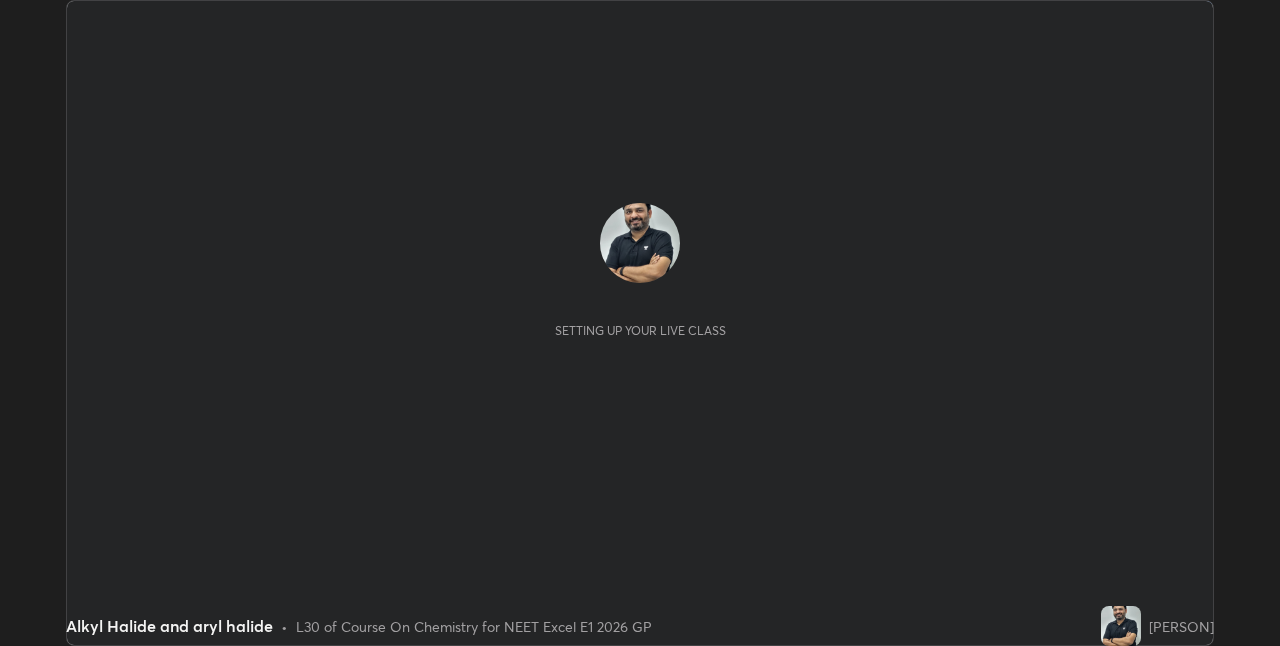 scroll, scrollTop: 0, scrollLeft: 0, axis: both 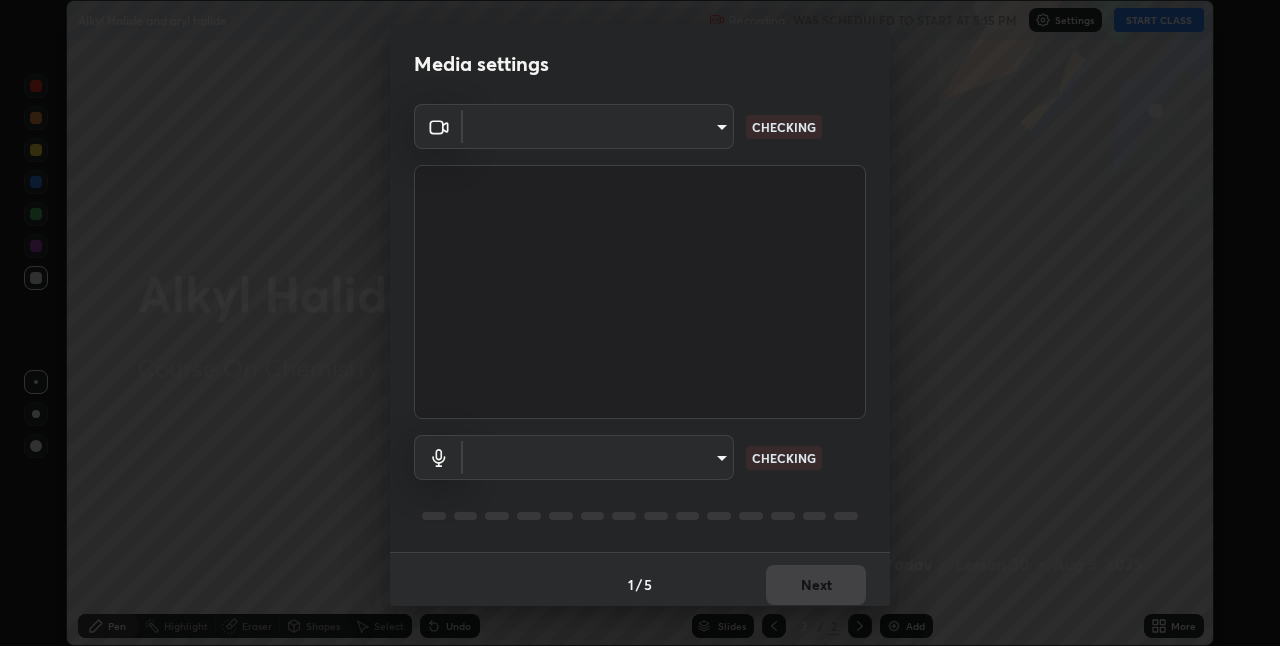 type on "bceb0d39e59d1d39637426b33c08aaa7dd42d03aa0ac193b5e2a50f4191d10bf" 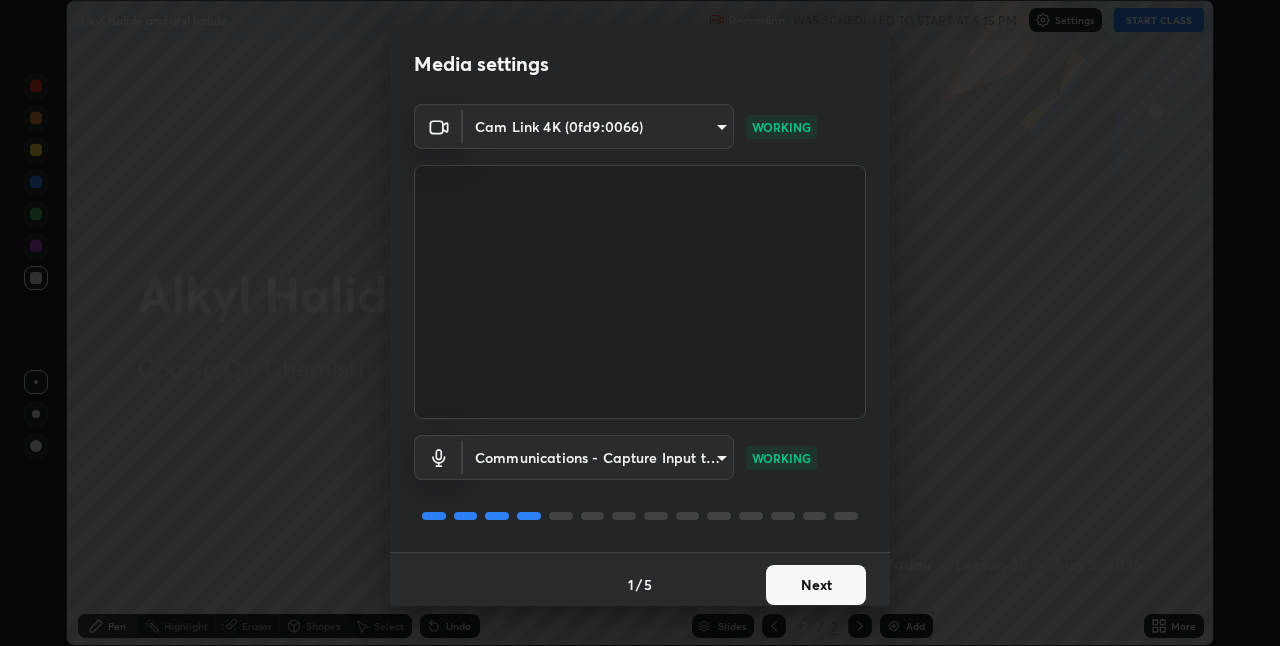 click on "Next" at bounding box center [816, 585] 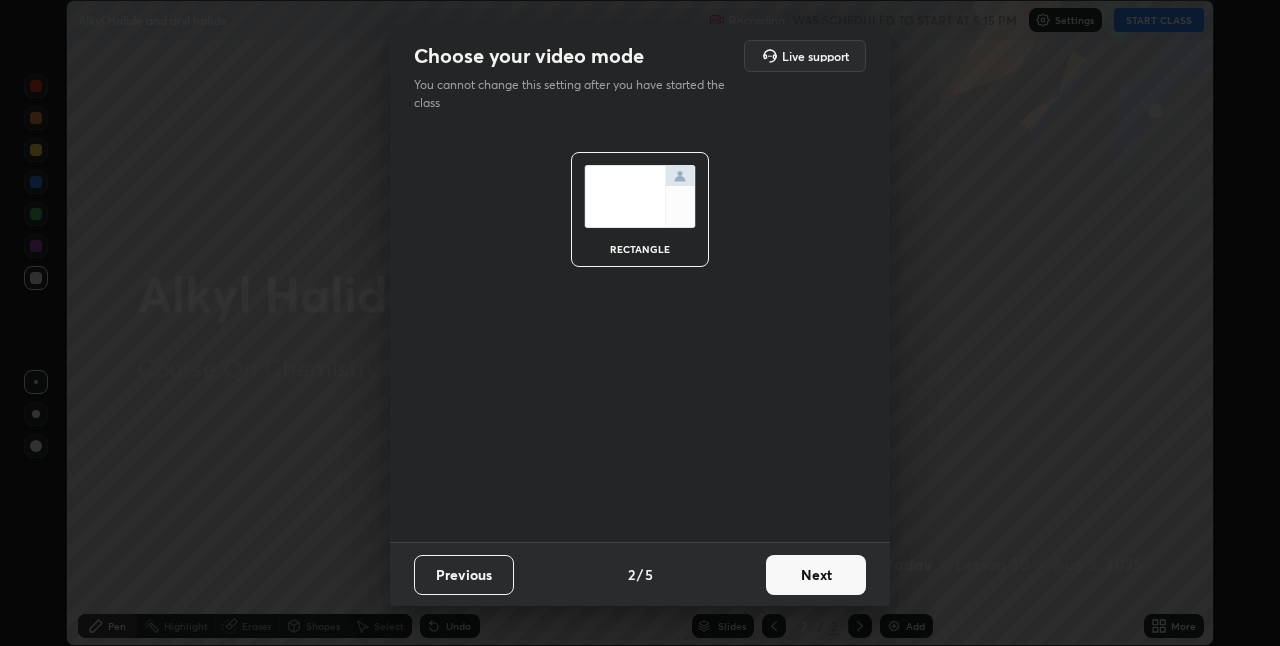 click on "Next" at bounding box center (816, 575) 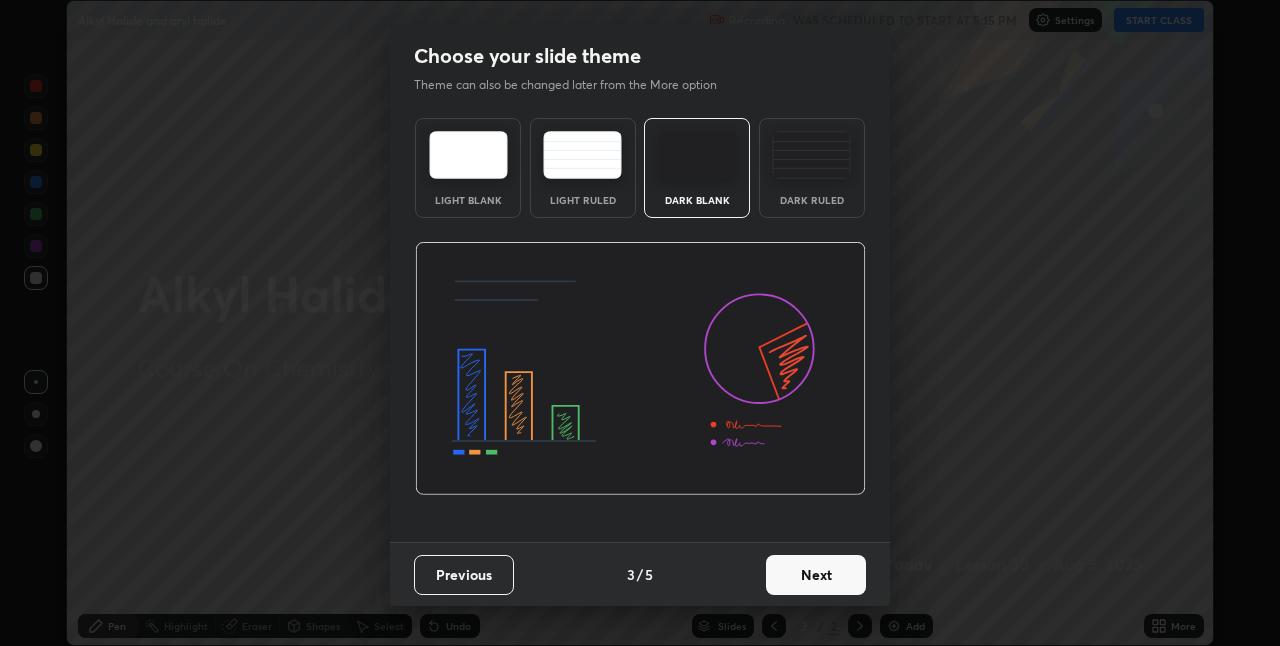 click on "Next" at bounding box center (816, 575) 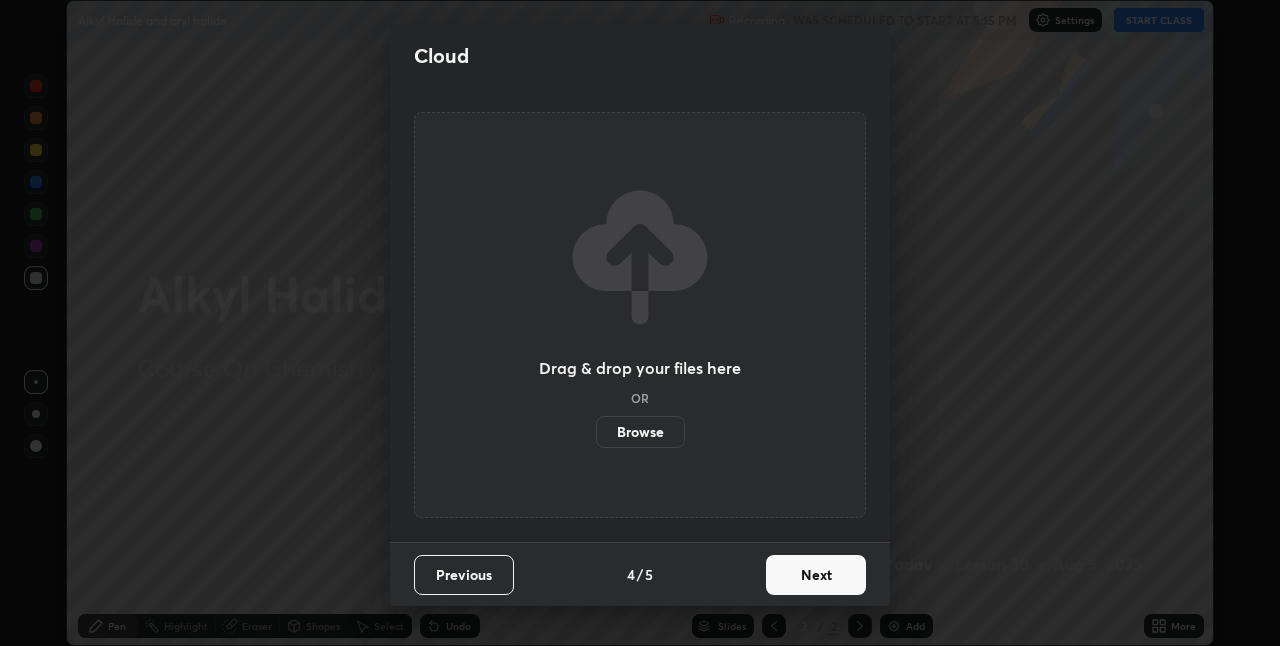 click on "Next" at bounding box center [816, 575] 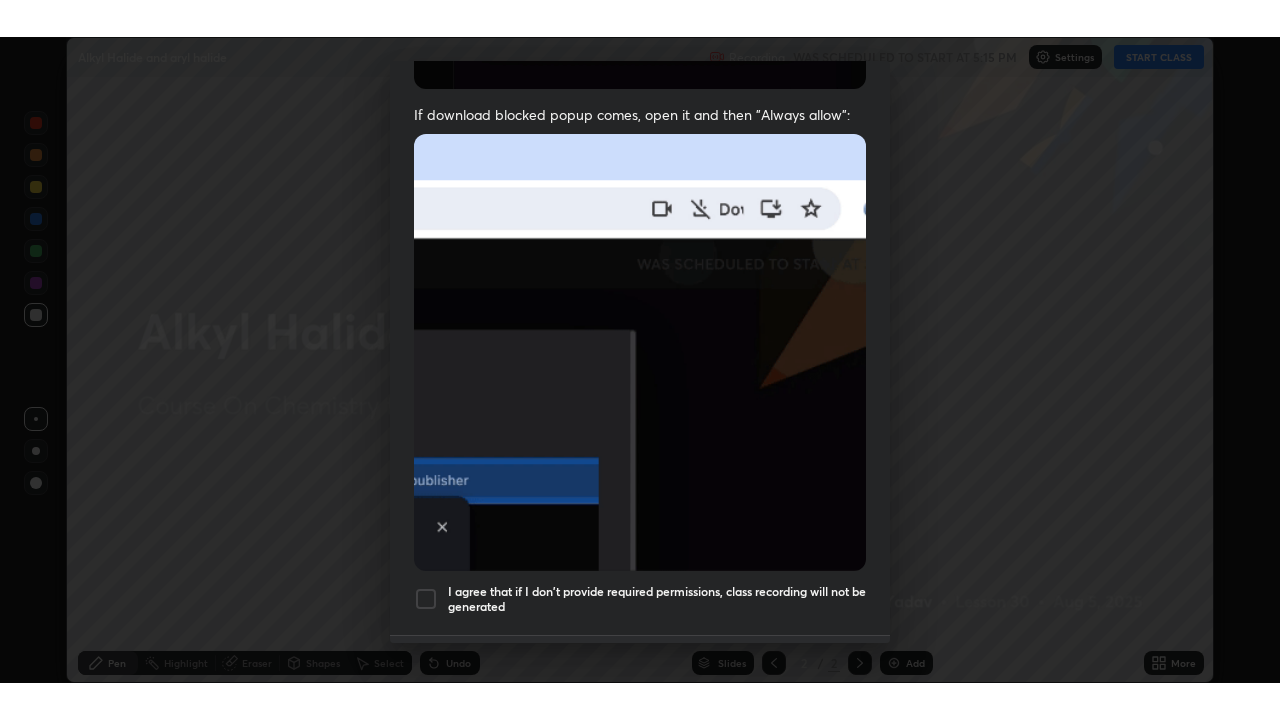 scroll, scrollTop: 418, scrollLeft: 0, axis: vertical 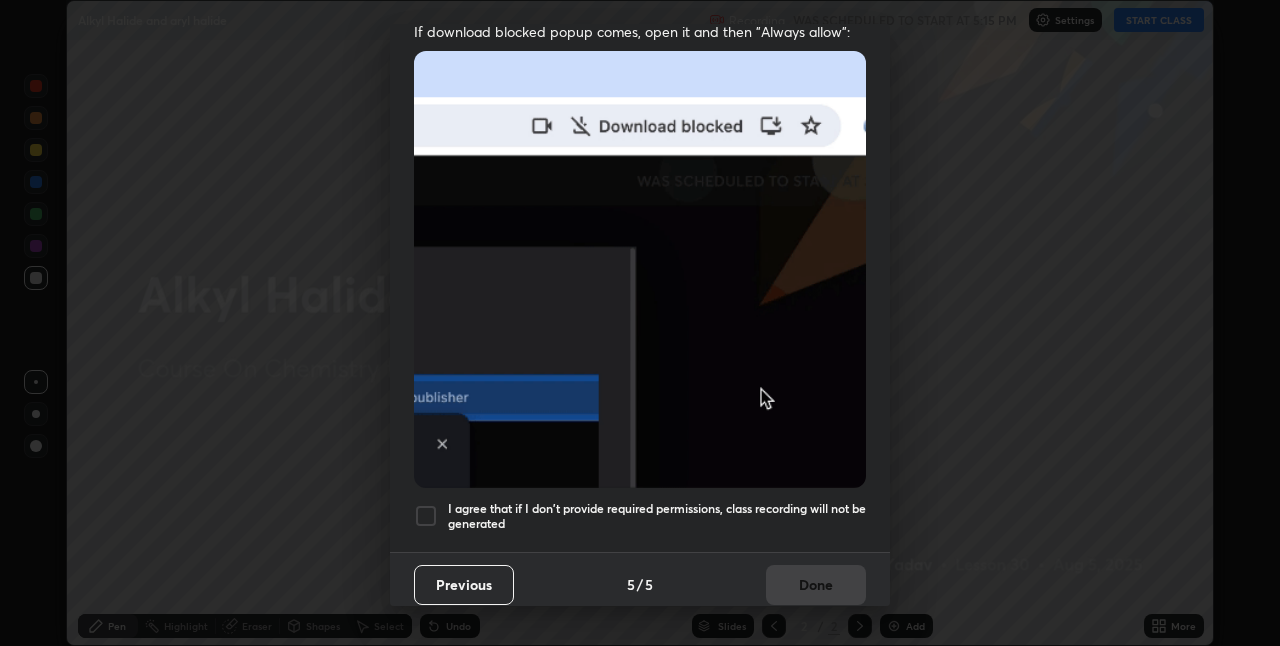 click at bounding box center [426, 516] 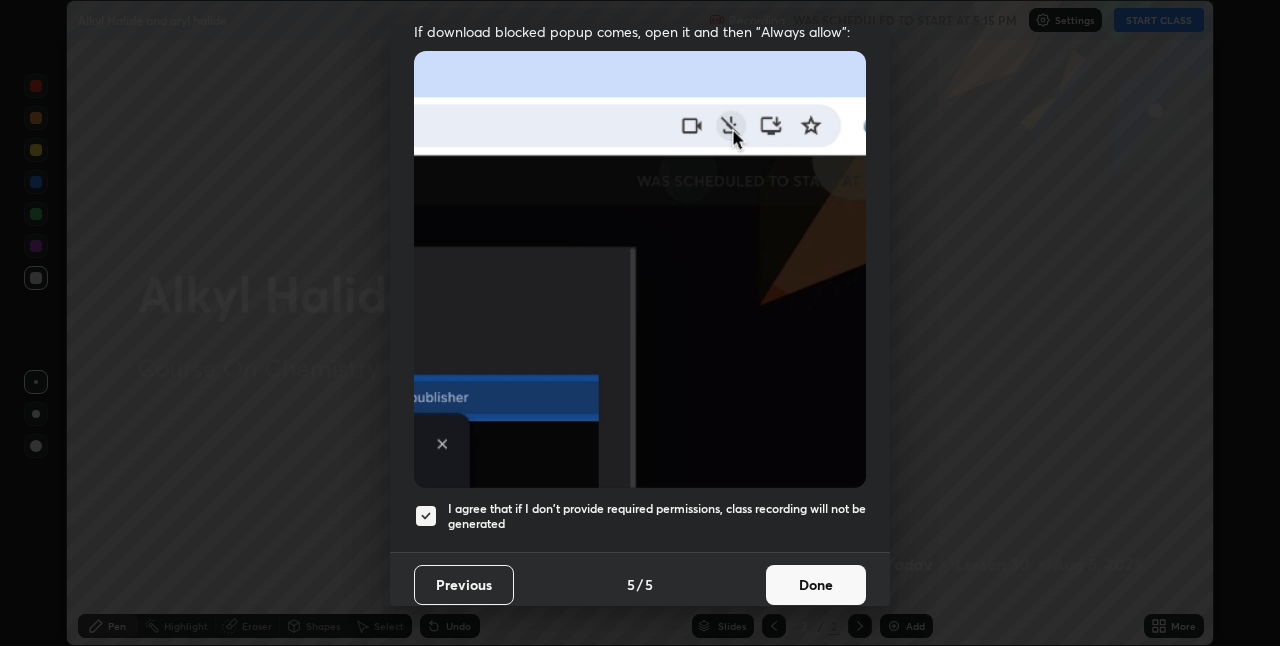 click on "Done" at bounding box center [816, 585] 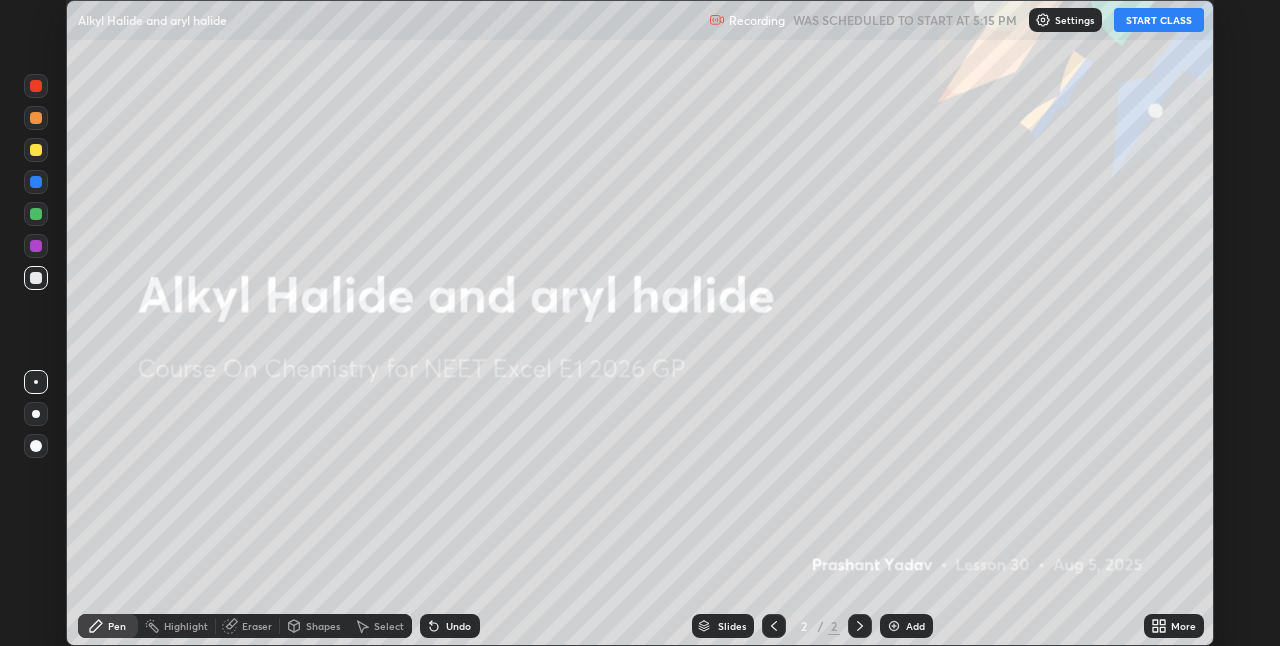 click 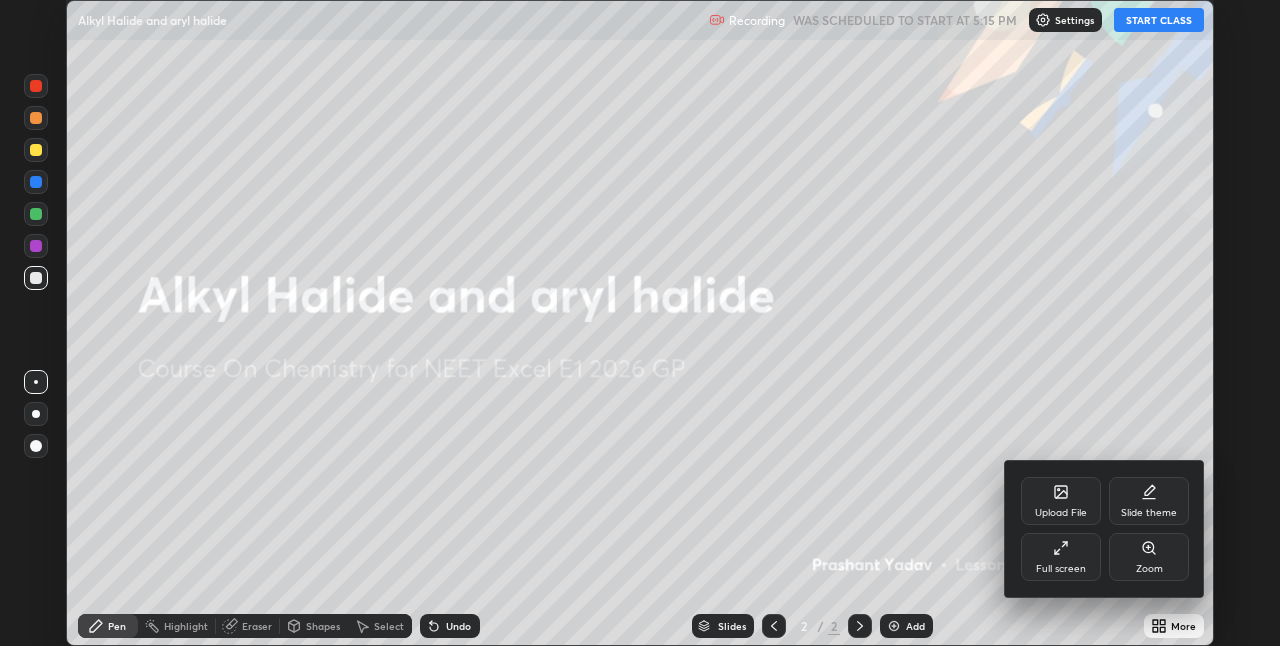 click on "Full screen" at bounding box center [1061, 557] 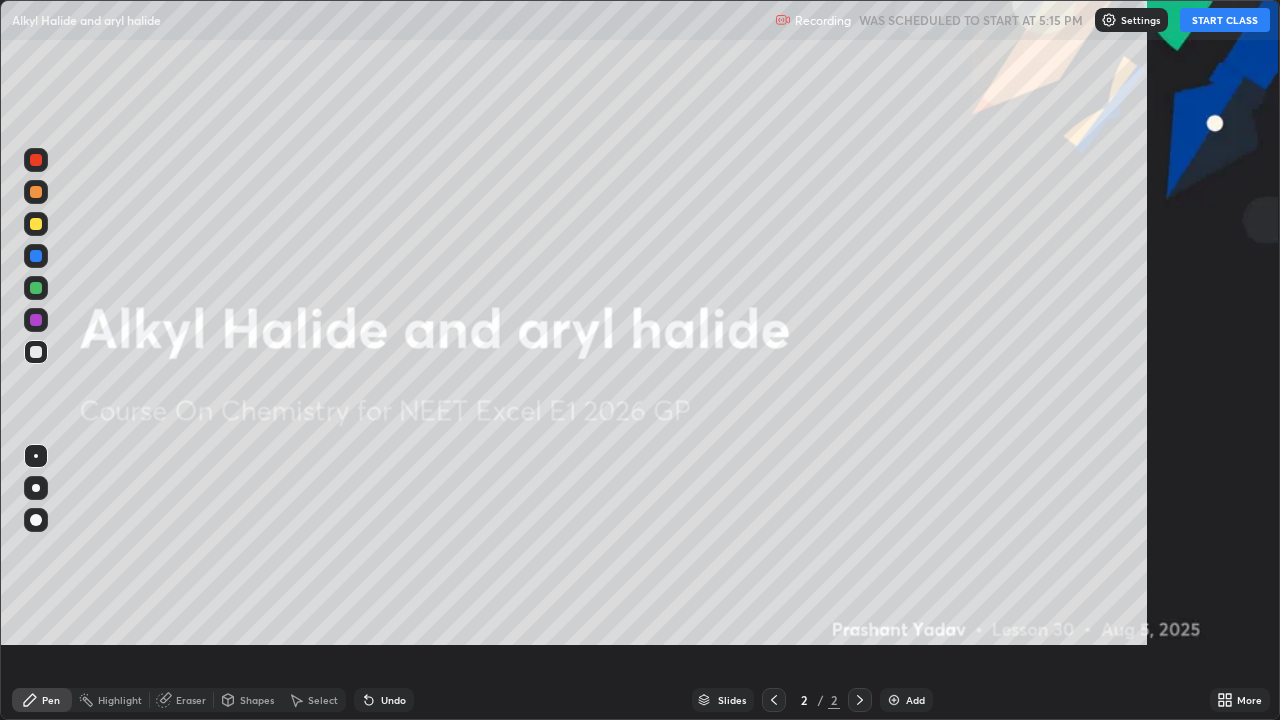 scroll, scrollTop: 99280, scrollLeft: 98720, axis: both 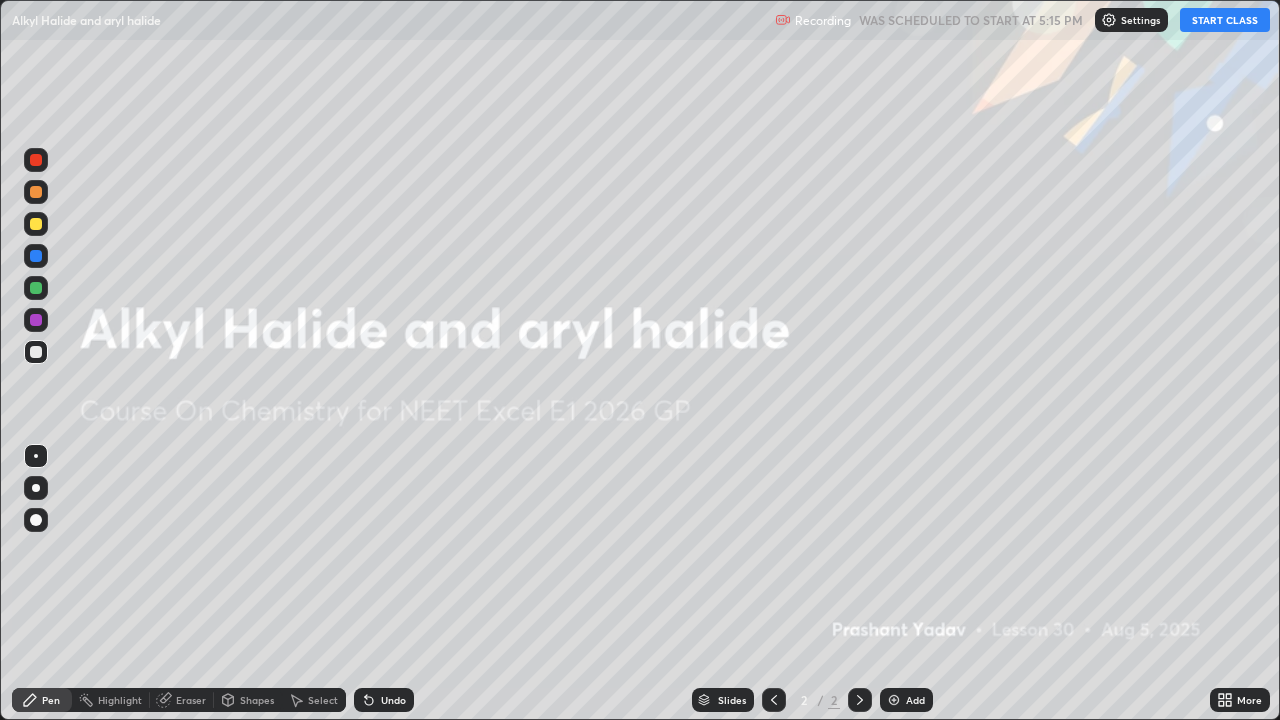 click on "START CLASS" at bounding box center (1225, 20) 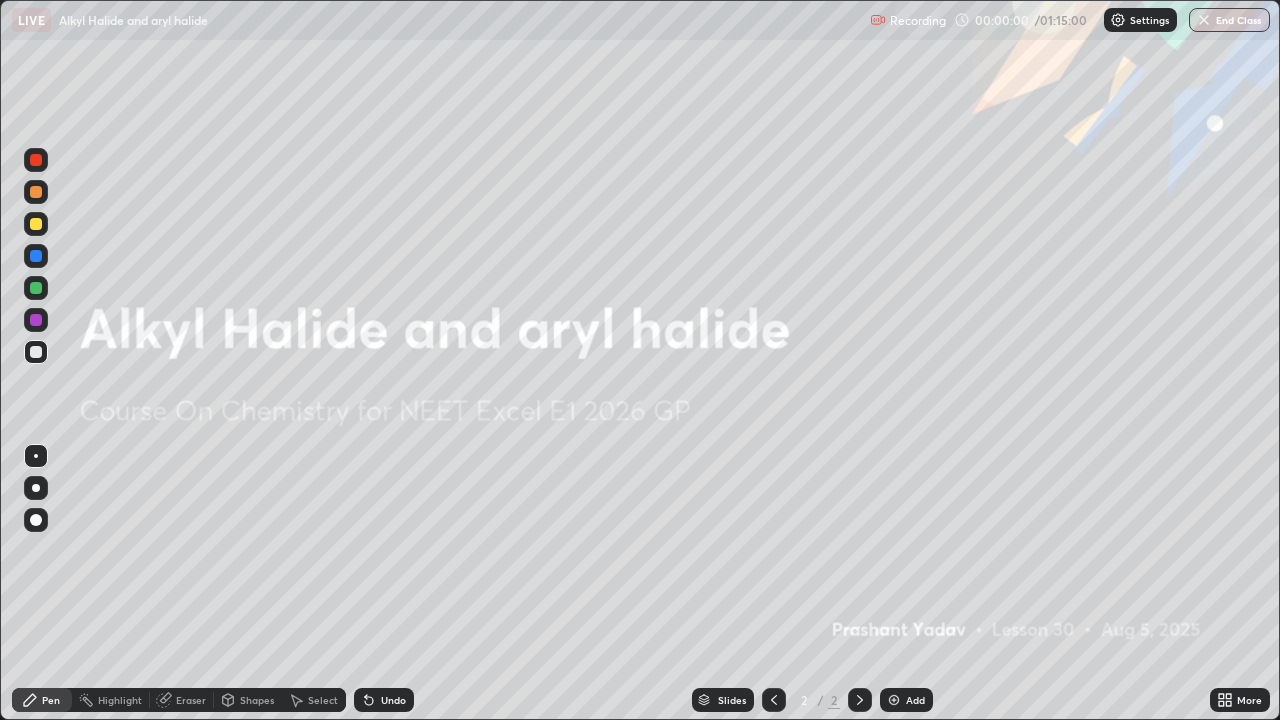 click on "Add" at bounding box center (906, 700) 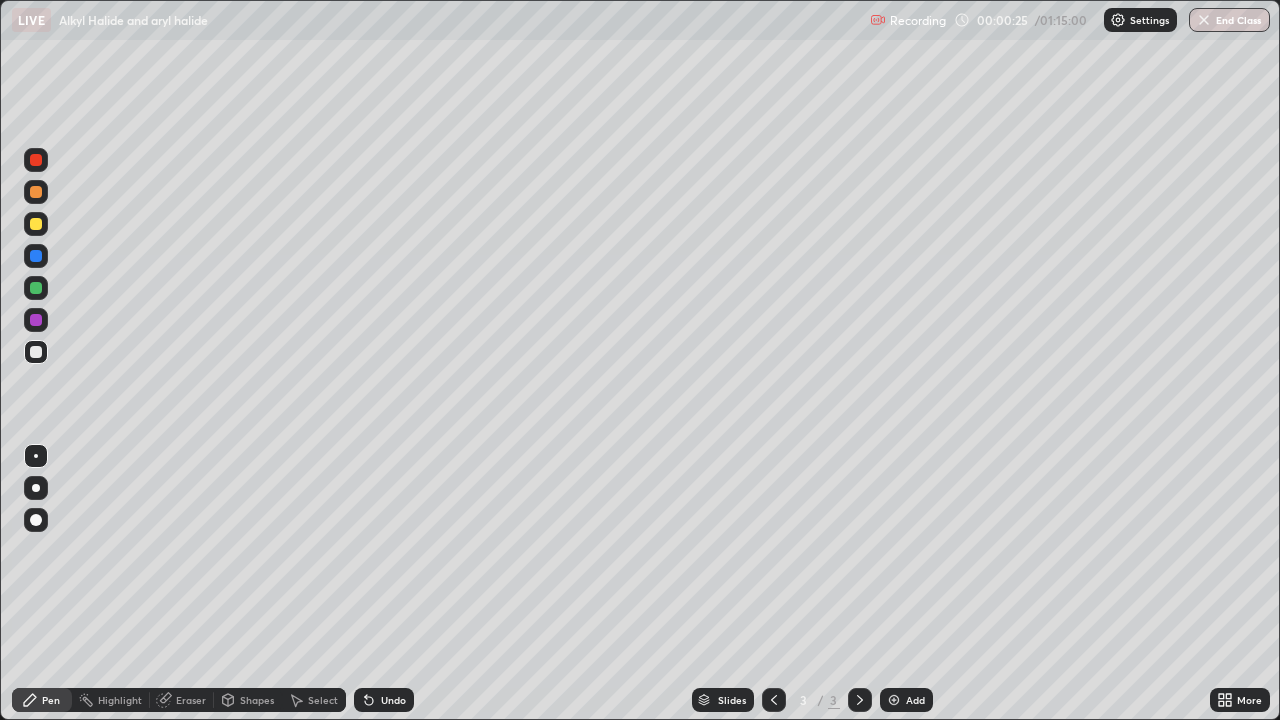 click on "Undo" at bounding box center [393, 700] 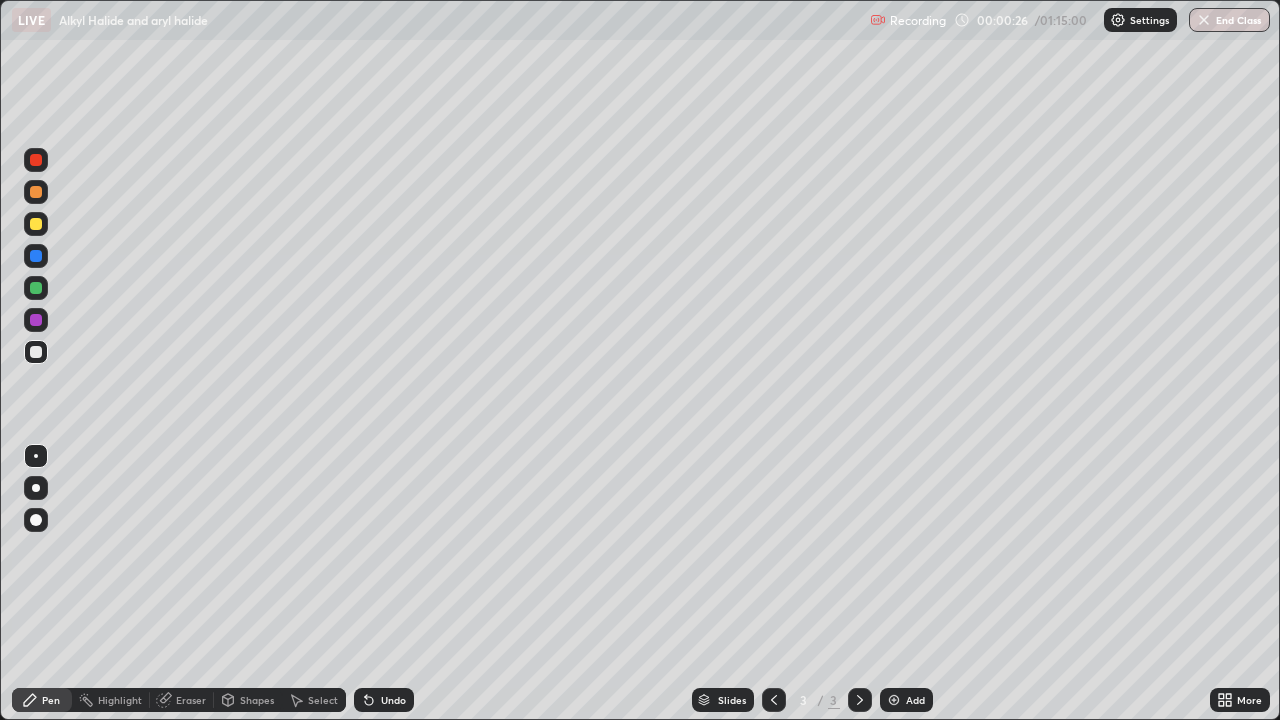 click on "Undo" at bounding box center [384, 700] 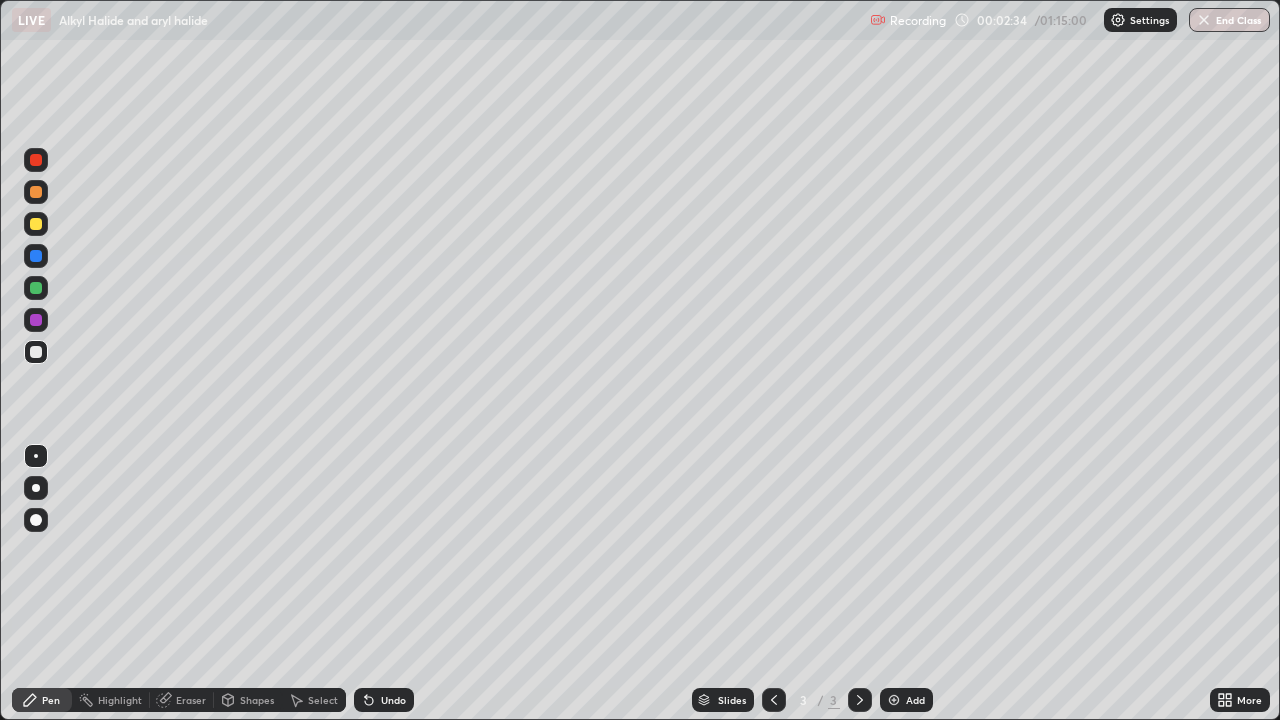 click on "Eraser" at bounding box center [191, 700] 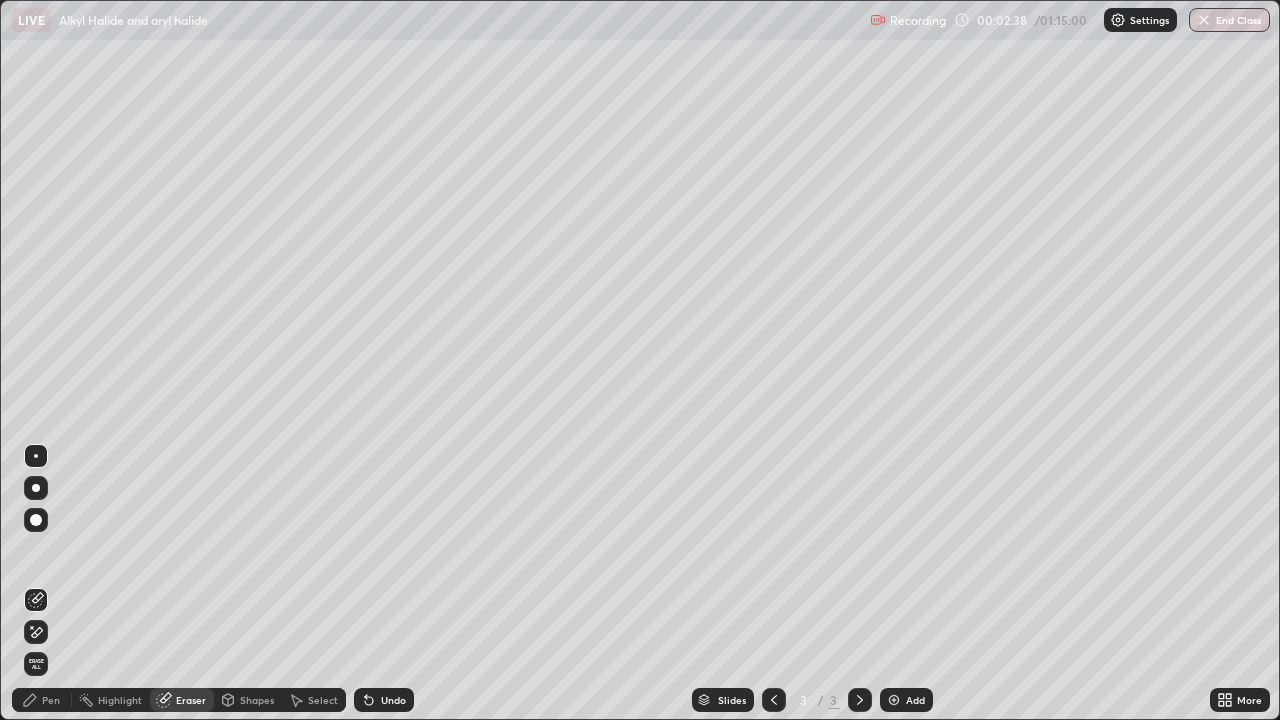 click on "Pen" at bounding box center [42, 700] 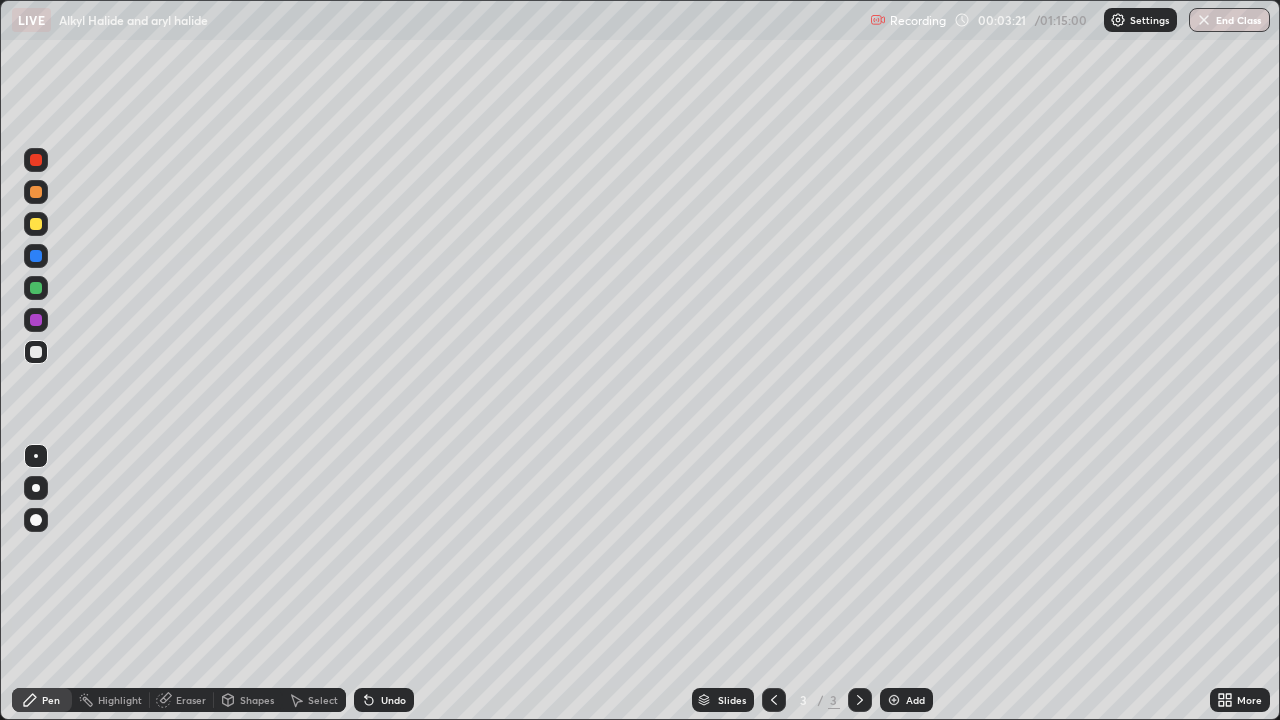 click at bounding box center [36, 224] 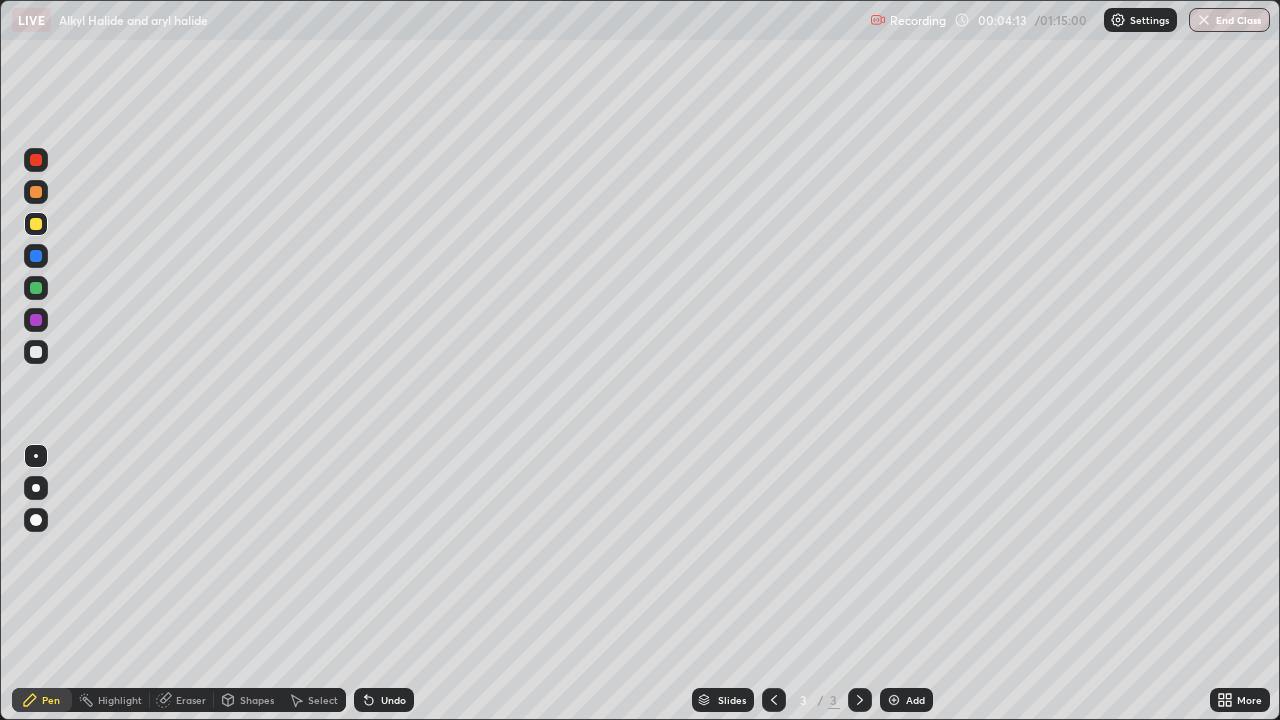 click at bounding box center (894, 700) 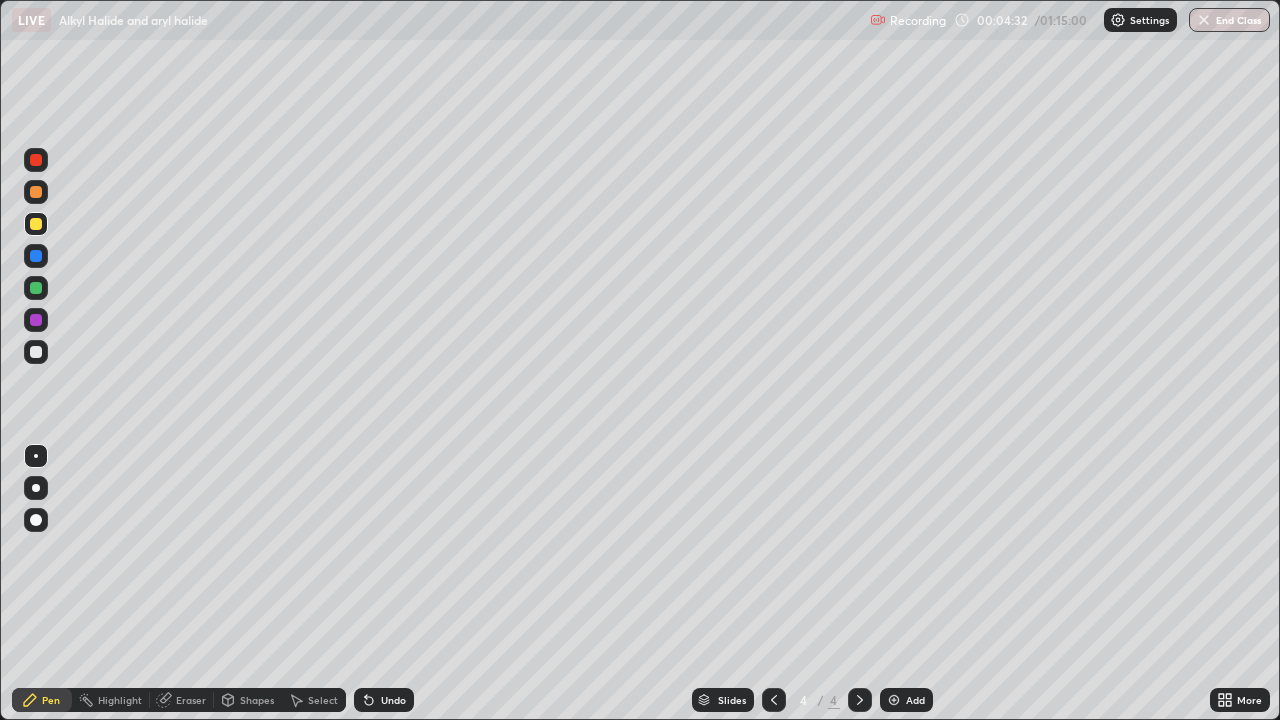 click at bounding box center [36, 352] 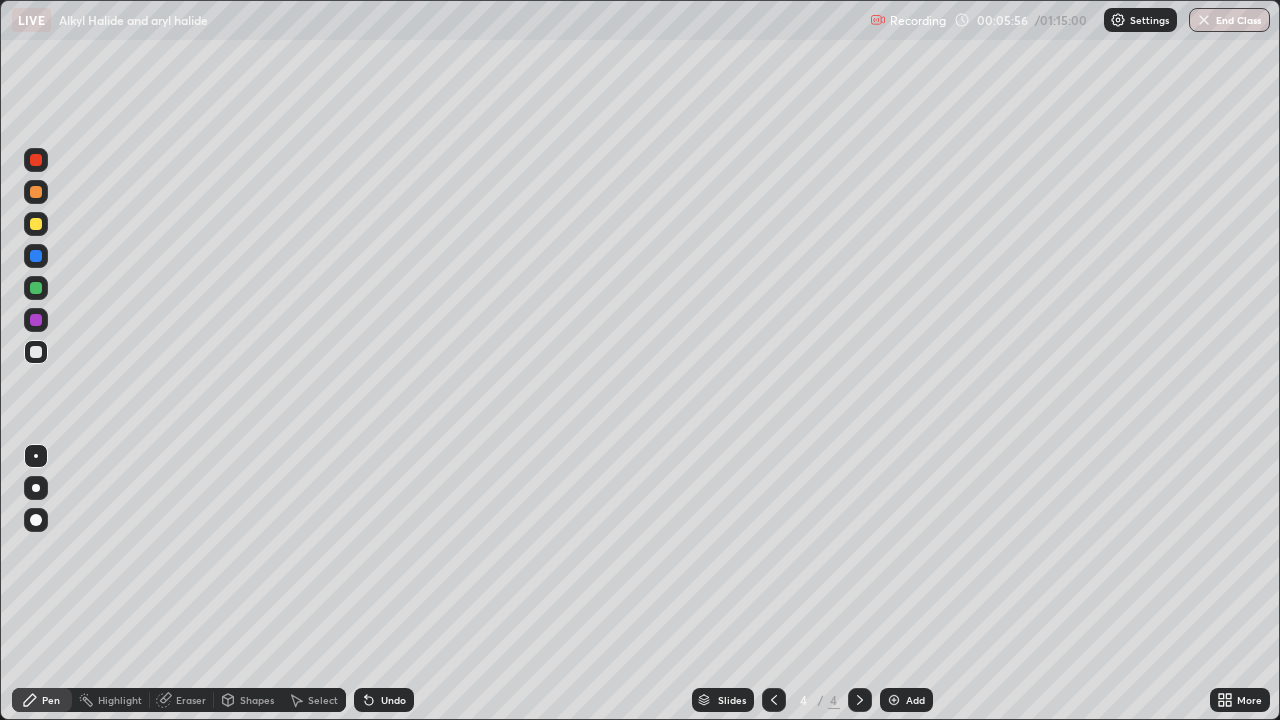 click on "Undo" at bounding box center [393, 700] 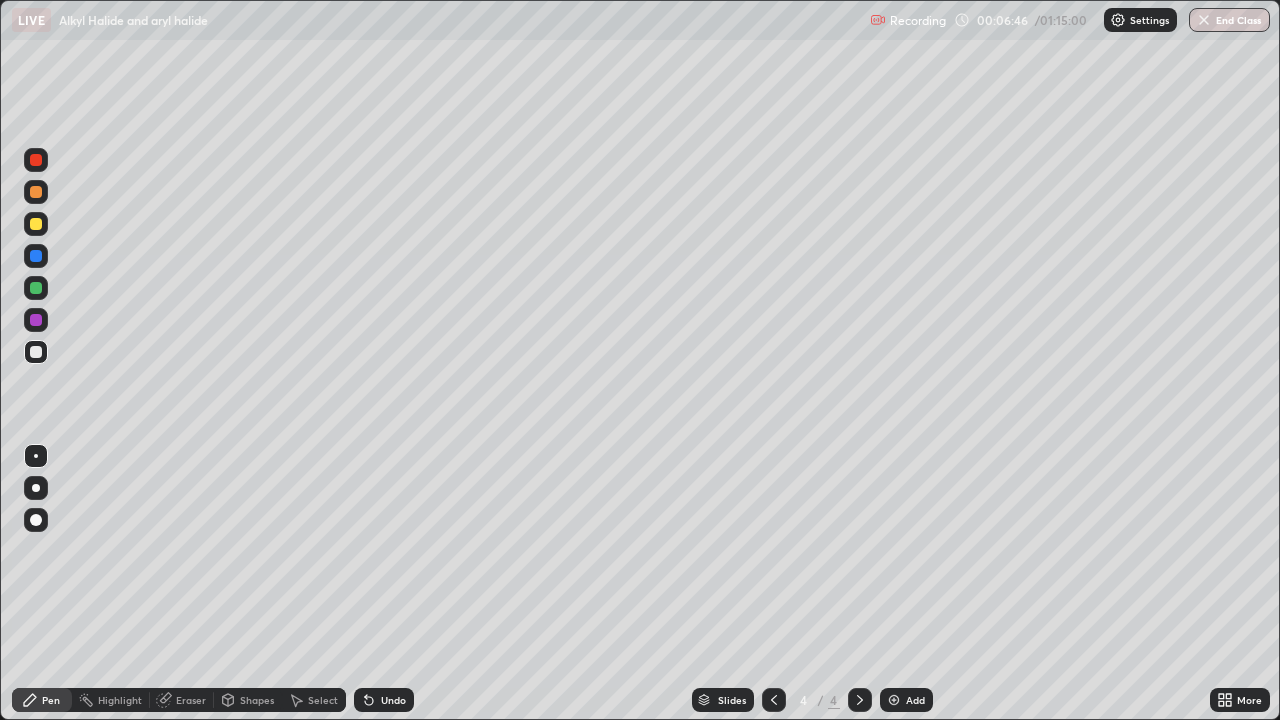 click at bounding box center [36, 224] 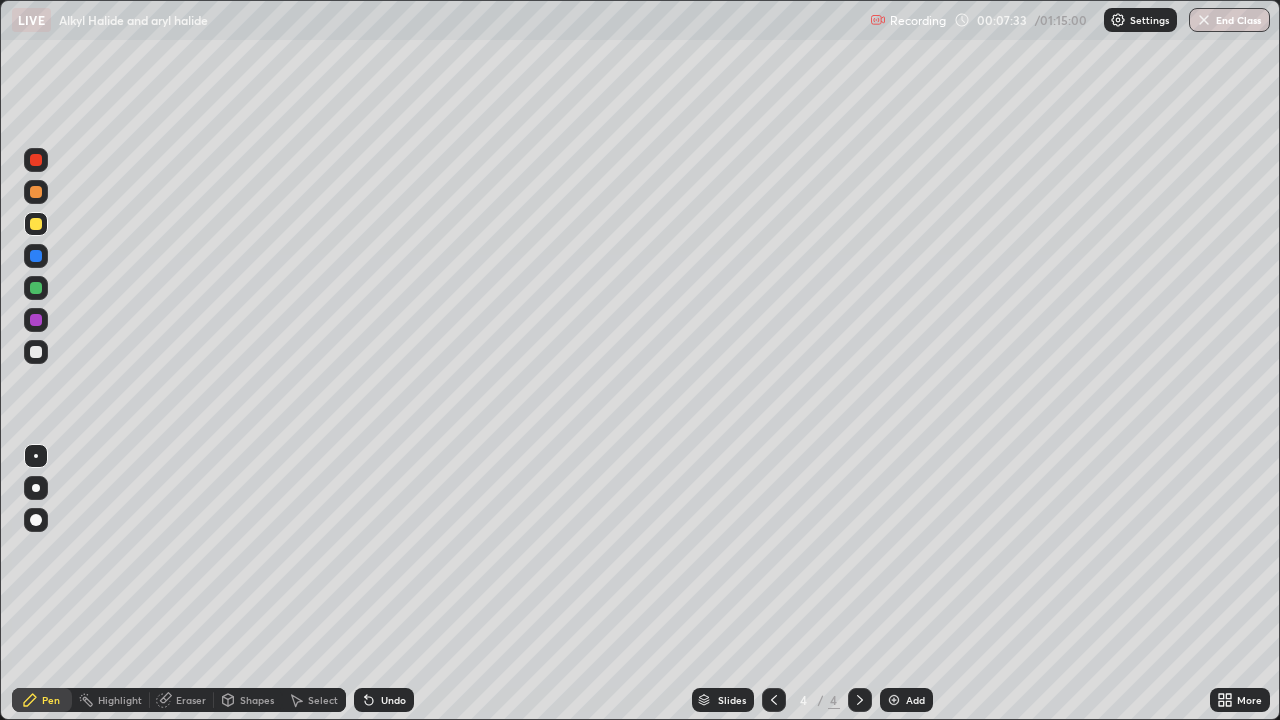 click on "Eraser" at bounding box center [191, 700] 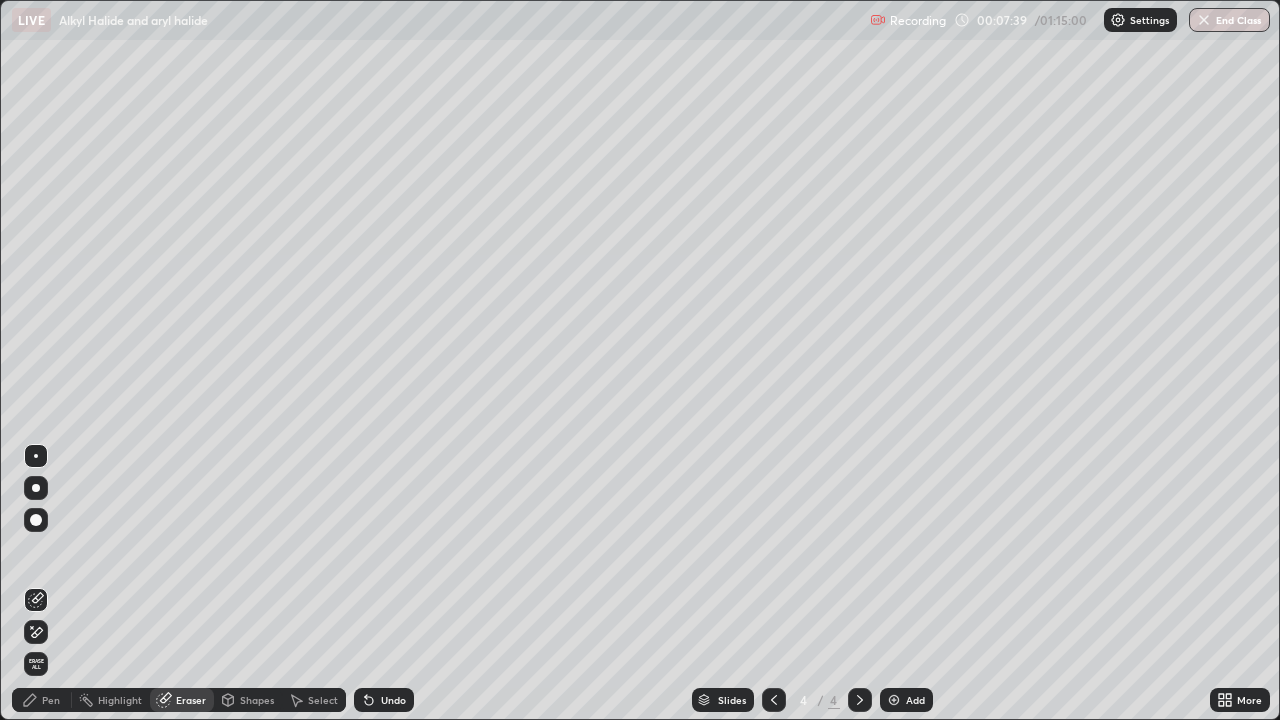 click on "Pen" at bounding box center (51, 700) 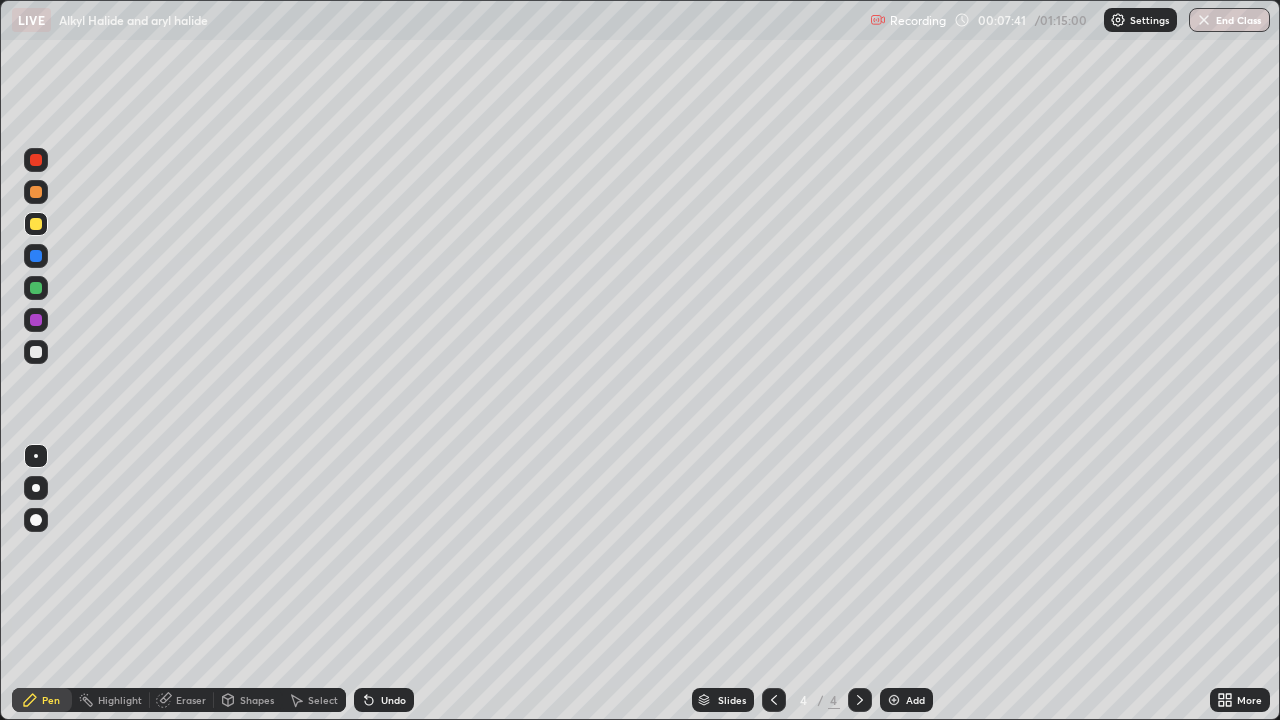 click at bounding box center [36, 192] 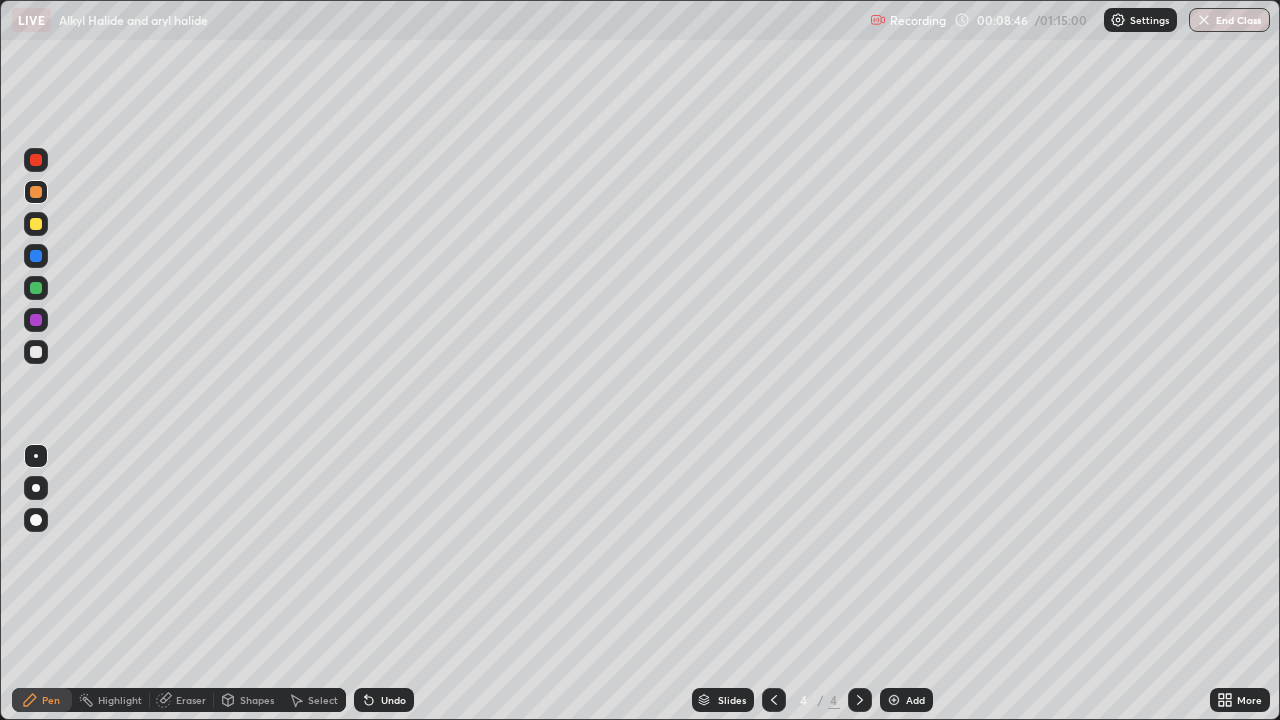 click at bounding box center [894, 700] 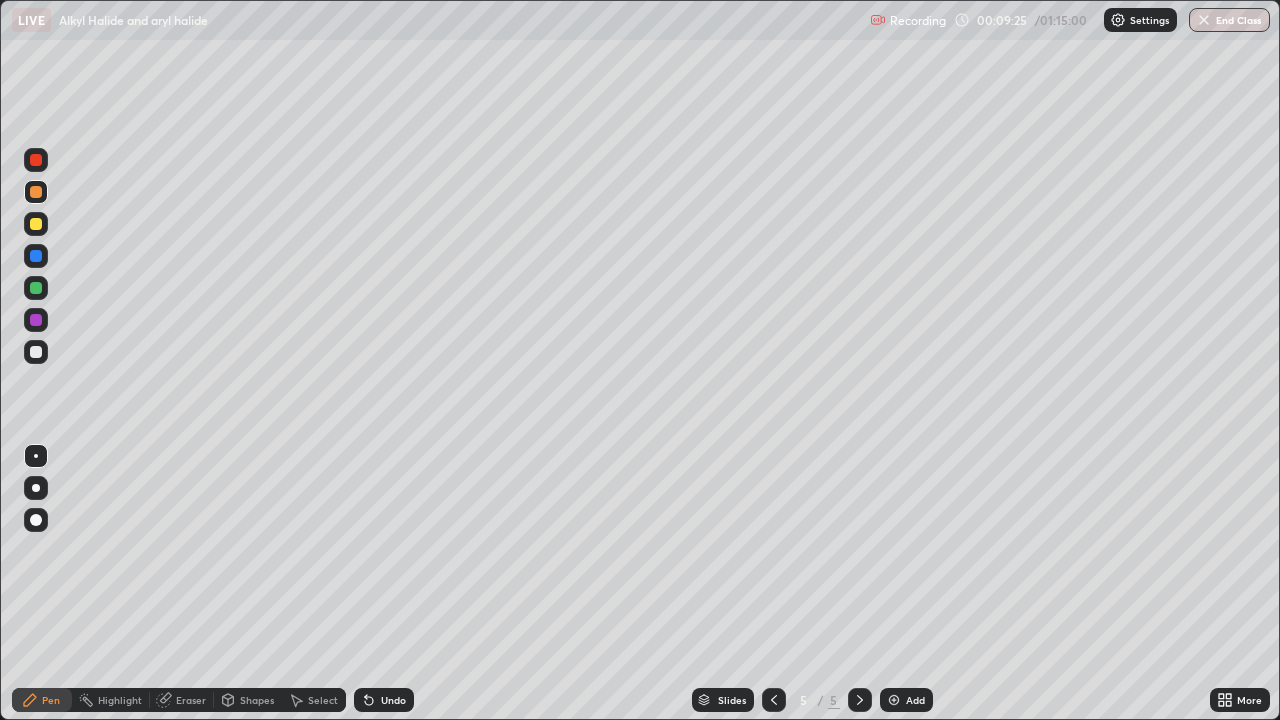 click at bounding box center (36, 352) 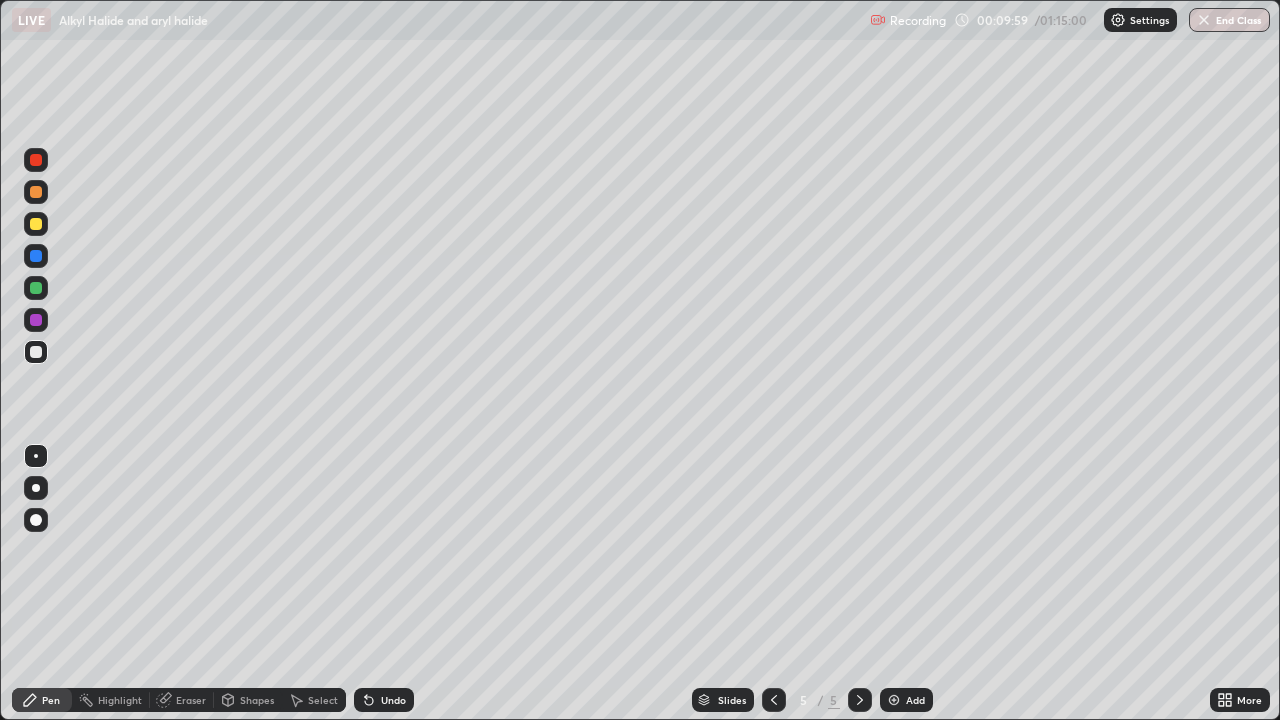 click on "Undo" at bounding box center (384, 700) 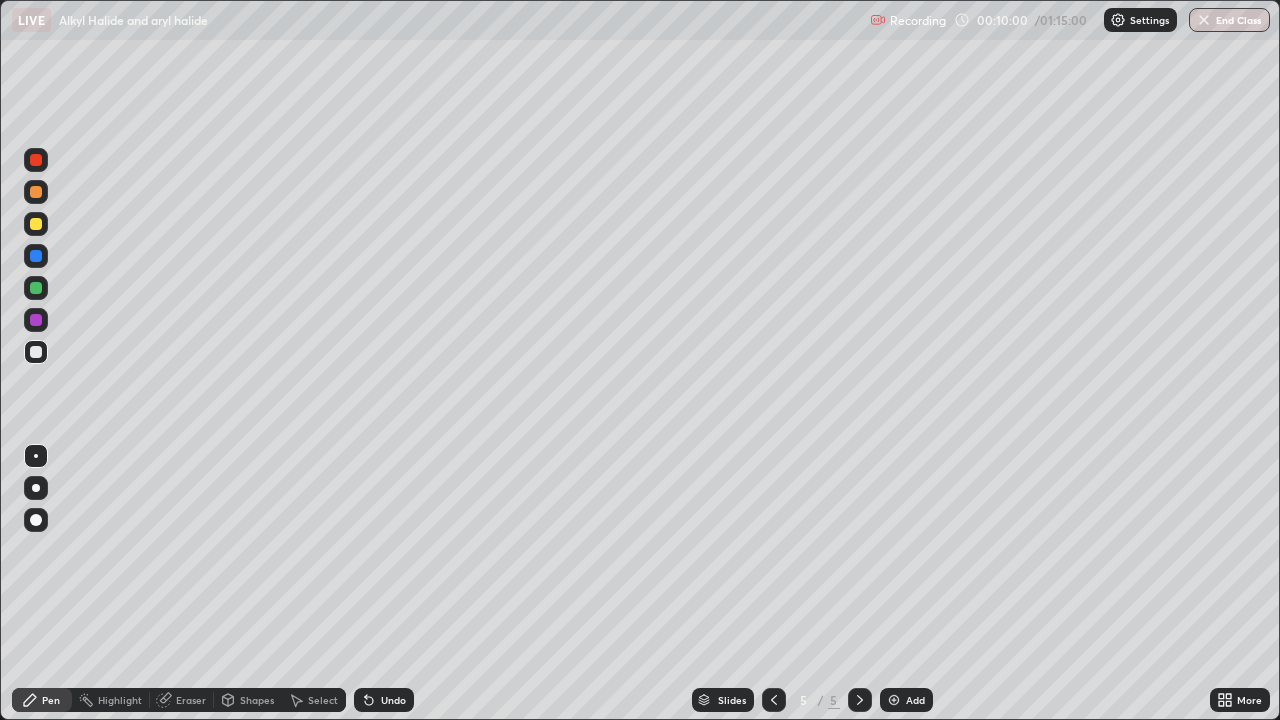 click on "Undo" at bounding box center [393, 700] 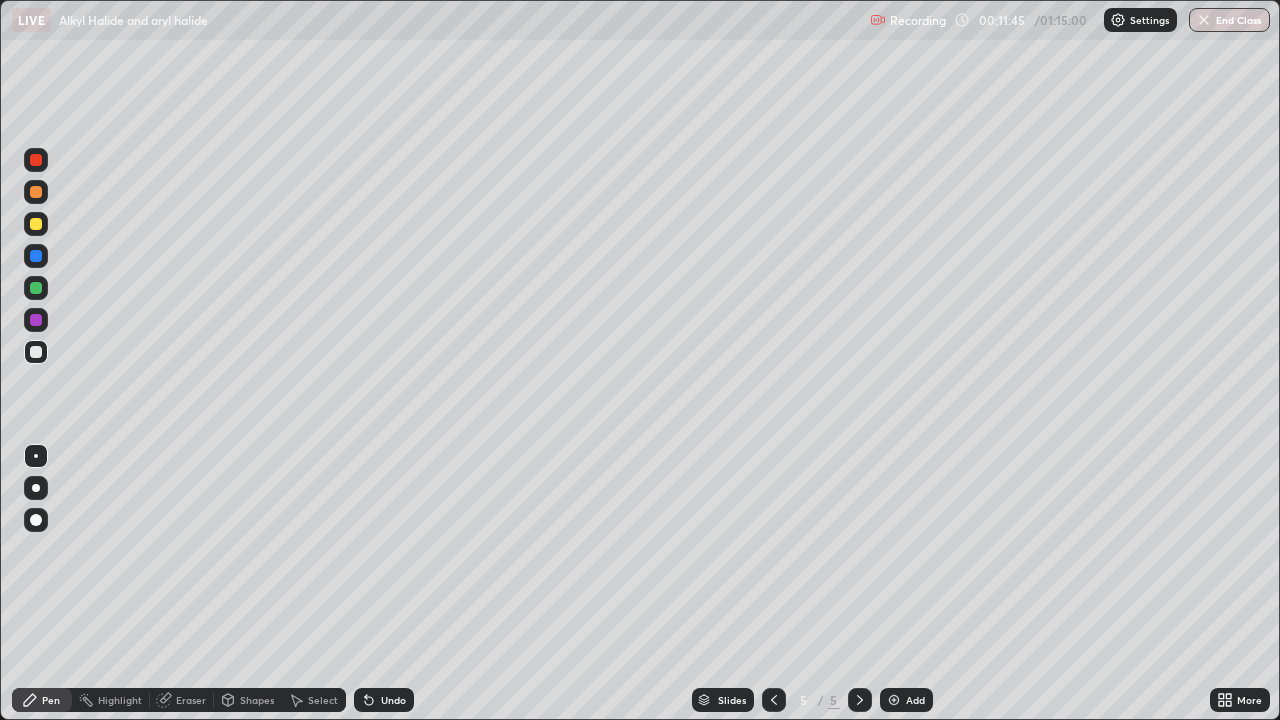 click on "Add" at bounding box center (906, 700) 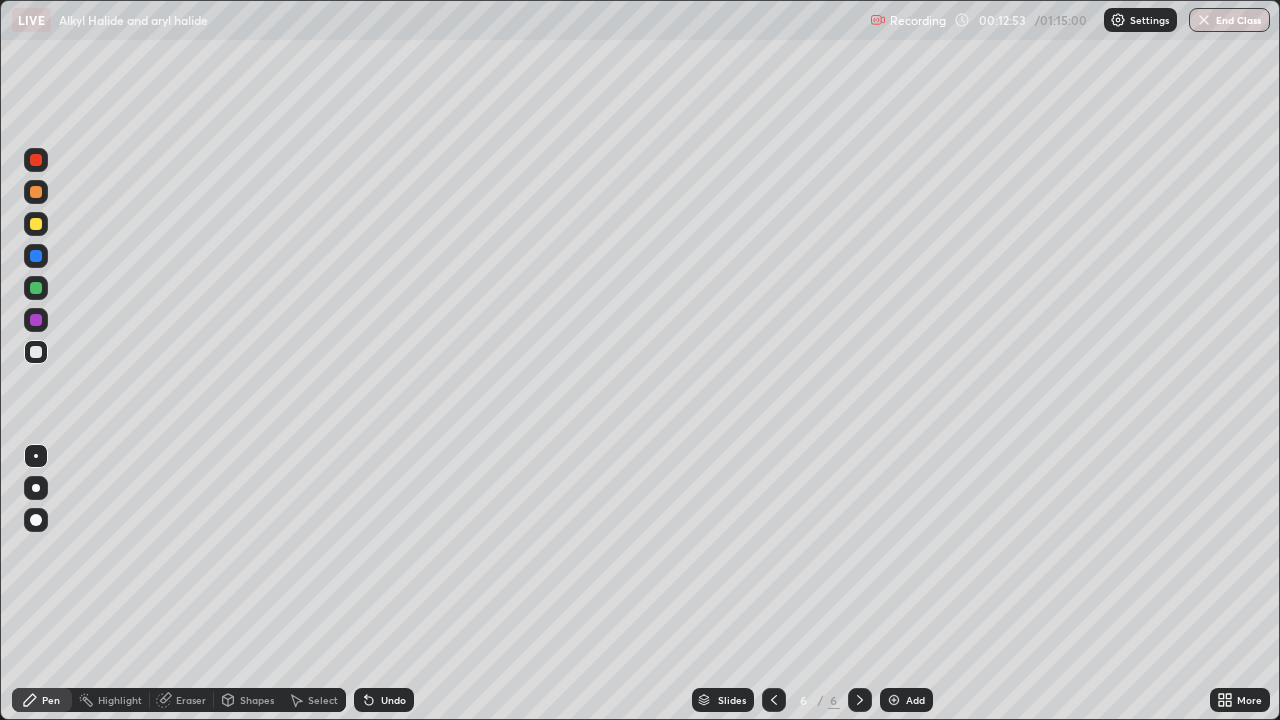 click on "Undo" at bounding box center [393, 700] 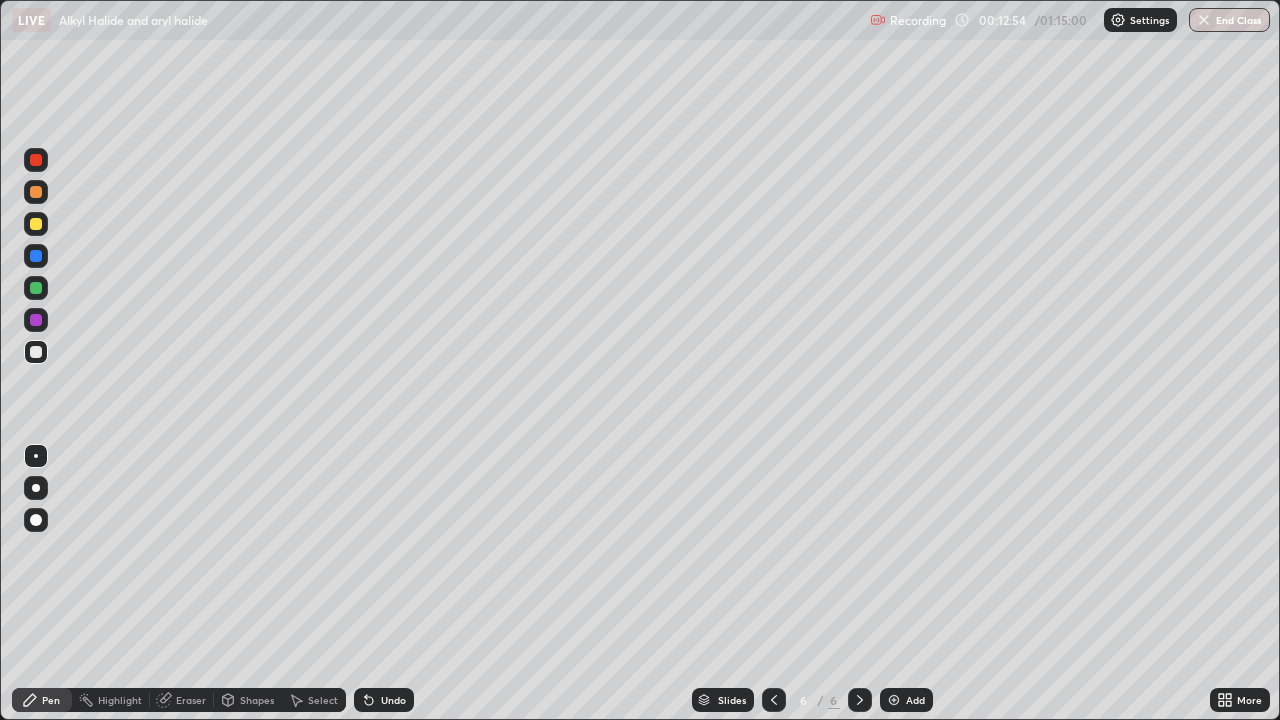 click on "Undo" at bounding box center [384, 700] 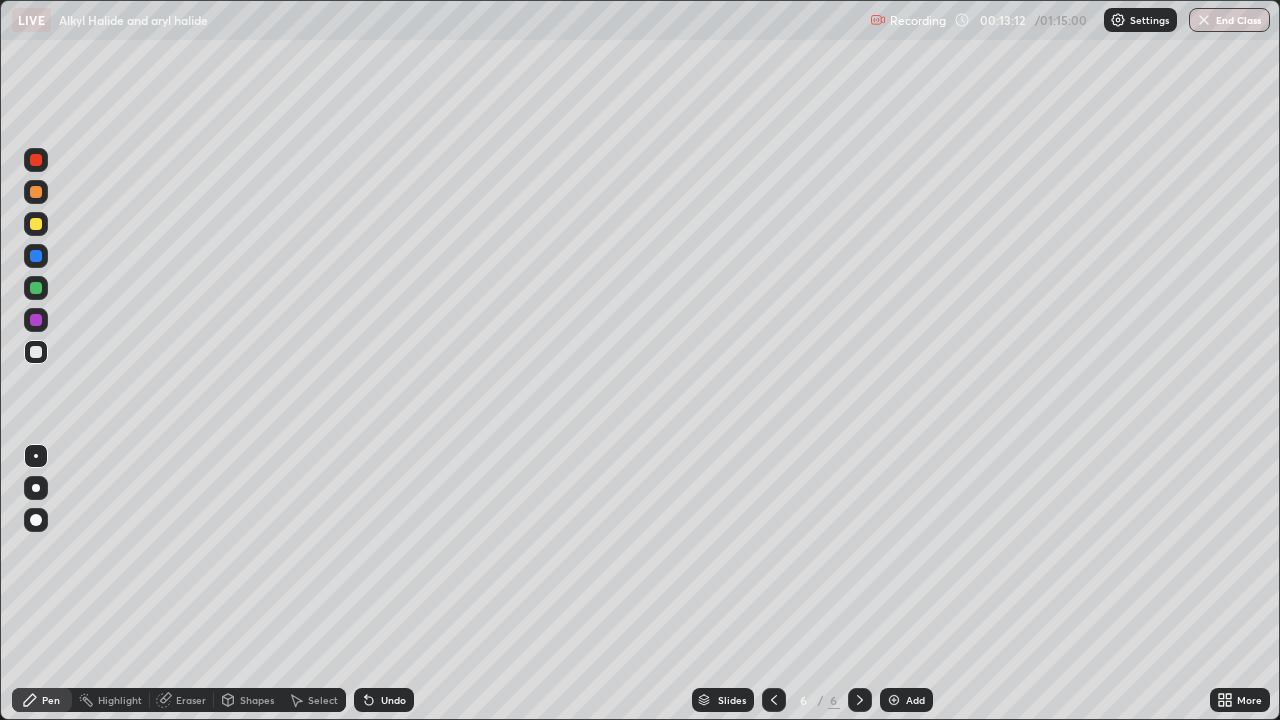 click on "Eraser" at bounding box center [191, 700] 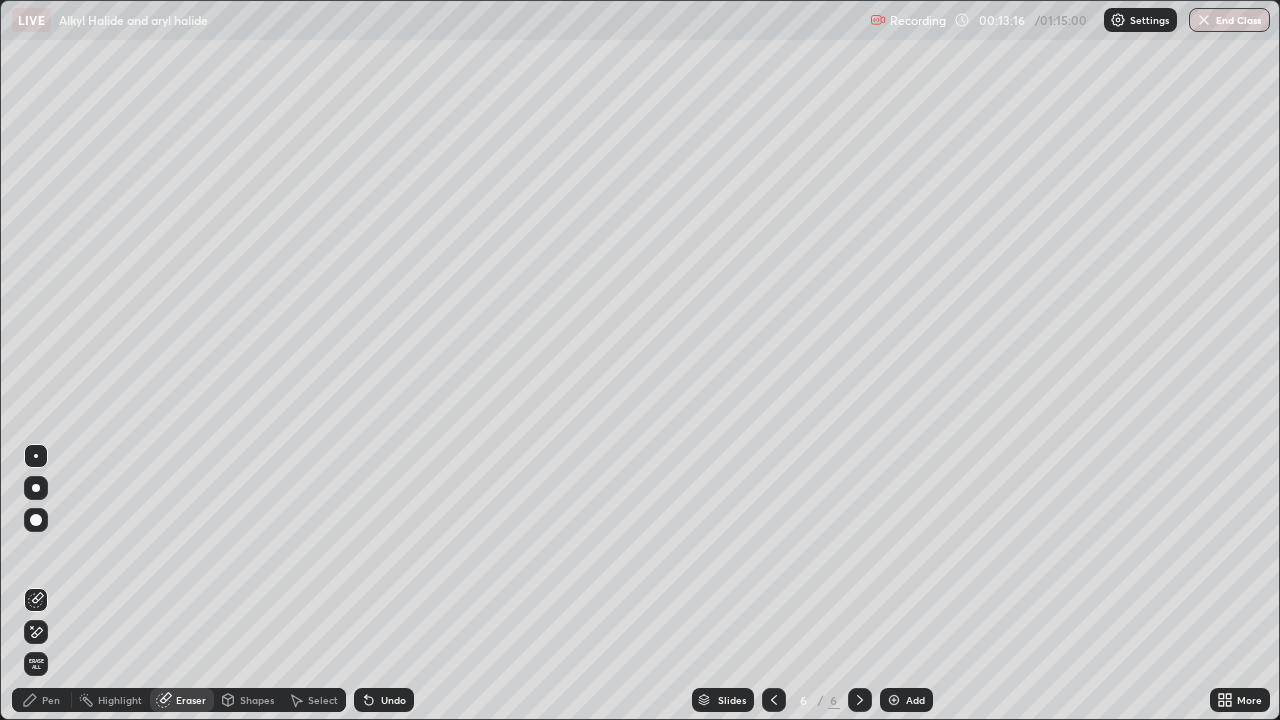 click on "Pen" at bounding box center (51, 700) 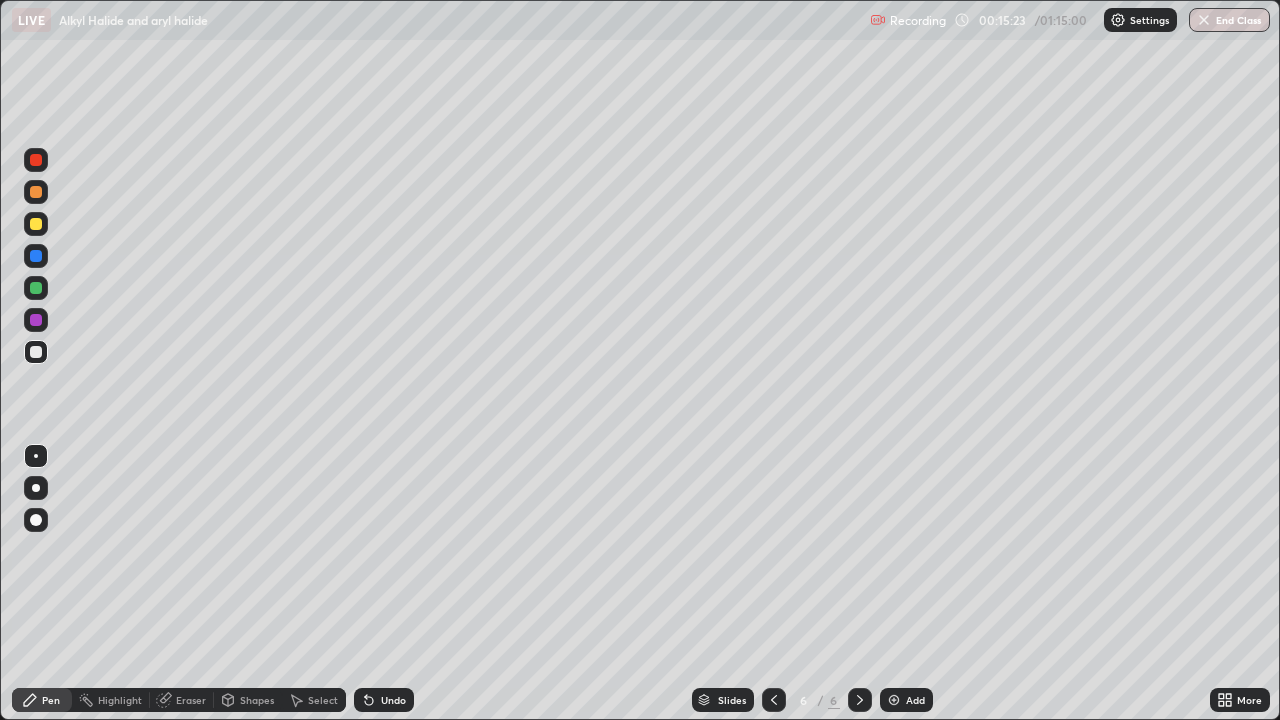 click on "Add" at bounding box center (915, 700) 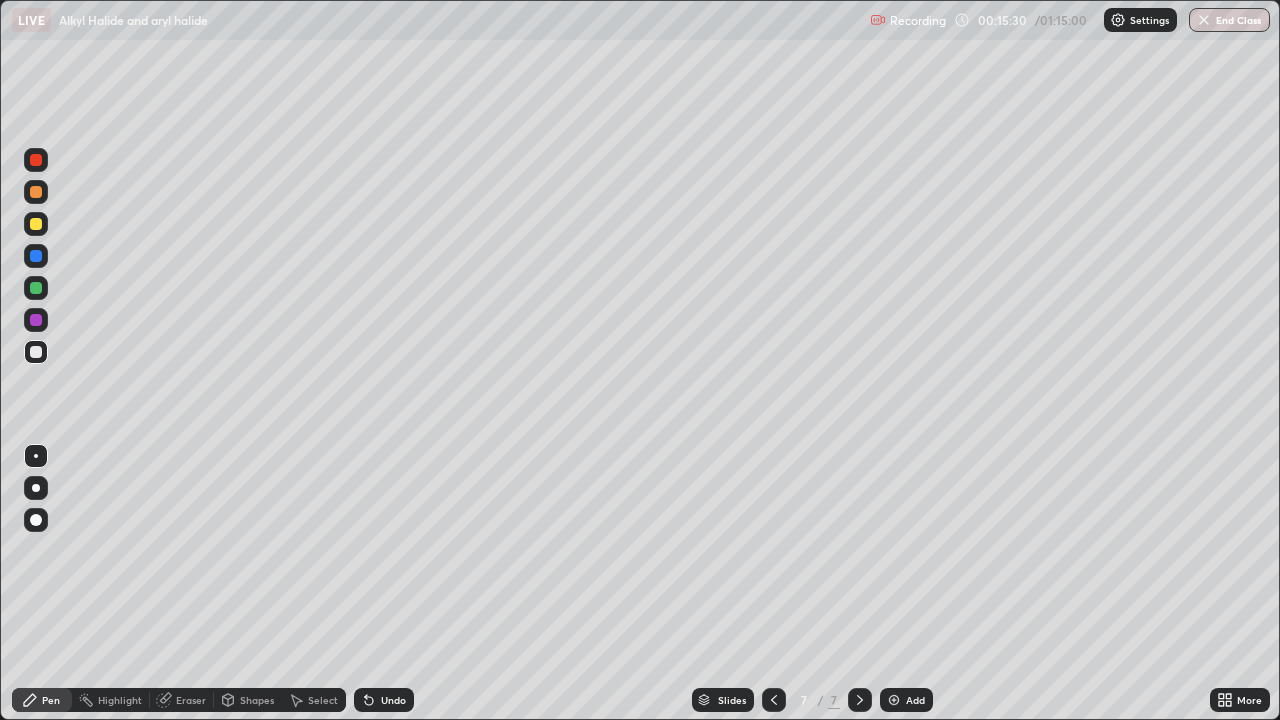click 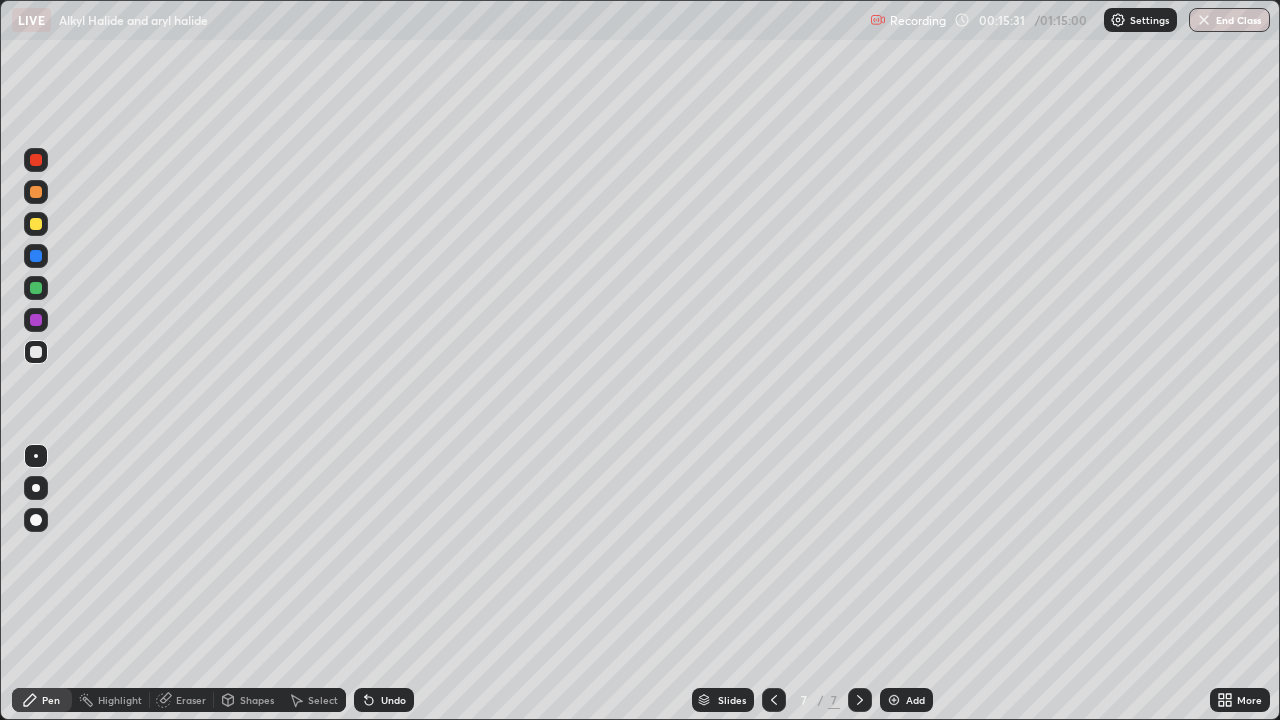 click 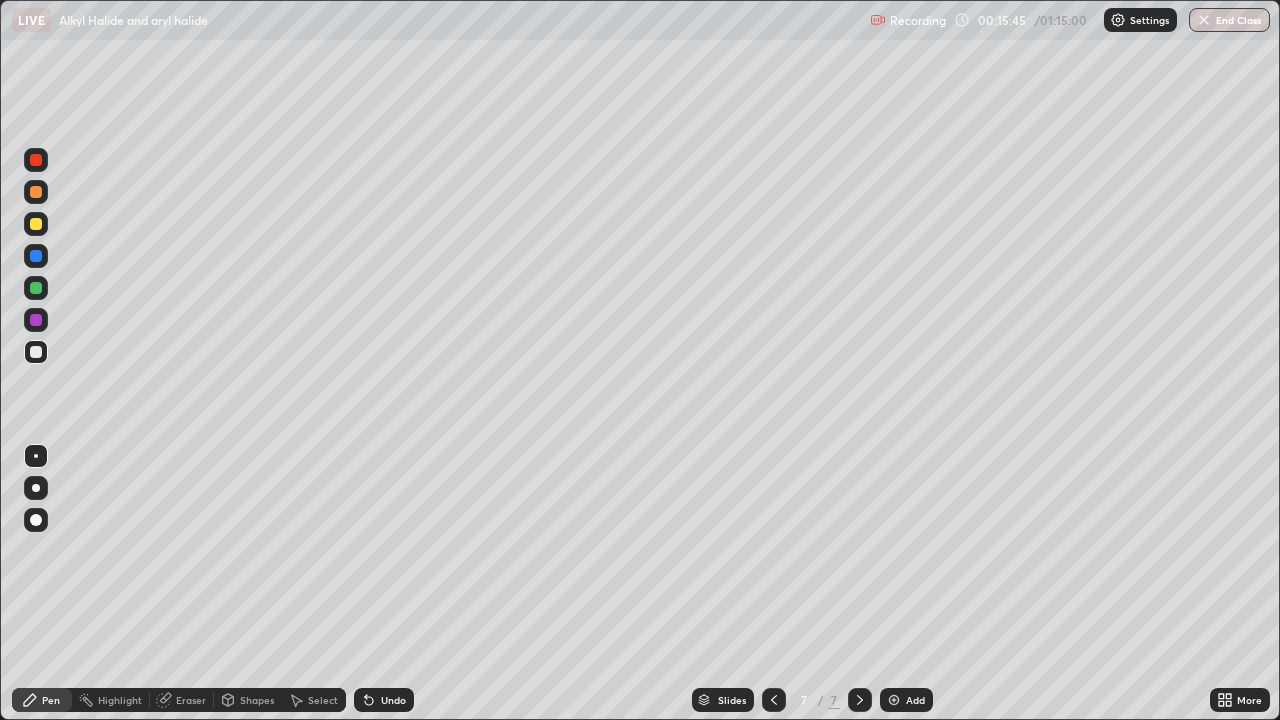 click on "Eraser" at bounding box center (191, 700) 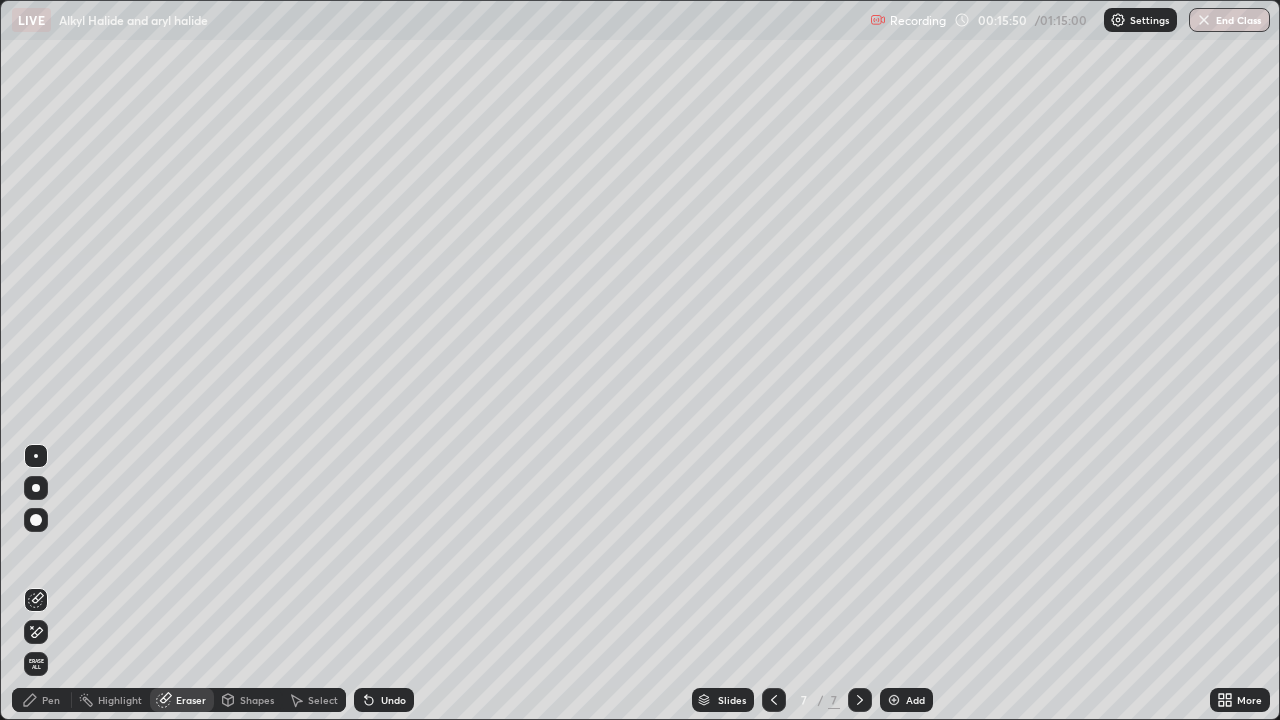 click on "Pen" at bounding box center [51, 700] 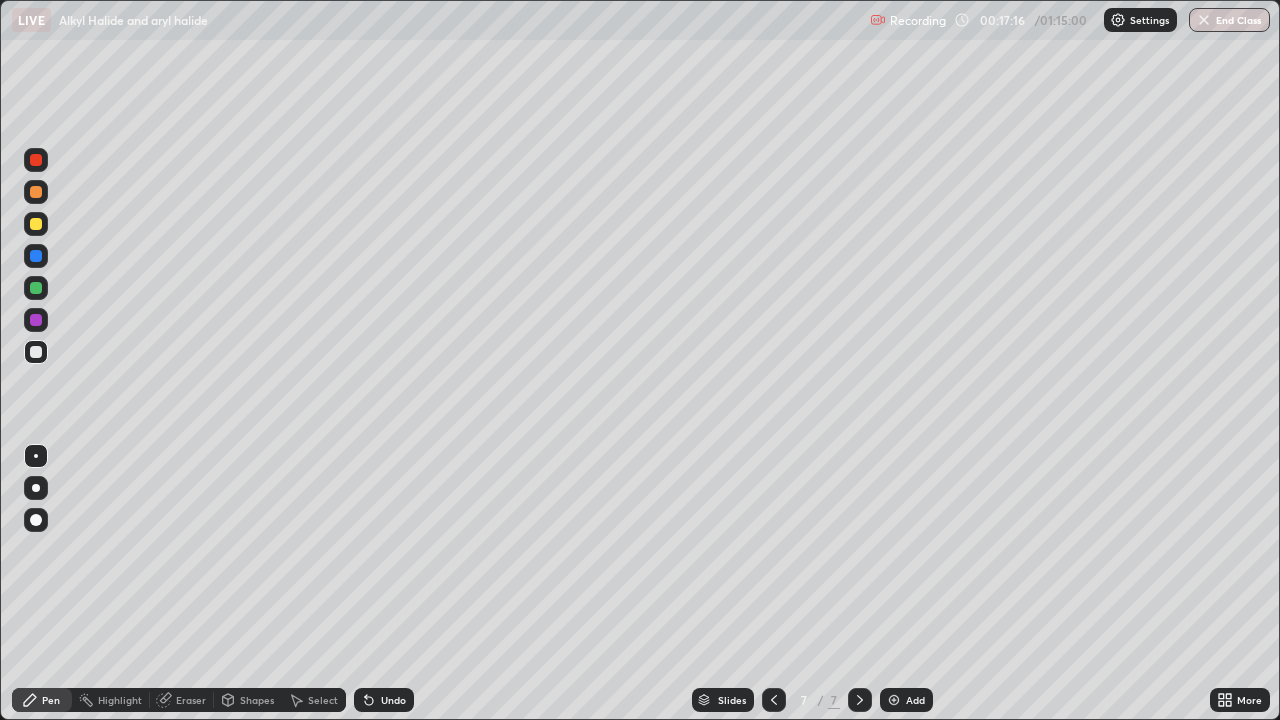 click at bounding box center (894, 700) 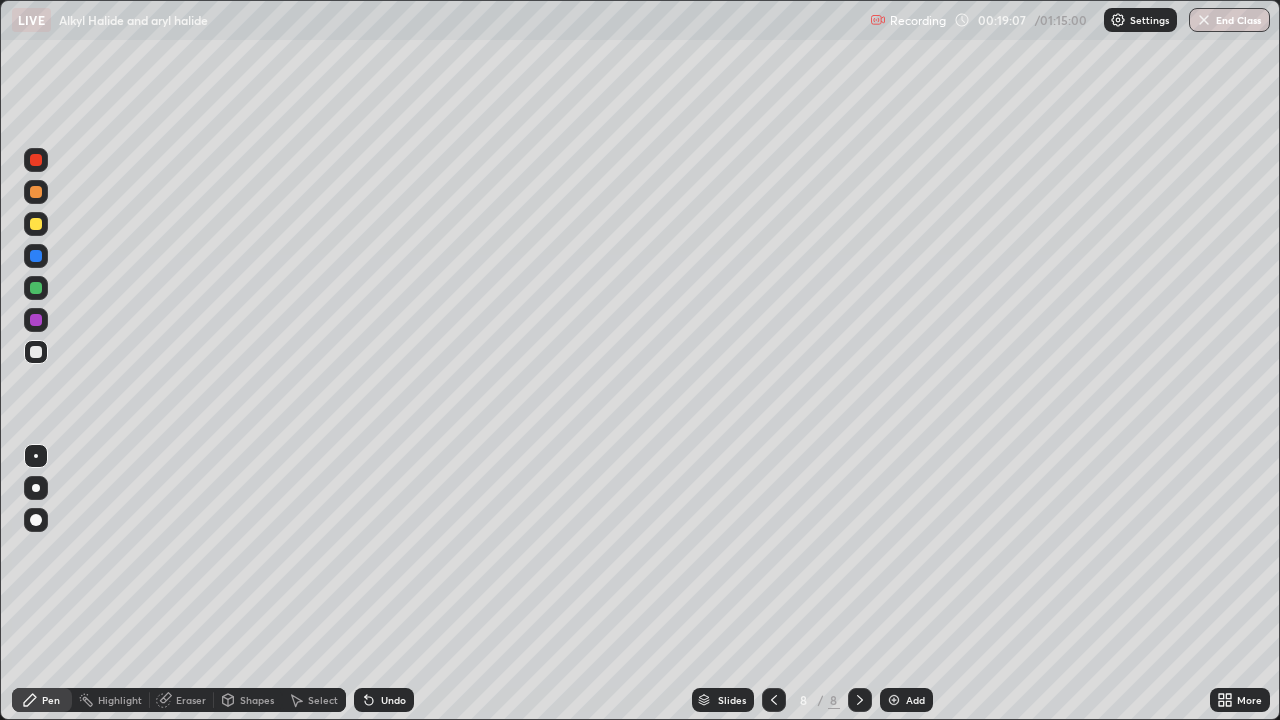 click at bounding box center (36, 224) 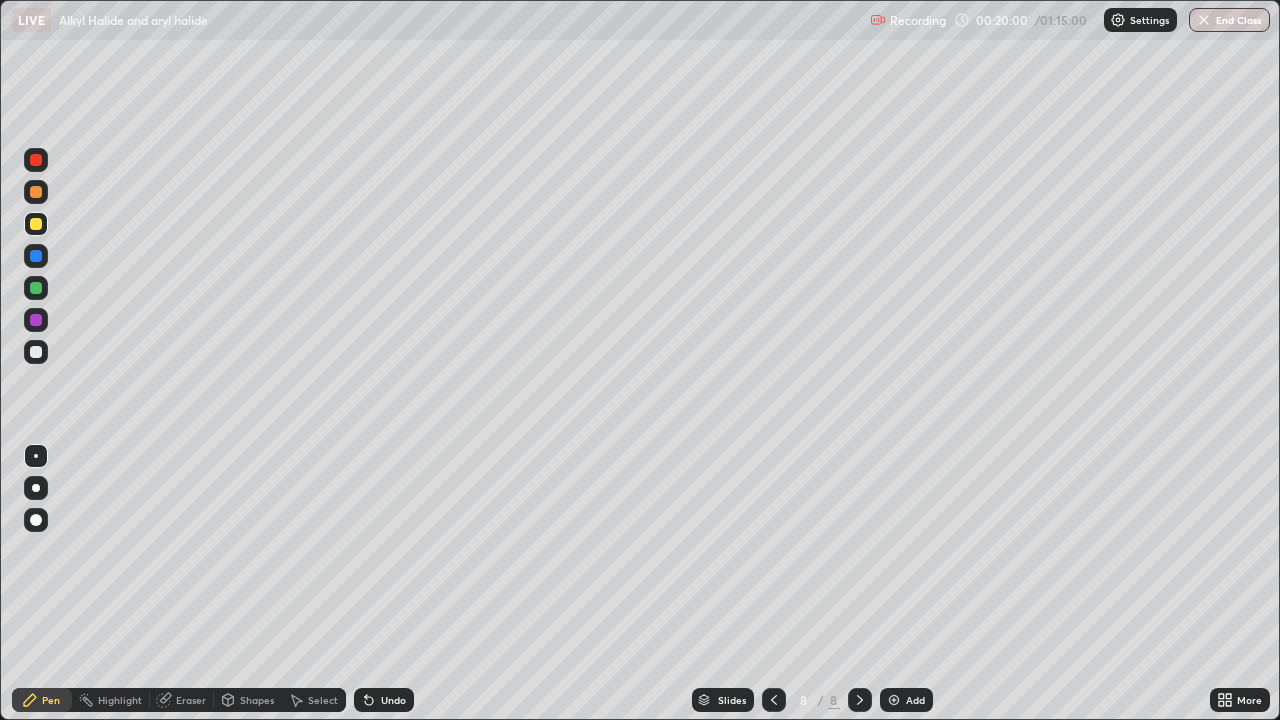 click at bounding box center (894, 700) 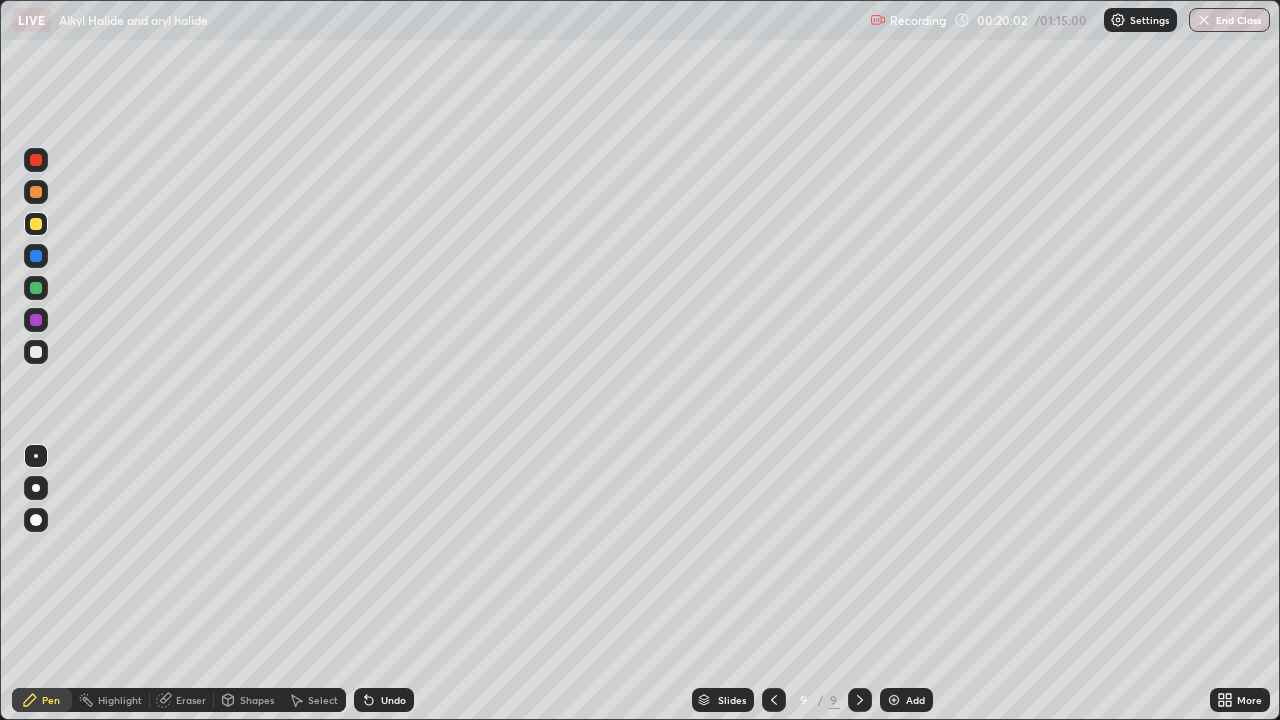 click at bounding box center (36, 352) 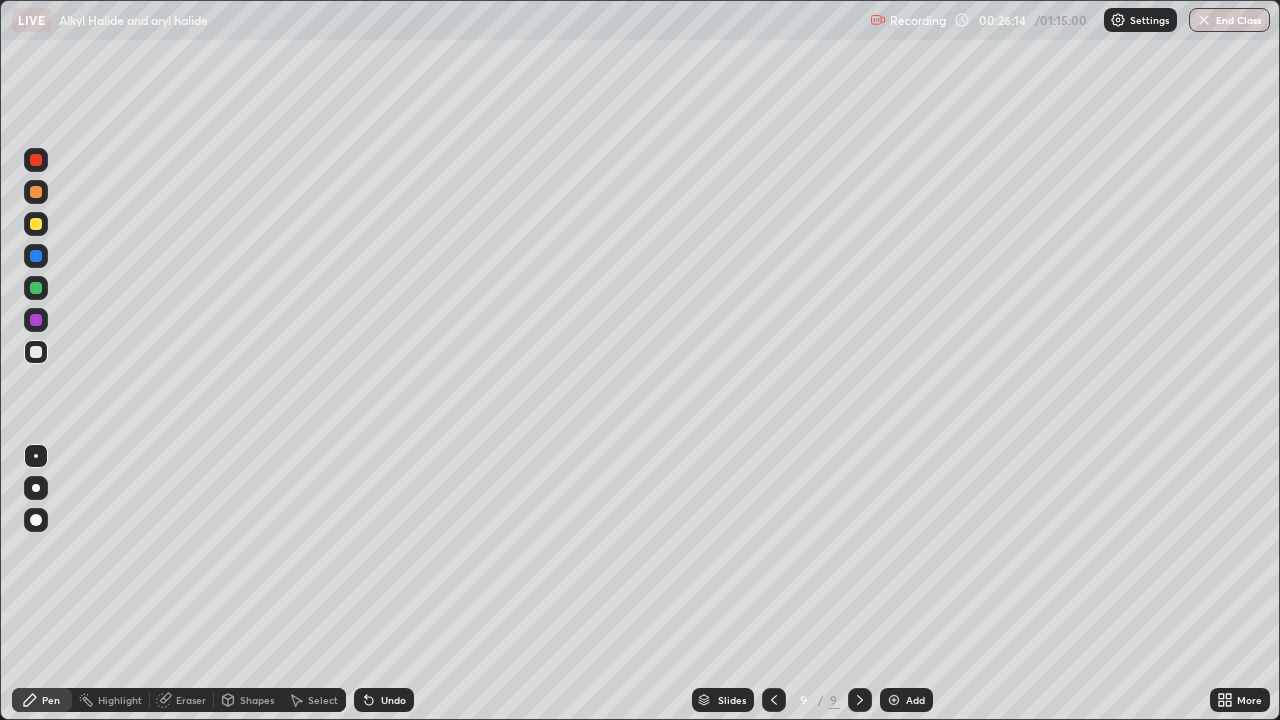 click at bounding box center (894, 700) 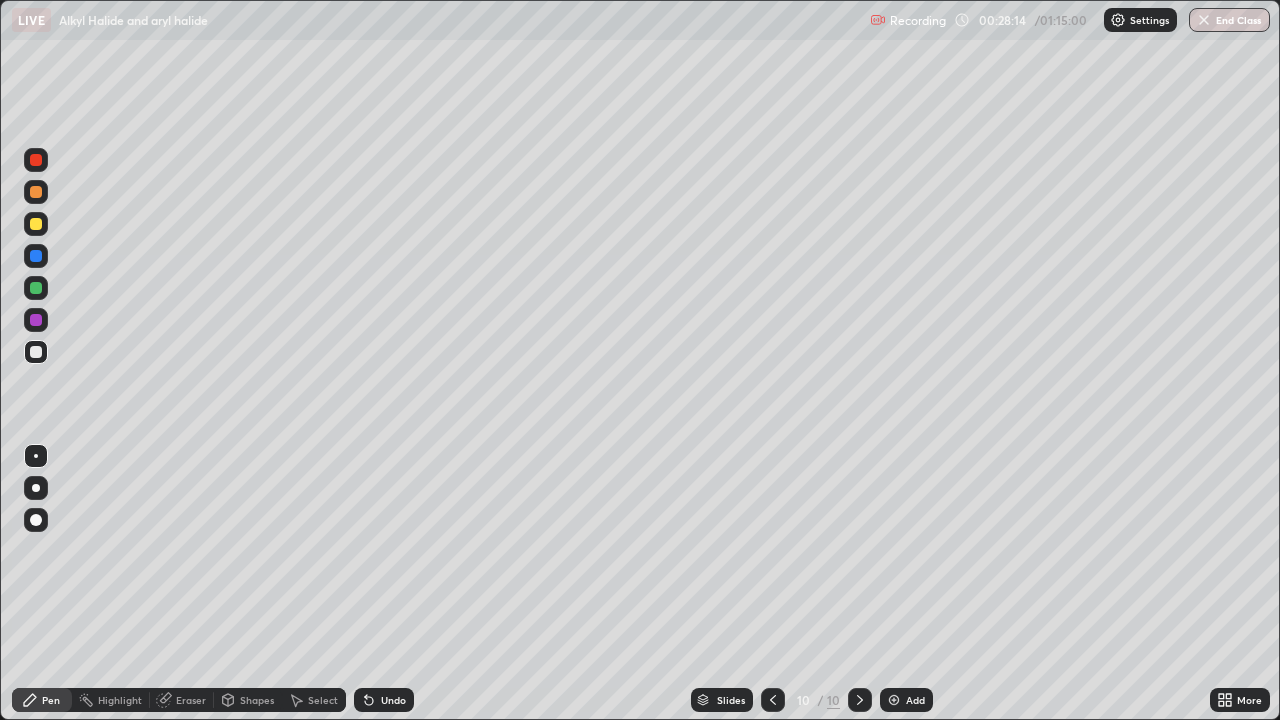 click on "Undo" at bounding box center [393, 700] 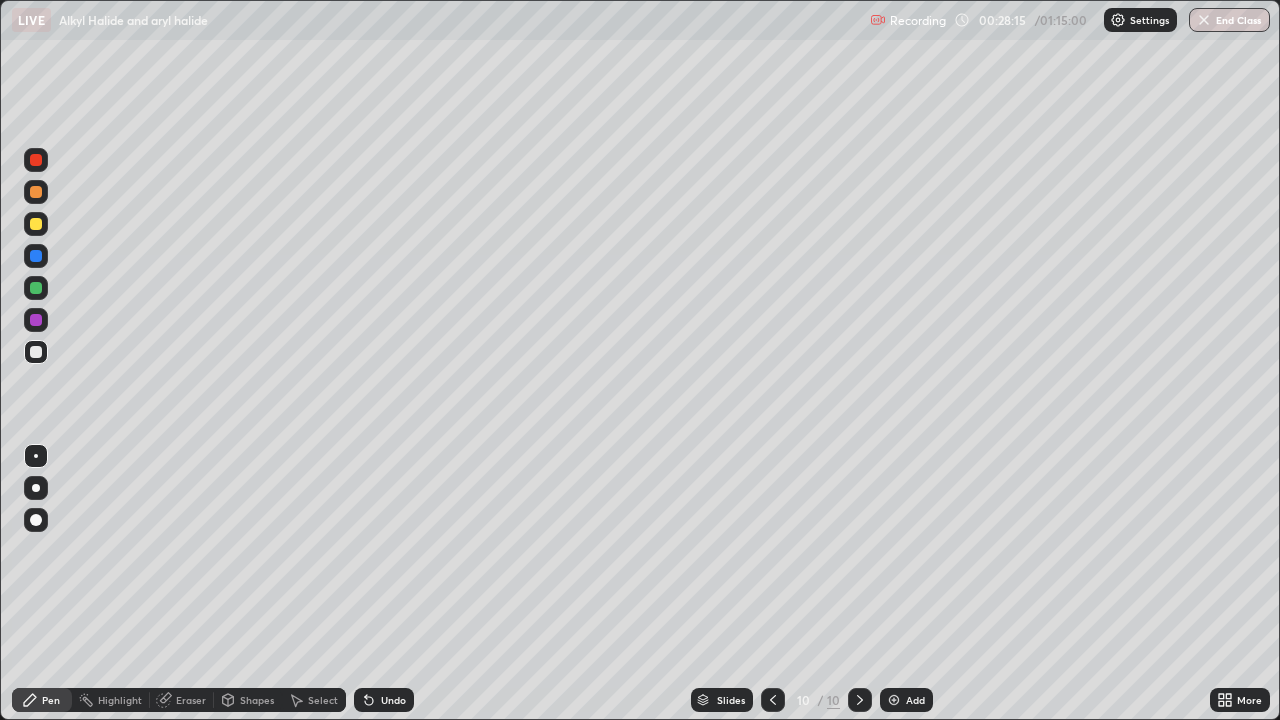 click on "Undo" at bounding box center [393, 700] 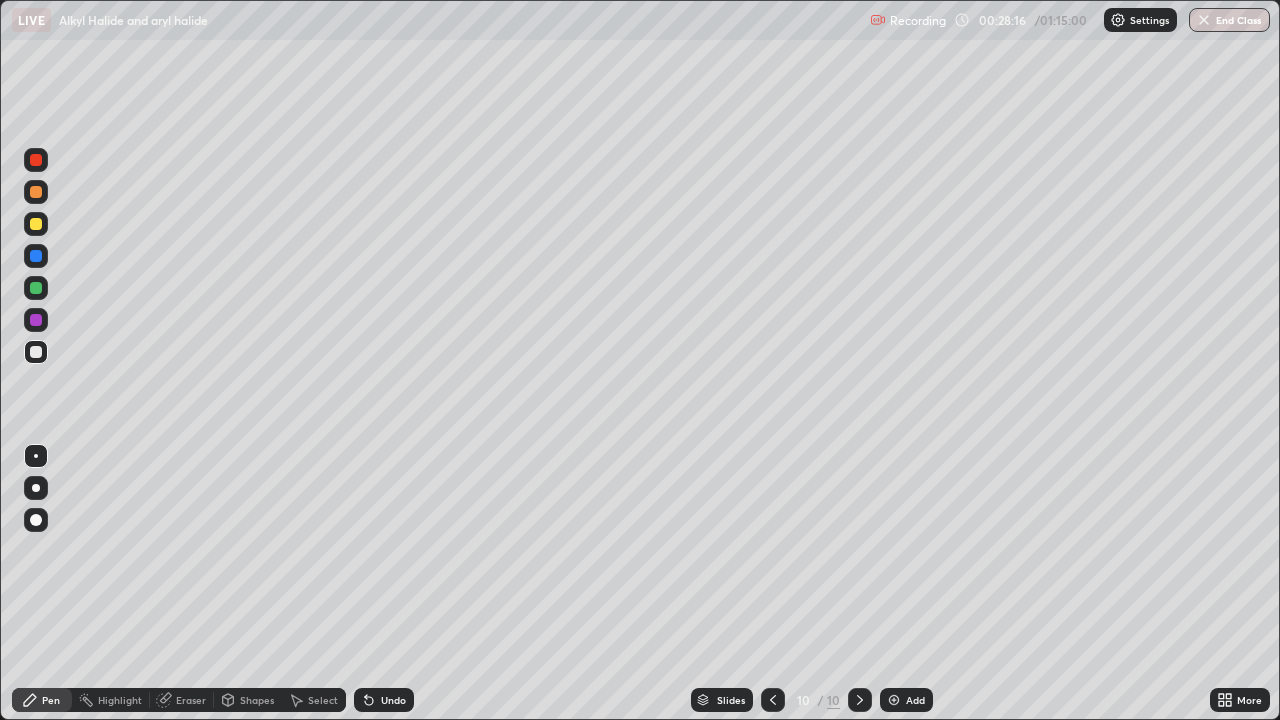 click on "Undo" at bounding box center (393, 700) 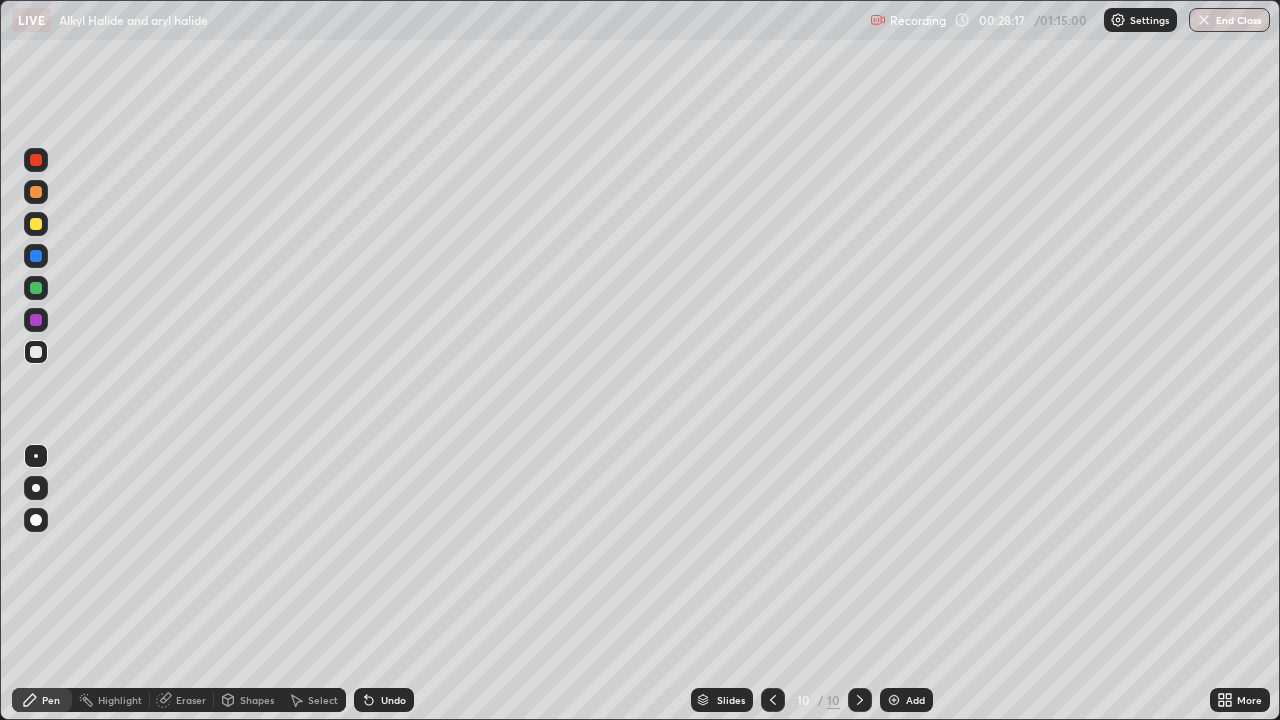 click on "Undo" at bounding box center (393, 700) 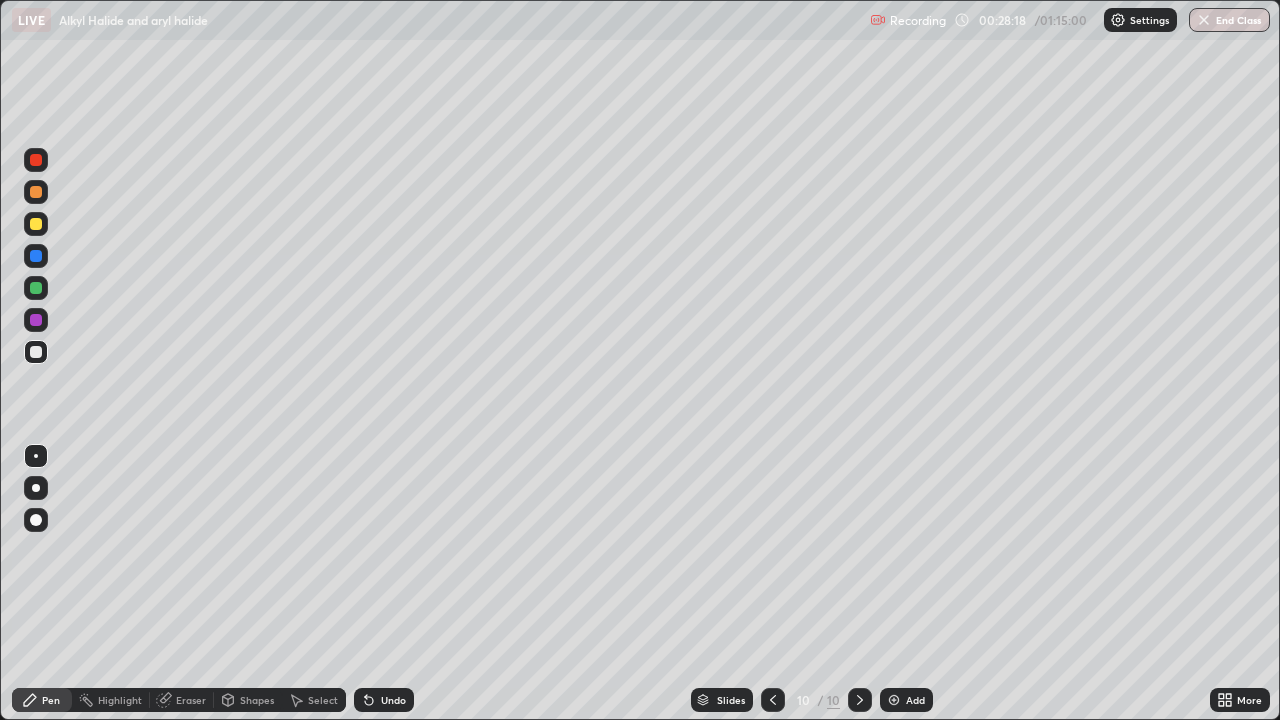 click on "Undo" at bounding box center [393, 700] 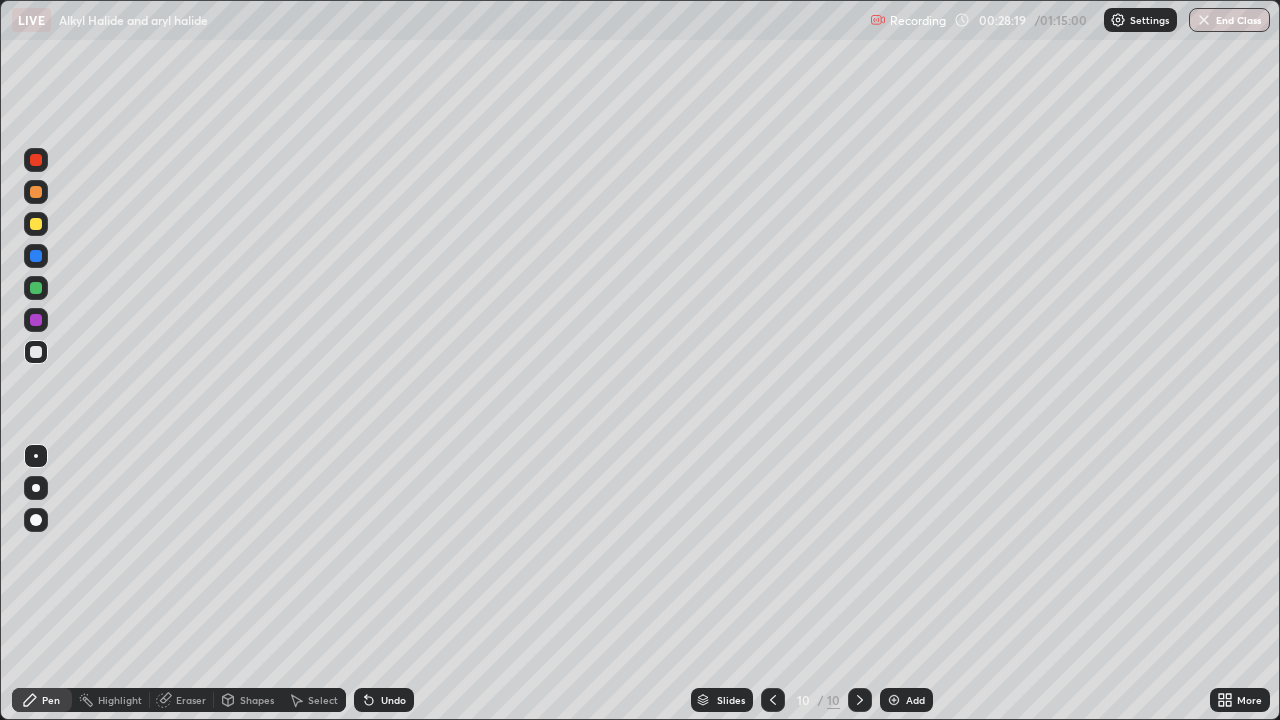 click on "Undo" at bounding box center (393, 700) 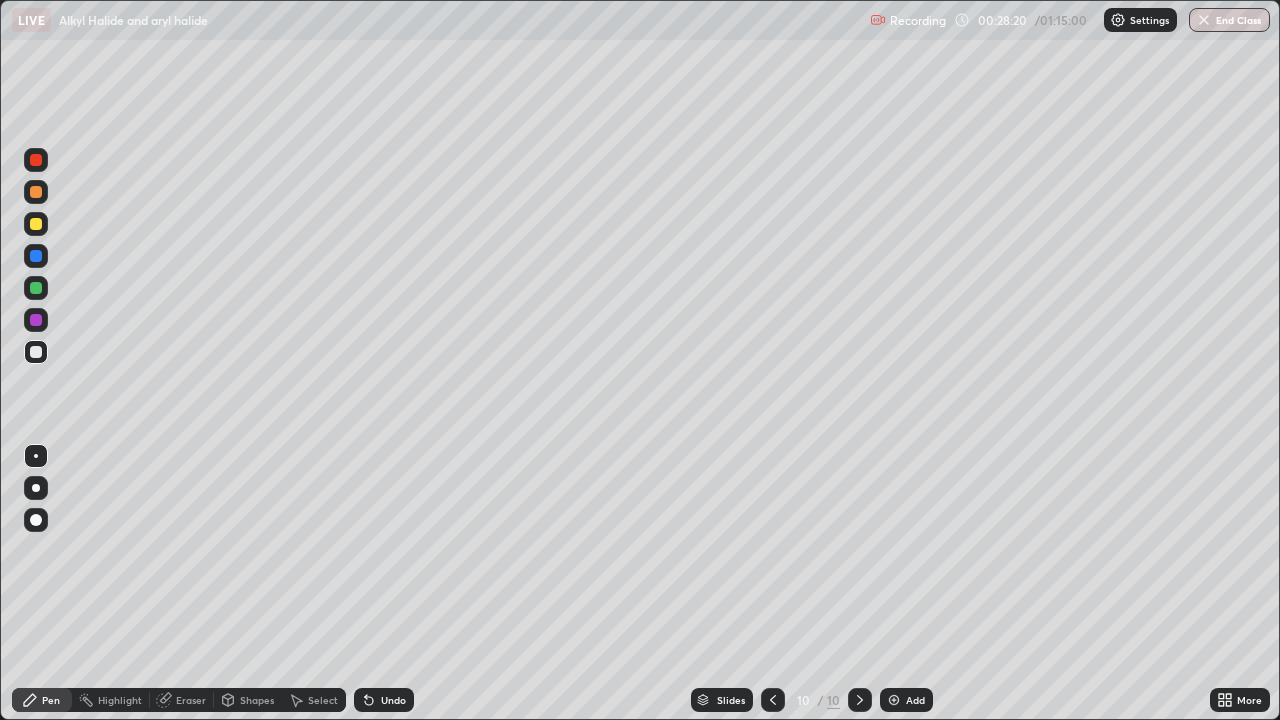 click on "Undo" at bounding box center [393, 700] 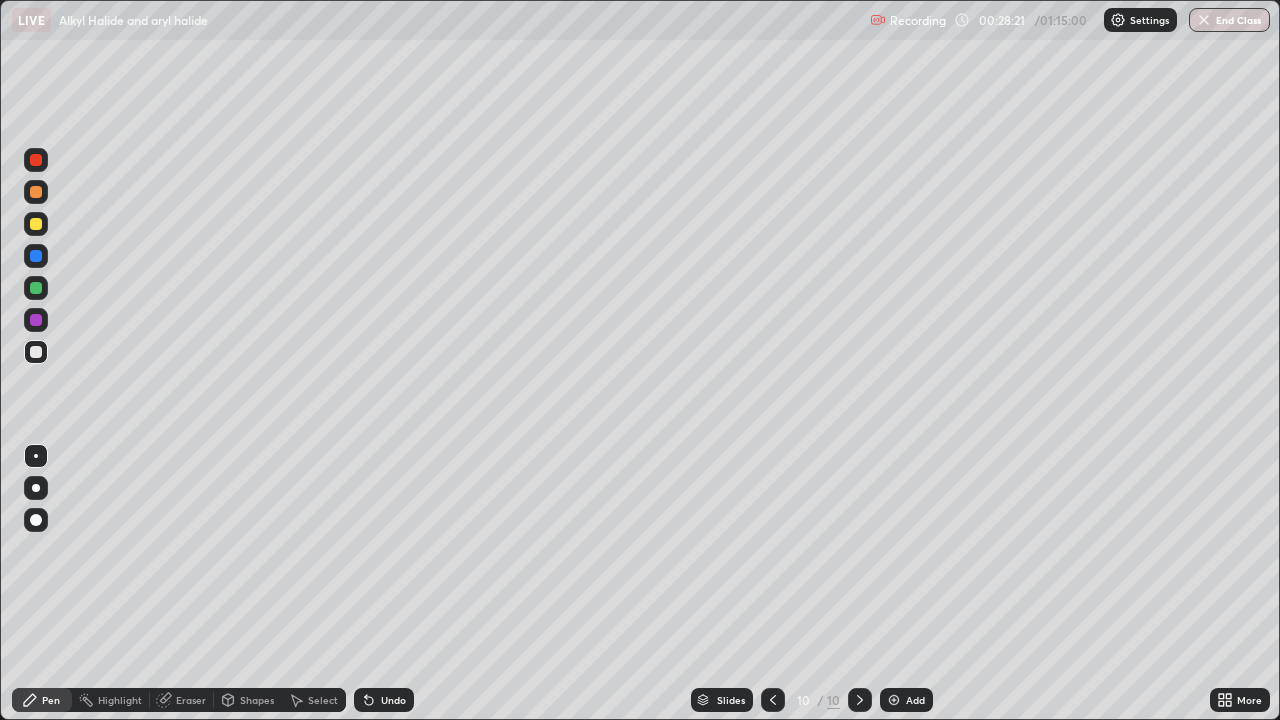 click on "Undo" at bounding box center [393, 700] 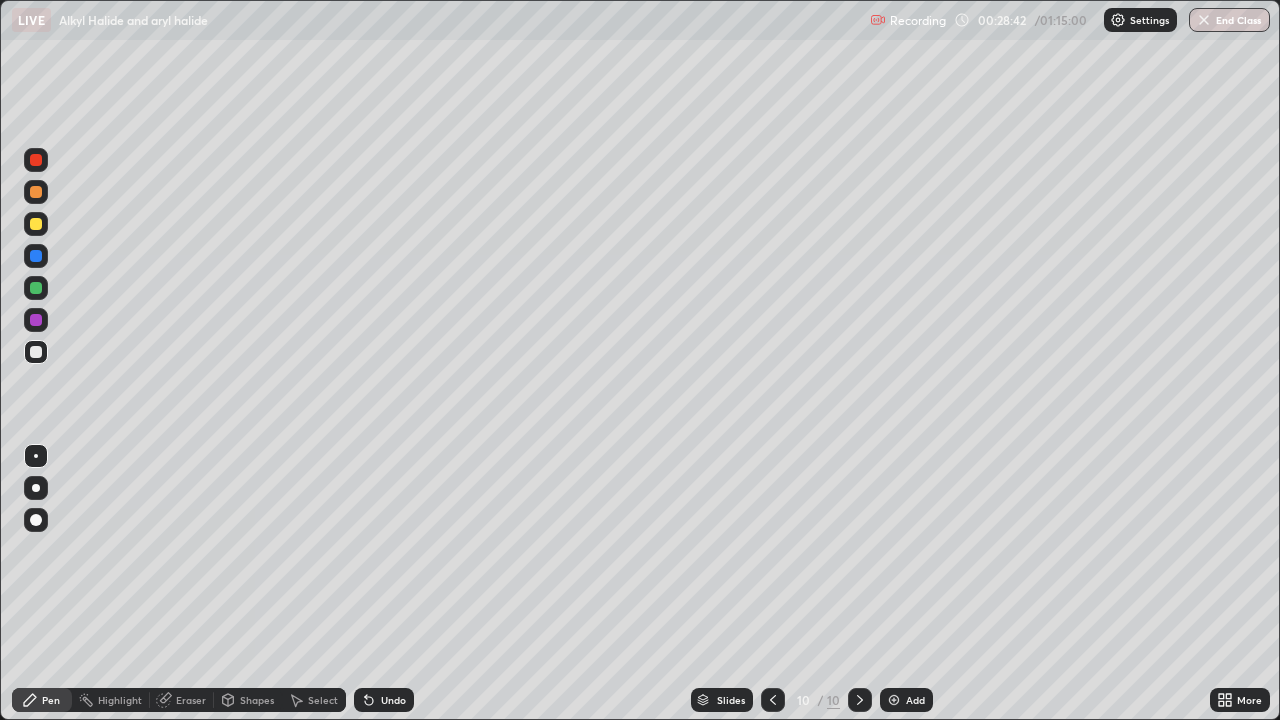 click on "Undo" at bounding box center [393, 700] 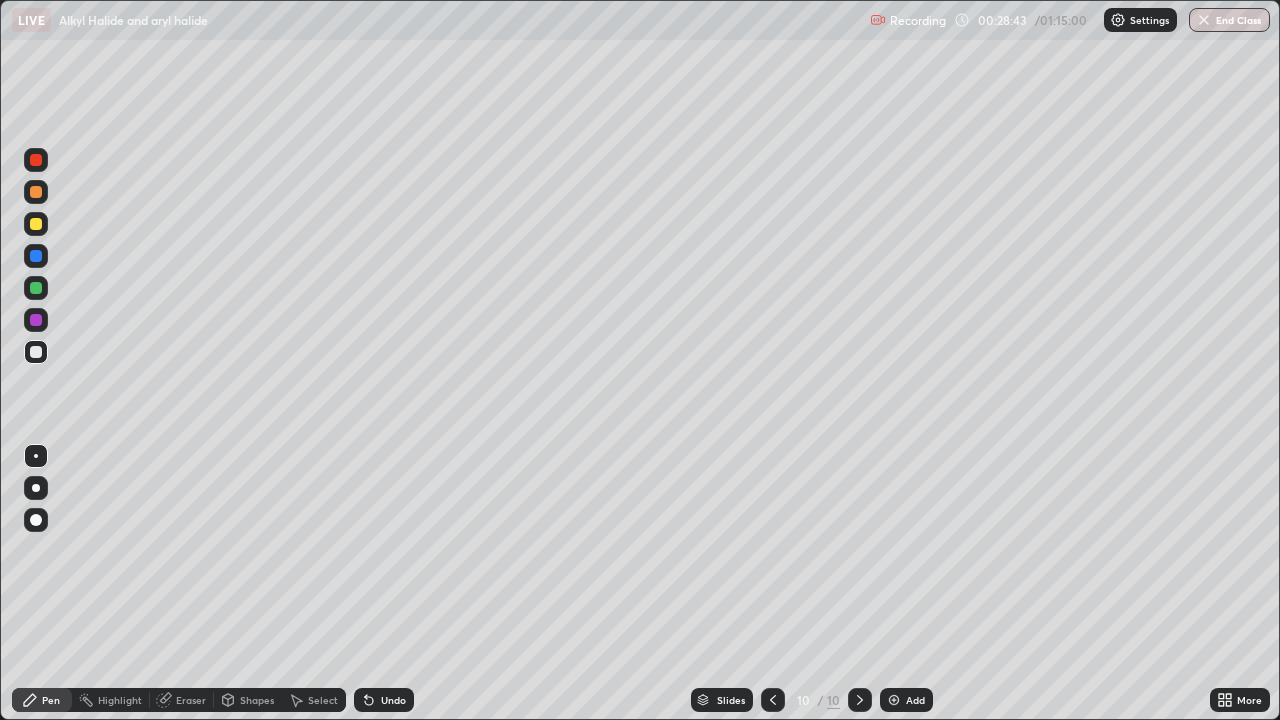 click on "Undo" at bounding box center [393, 700] 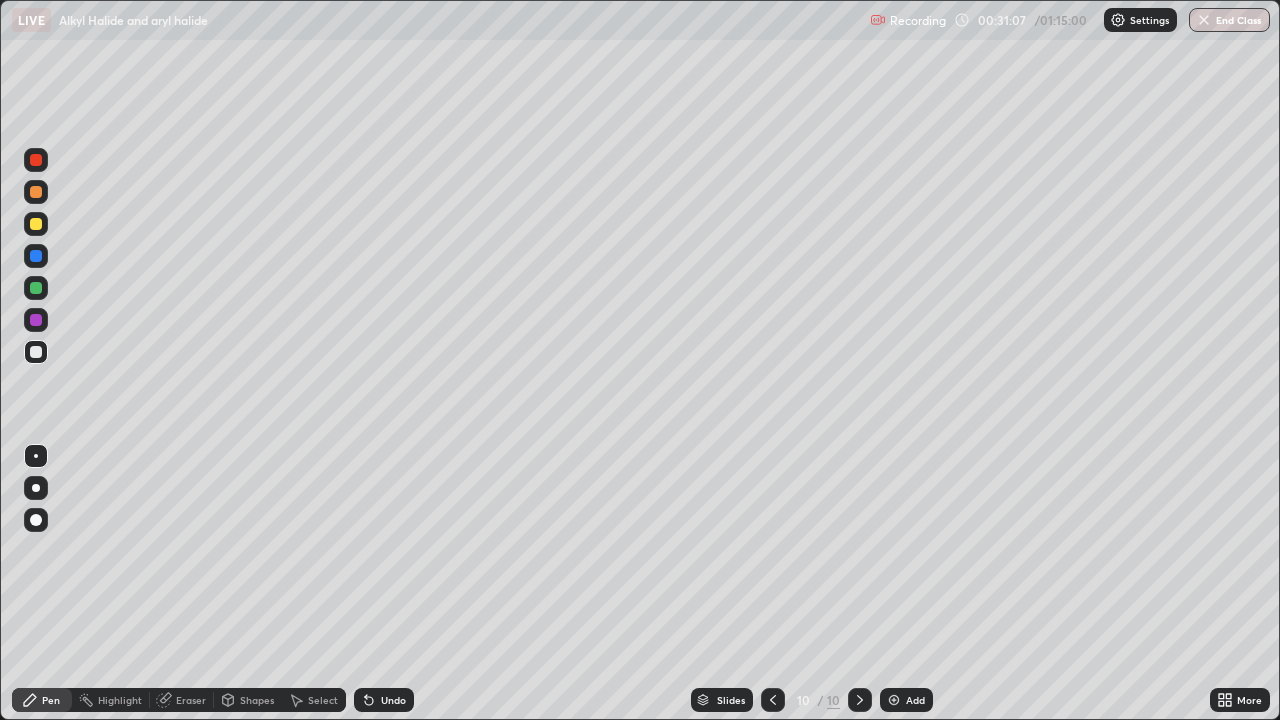 click at bounding box center [36, 224] 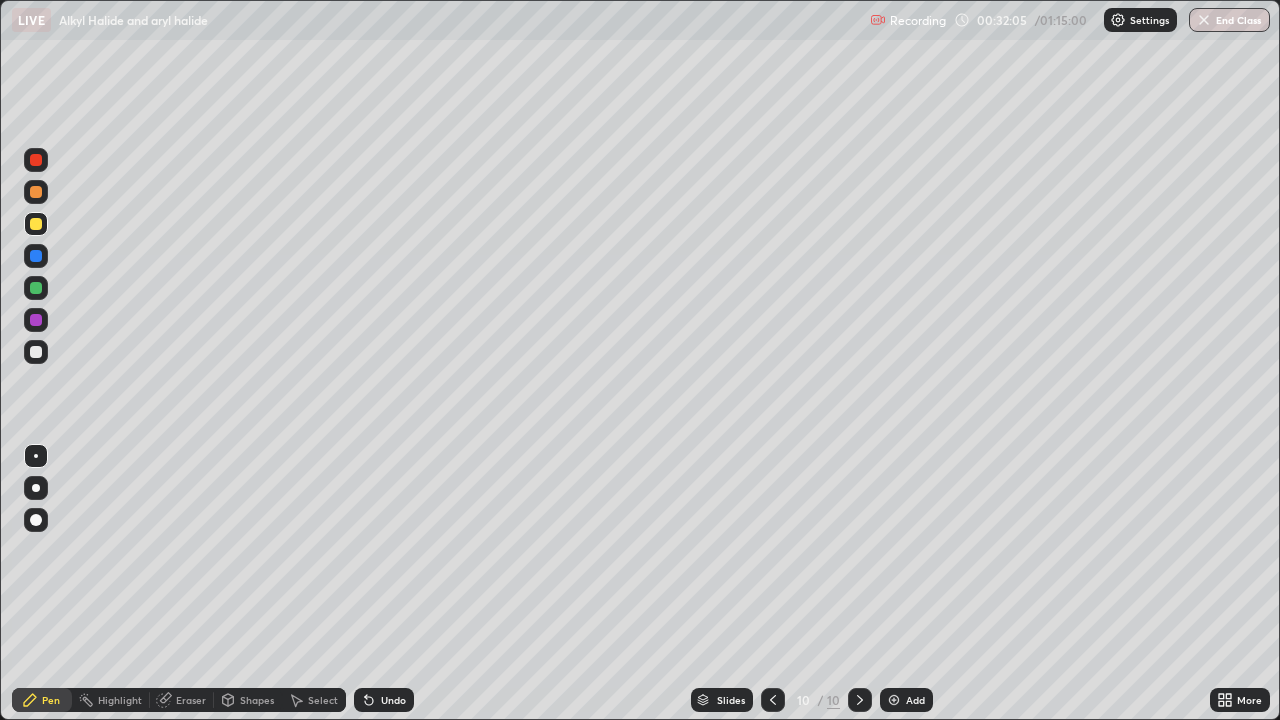 click on "Pen" at bounding box center [42, 700] 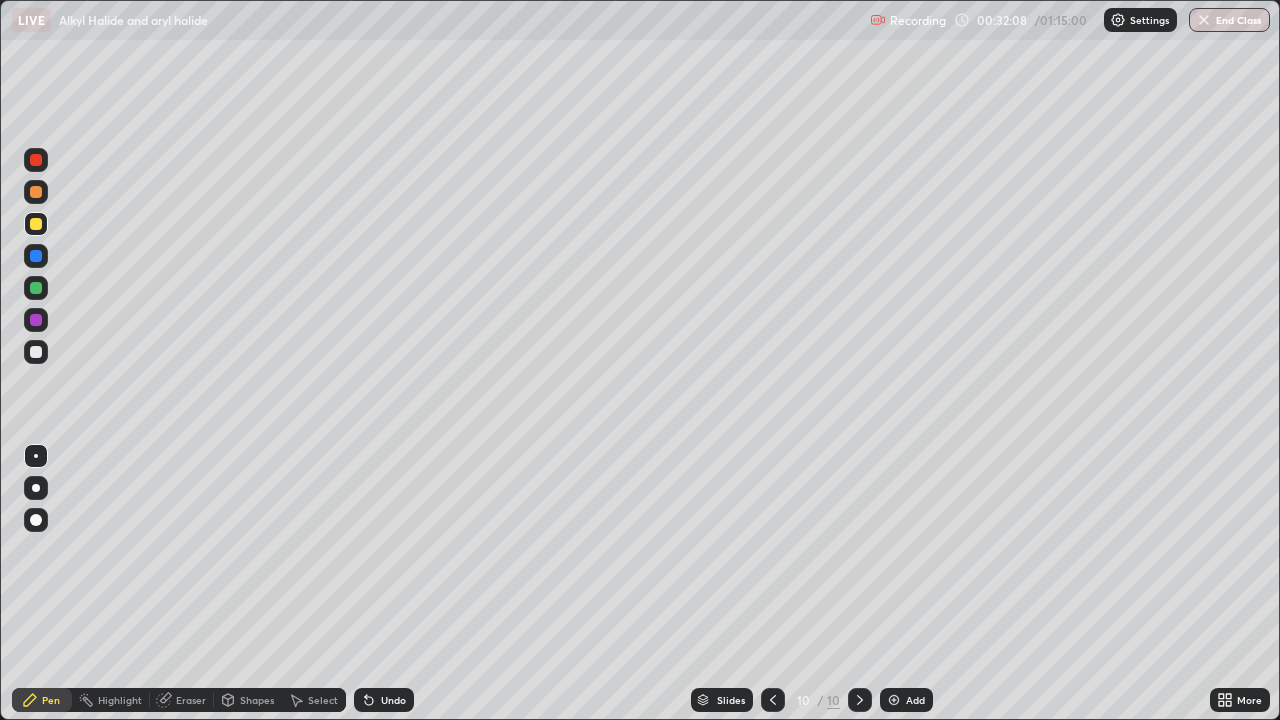 click at bounding box center (36, 352) 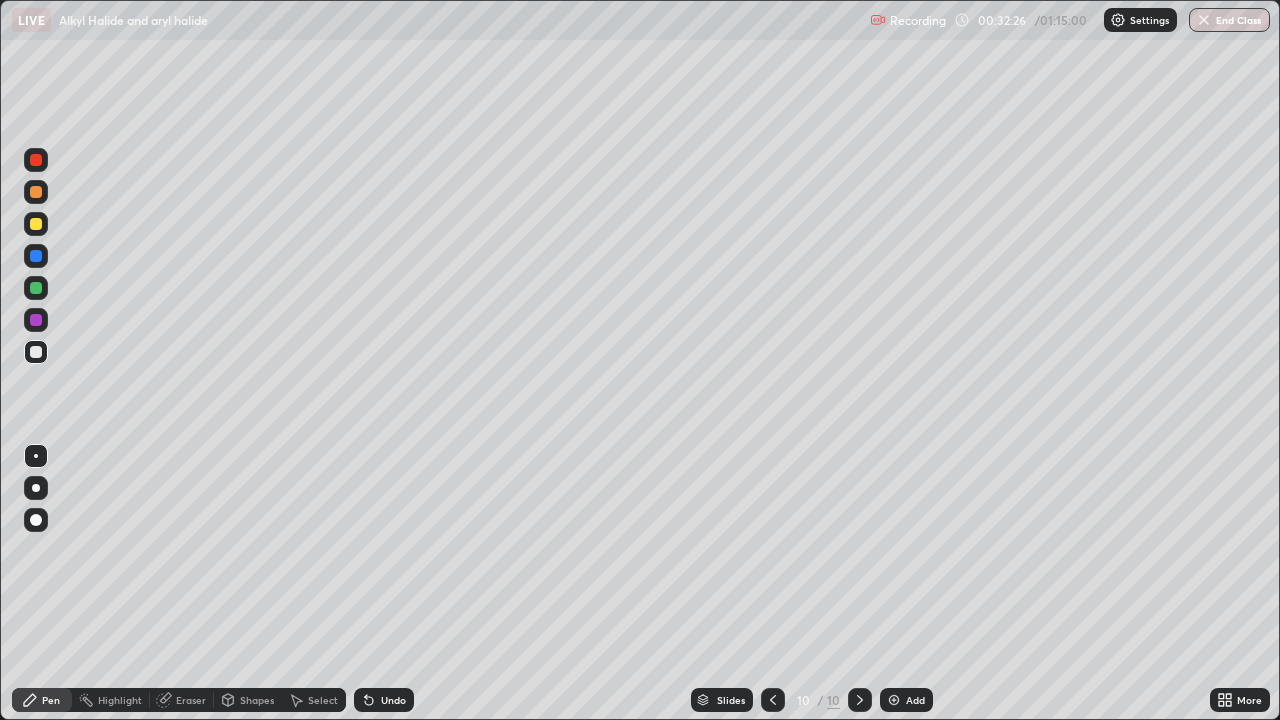 click on "Undo" at bounding box center [384, 700] 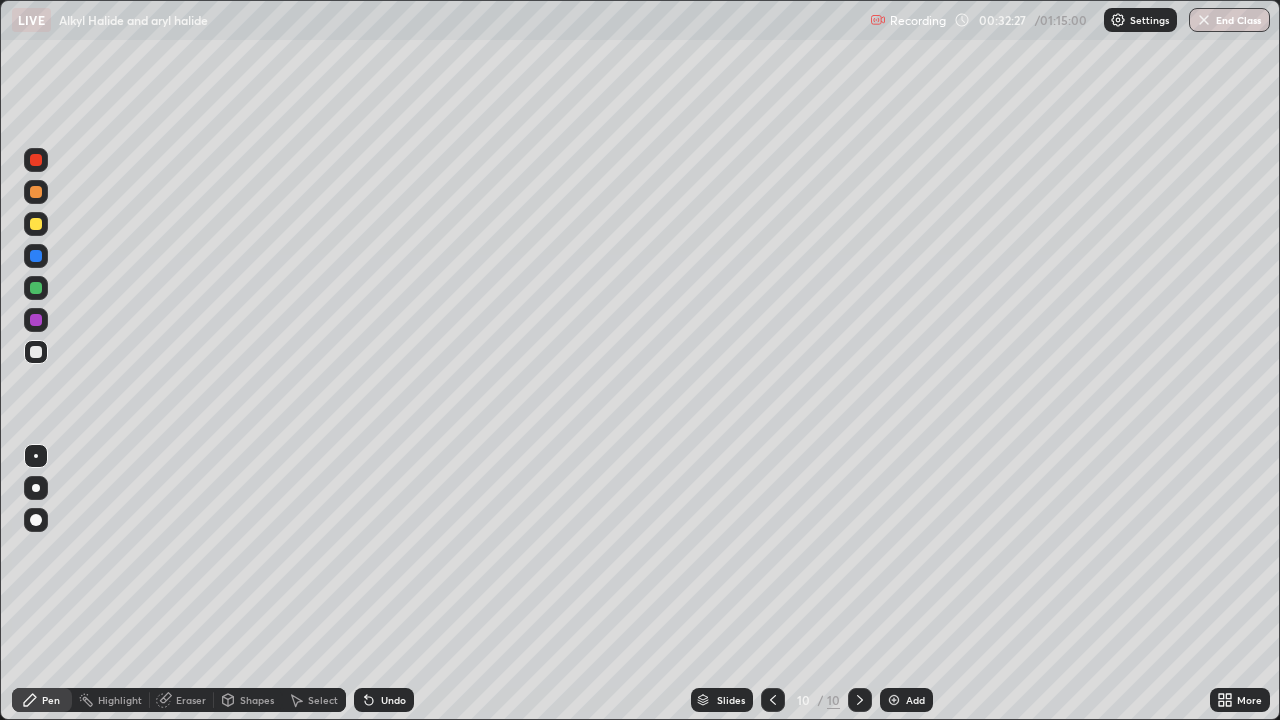 click on "Undo" at bounding box center (393, 700) 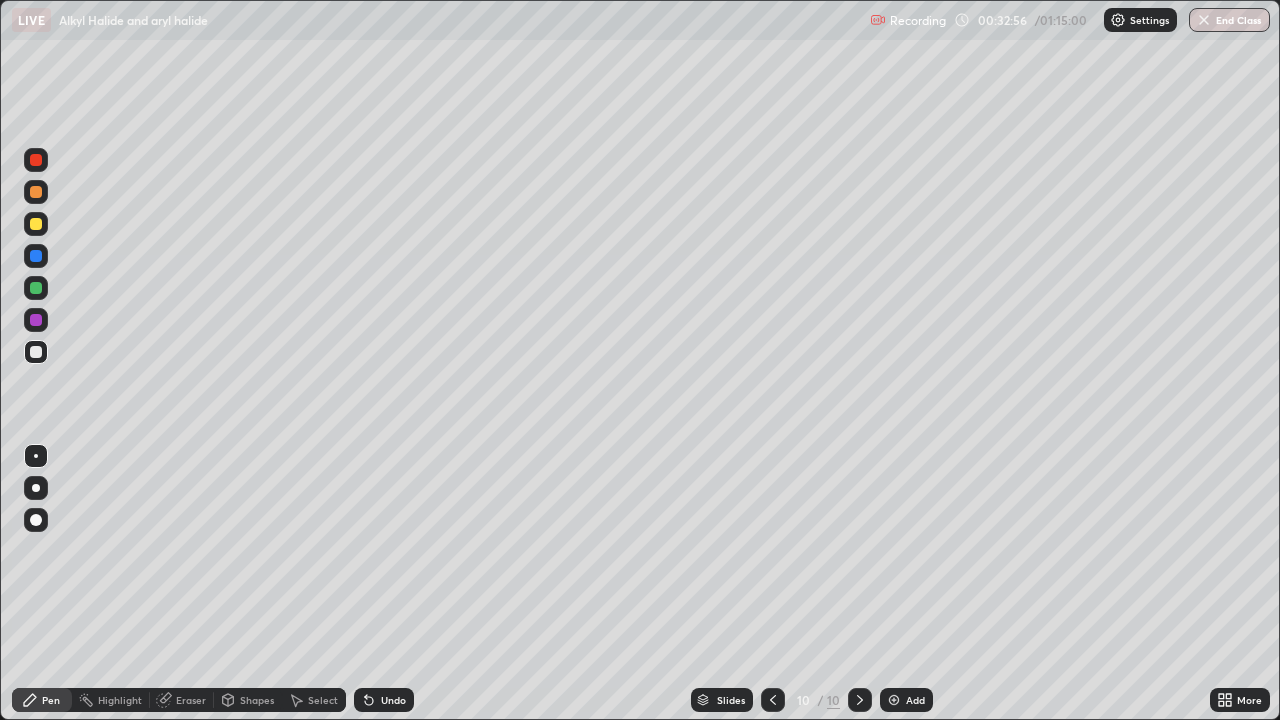 click on "Undo" at bounding box center (384, 700) 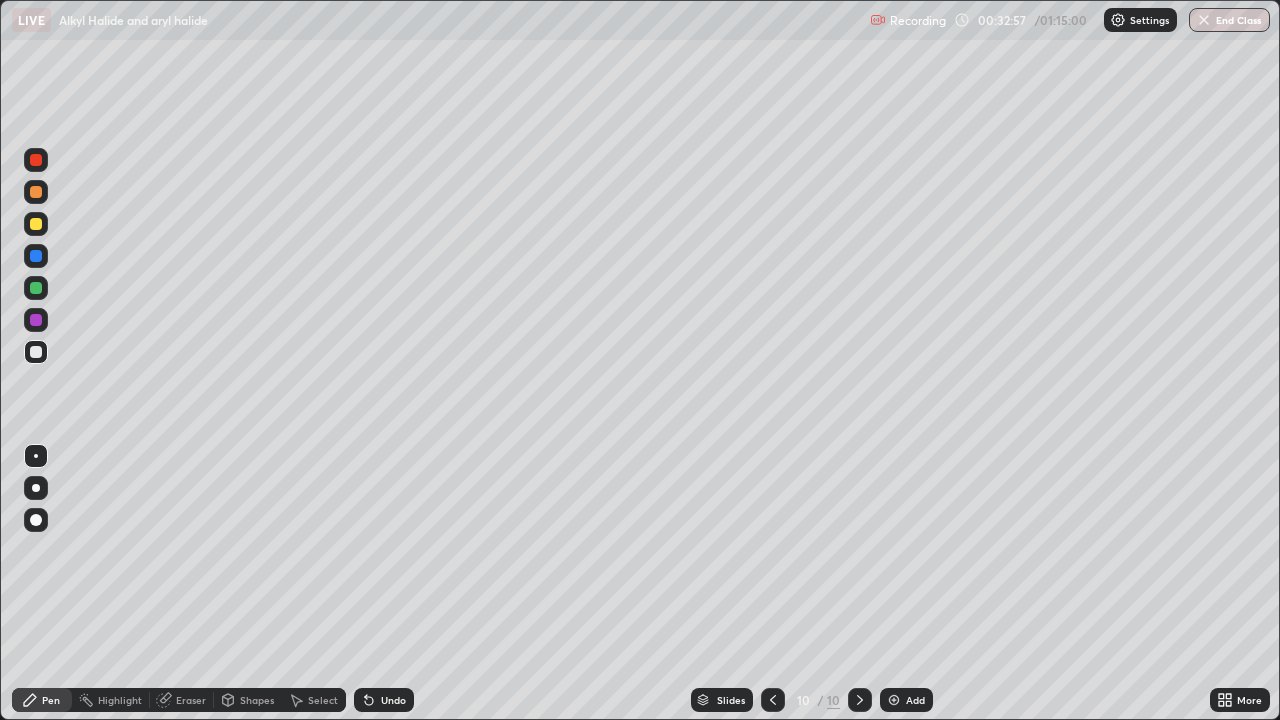 click on "Undo" at bounding box center [384, 700] 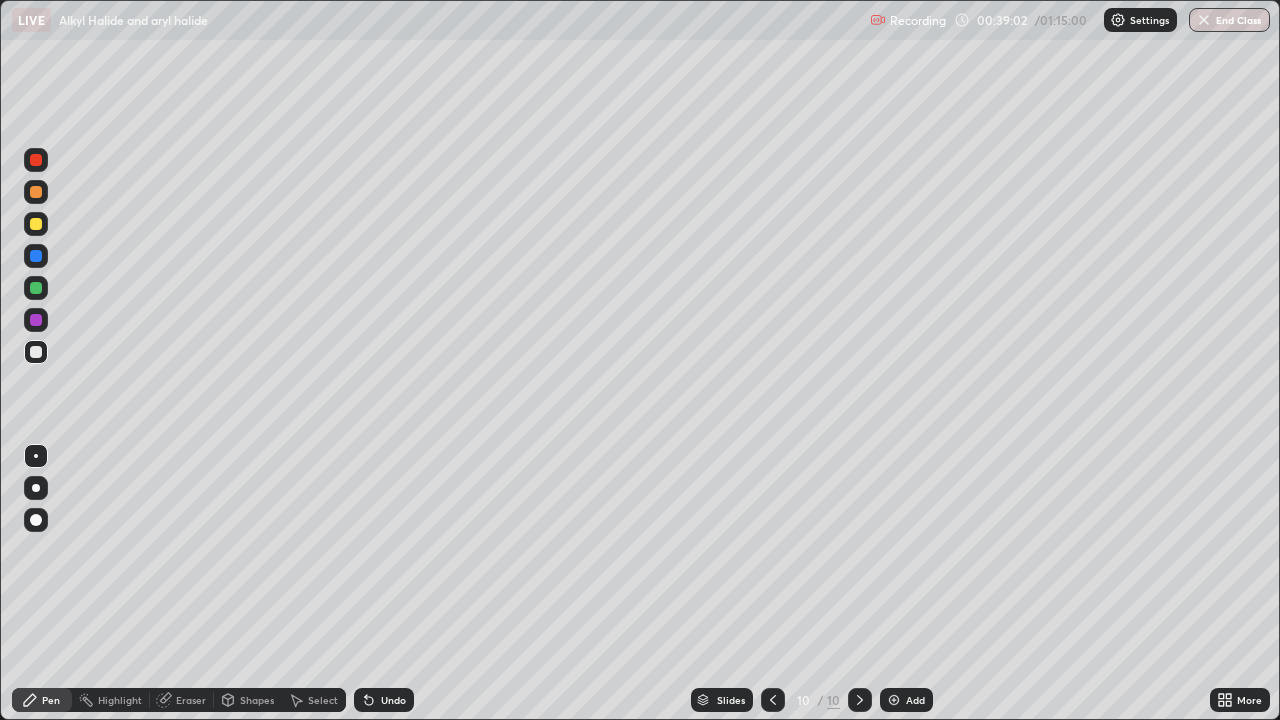 click at bounding box center (894, 700) 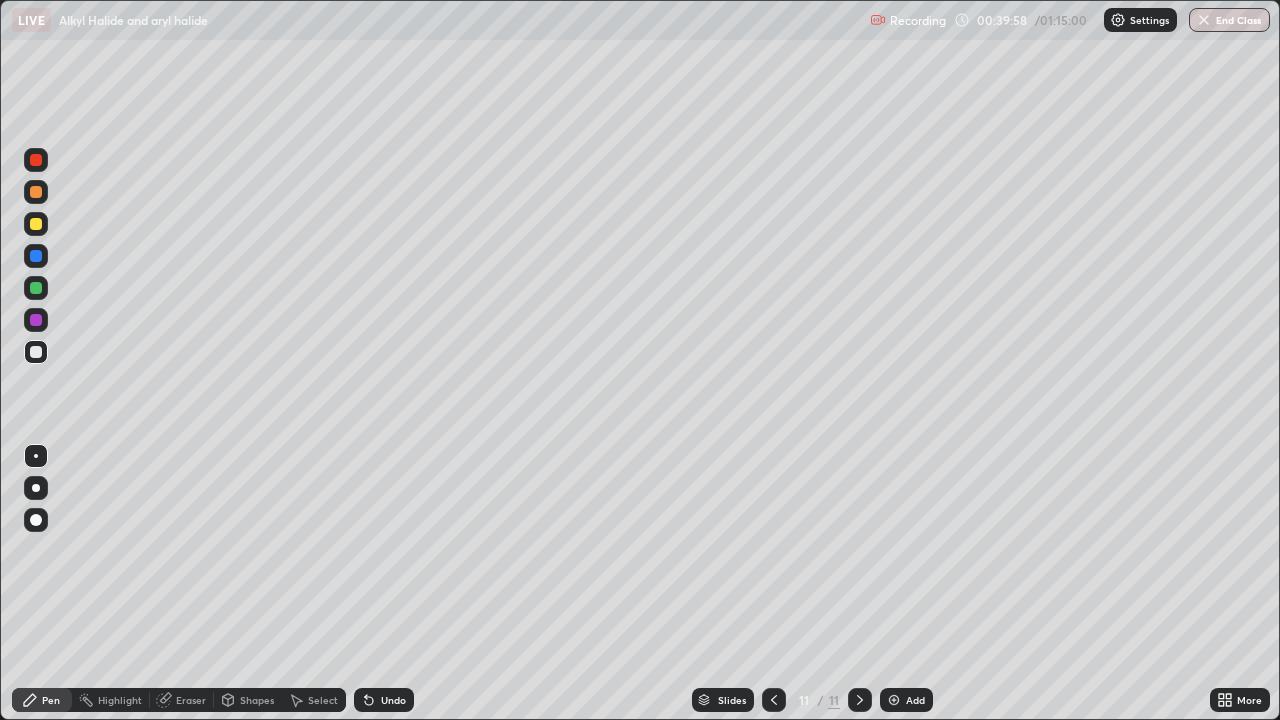 click at bounding box center (36, 224) 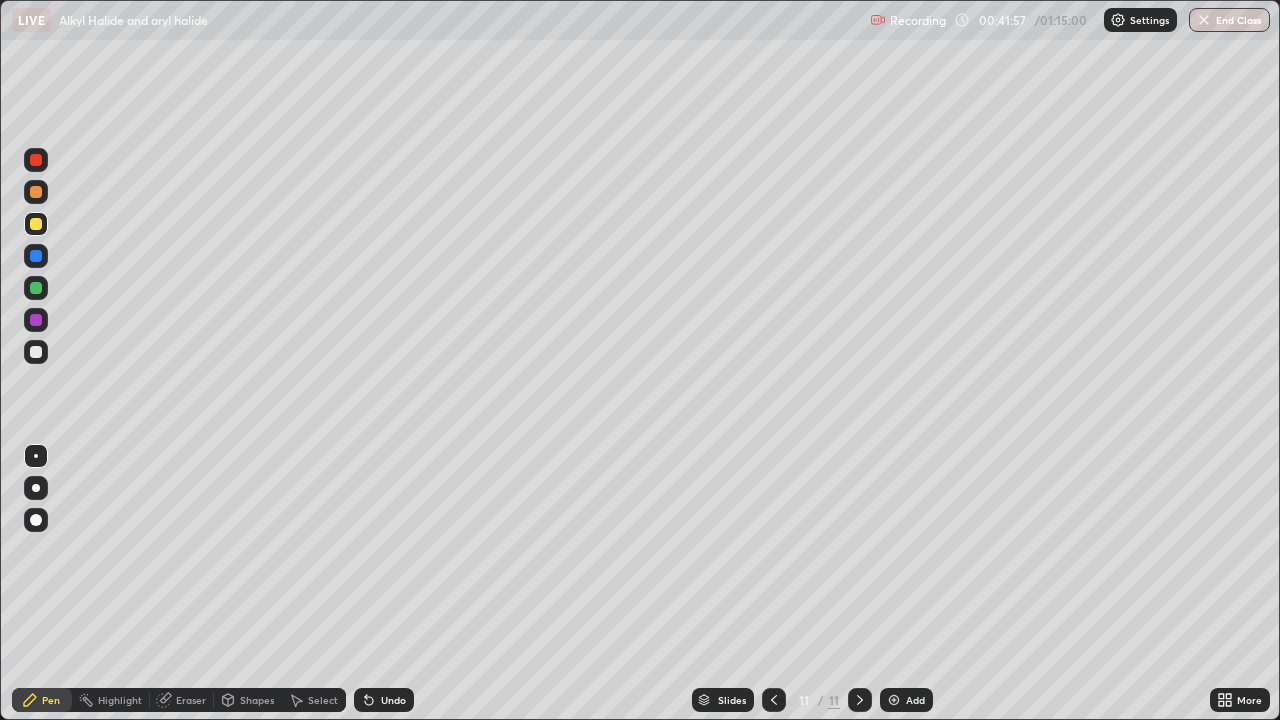 click 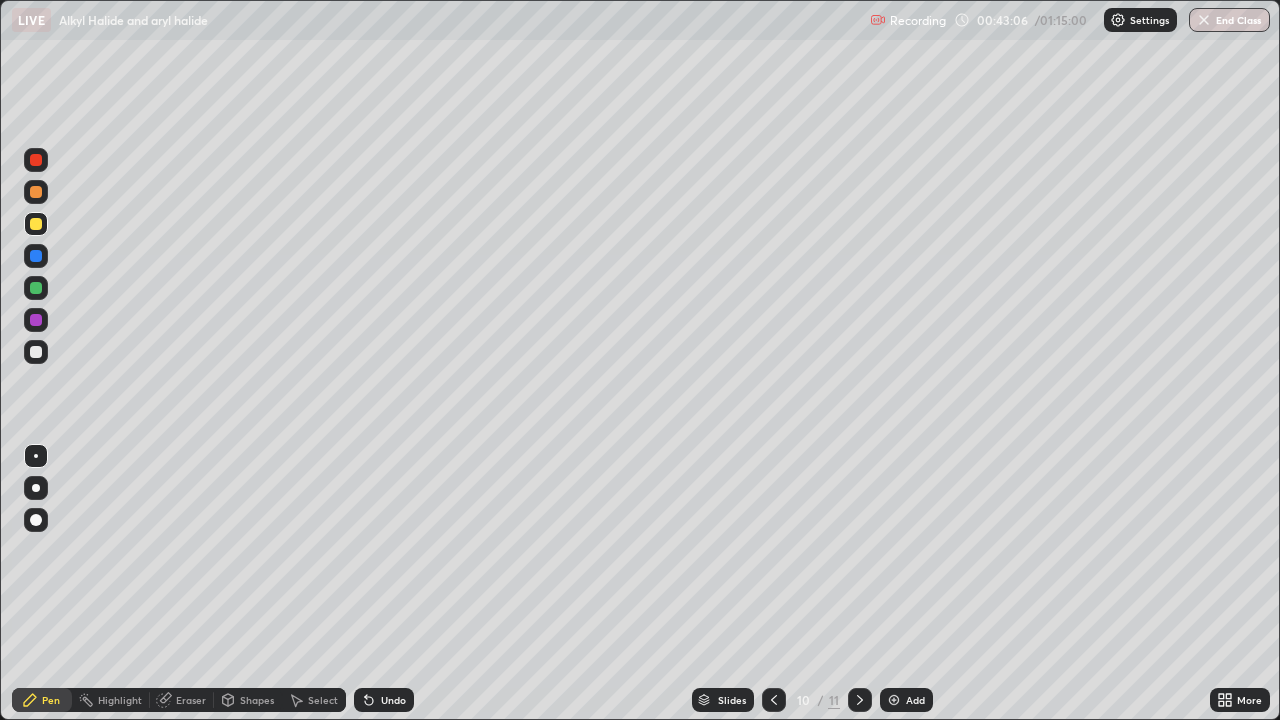 click 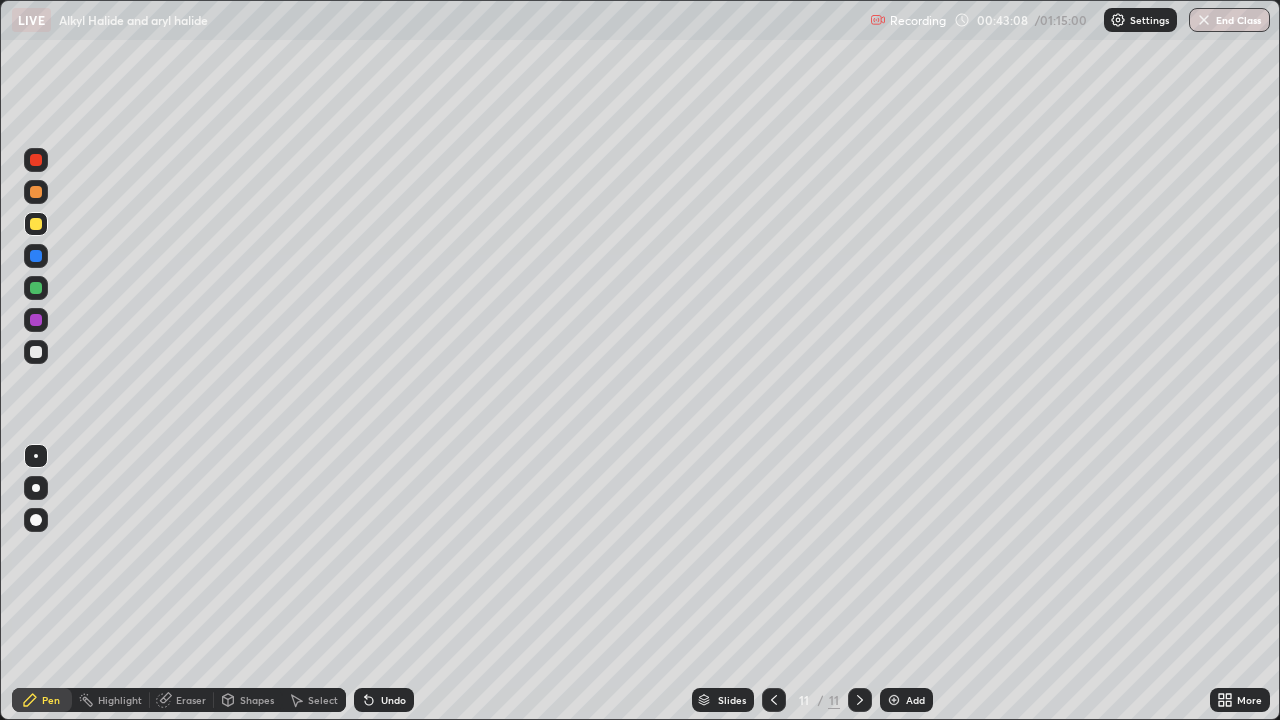 click at bounding box center (894, 700) 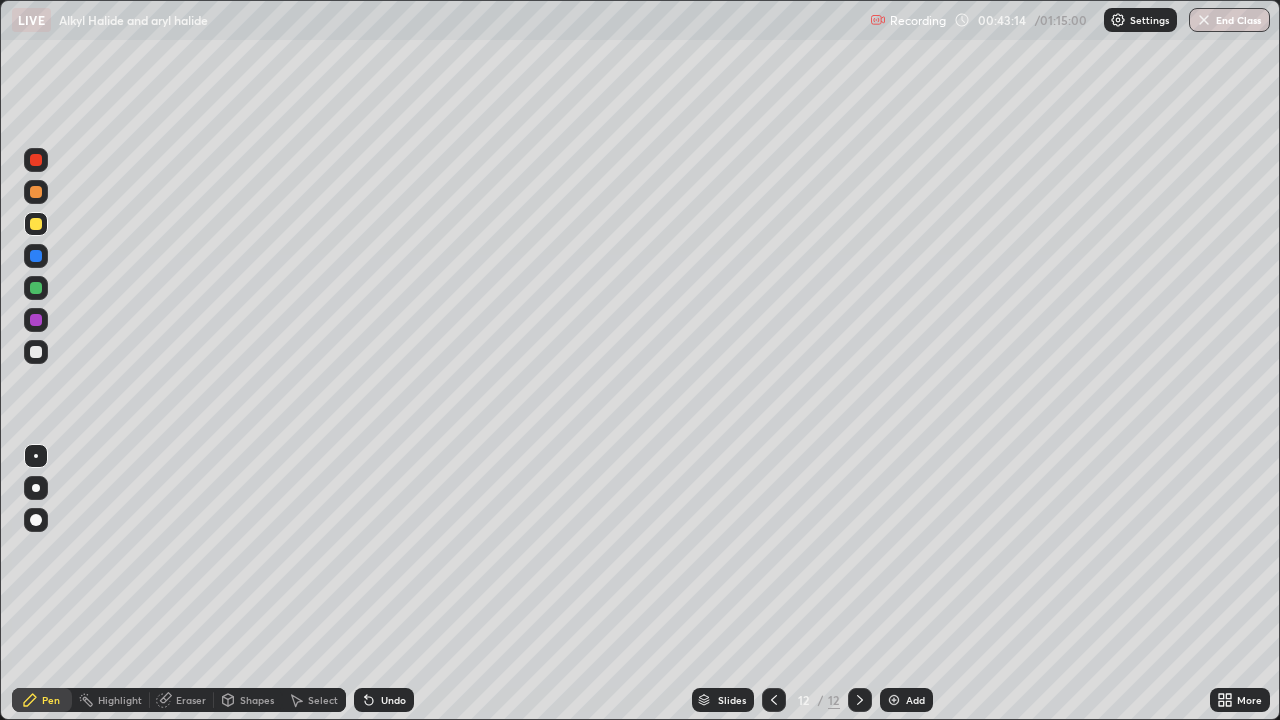 click at bounding box center [36, 352] 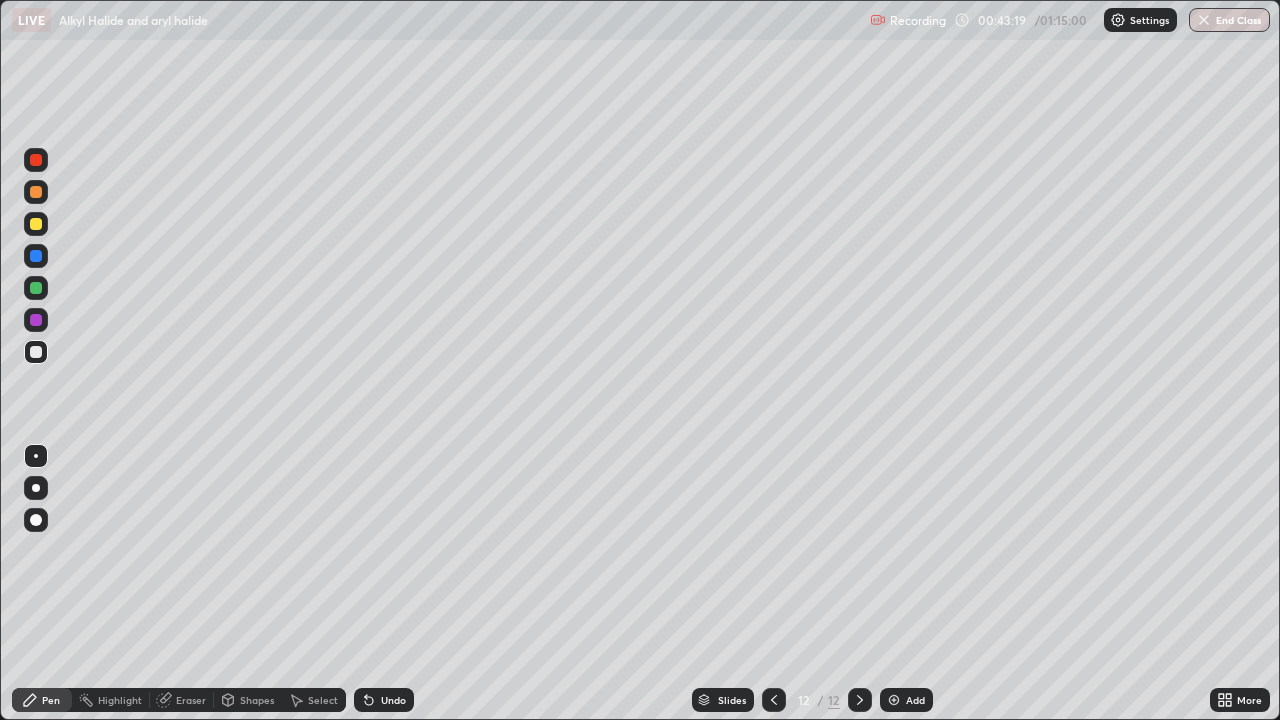 click at bounding box center [1204, 20] 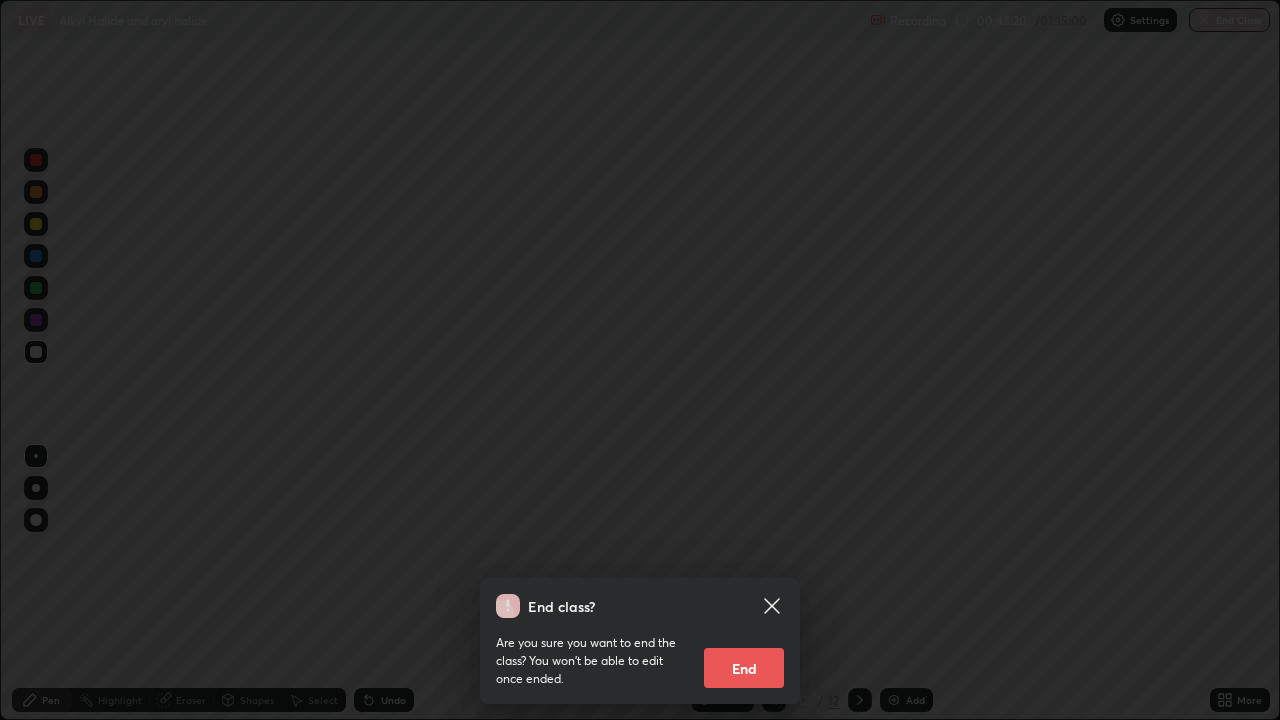 click on "End class? Are you sure you want to end the class? You won’t be able to edit once ended. End" at bounding box center [640, 360] 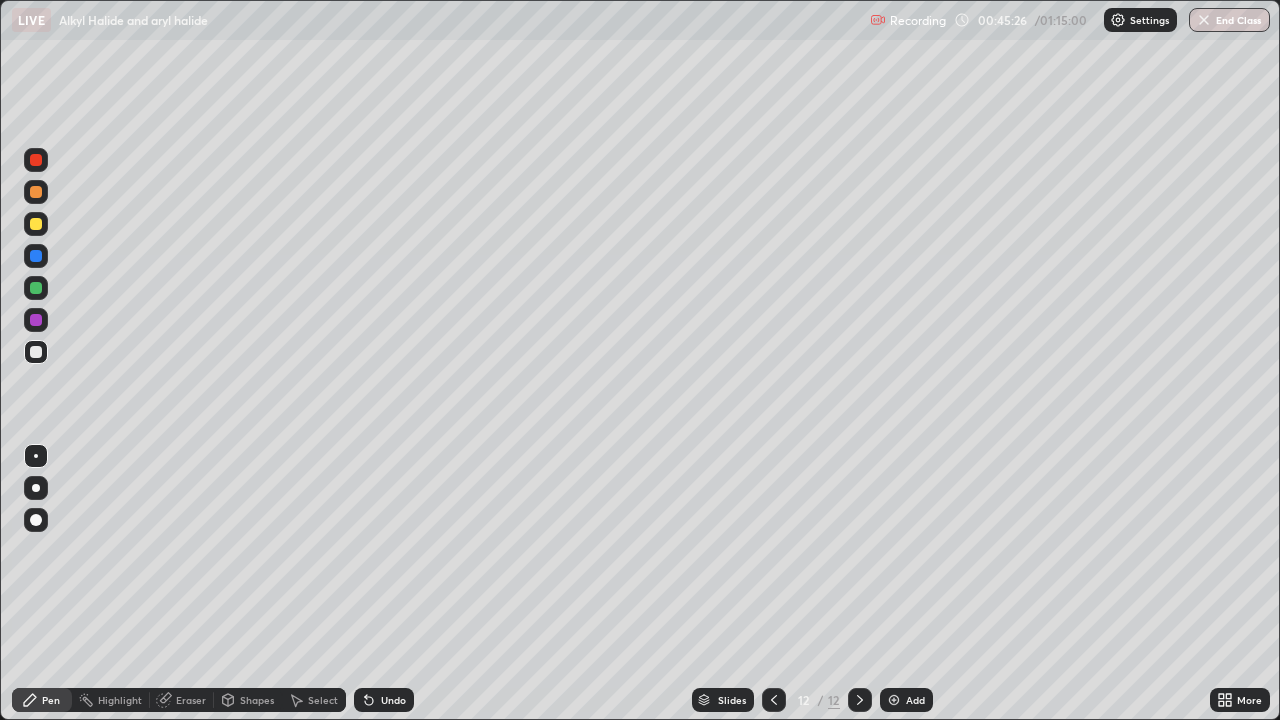 click at bounding box center [36, 224] 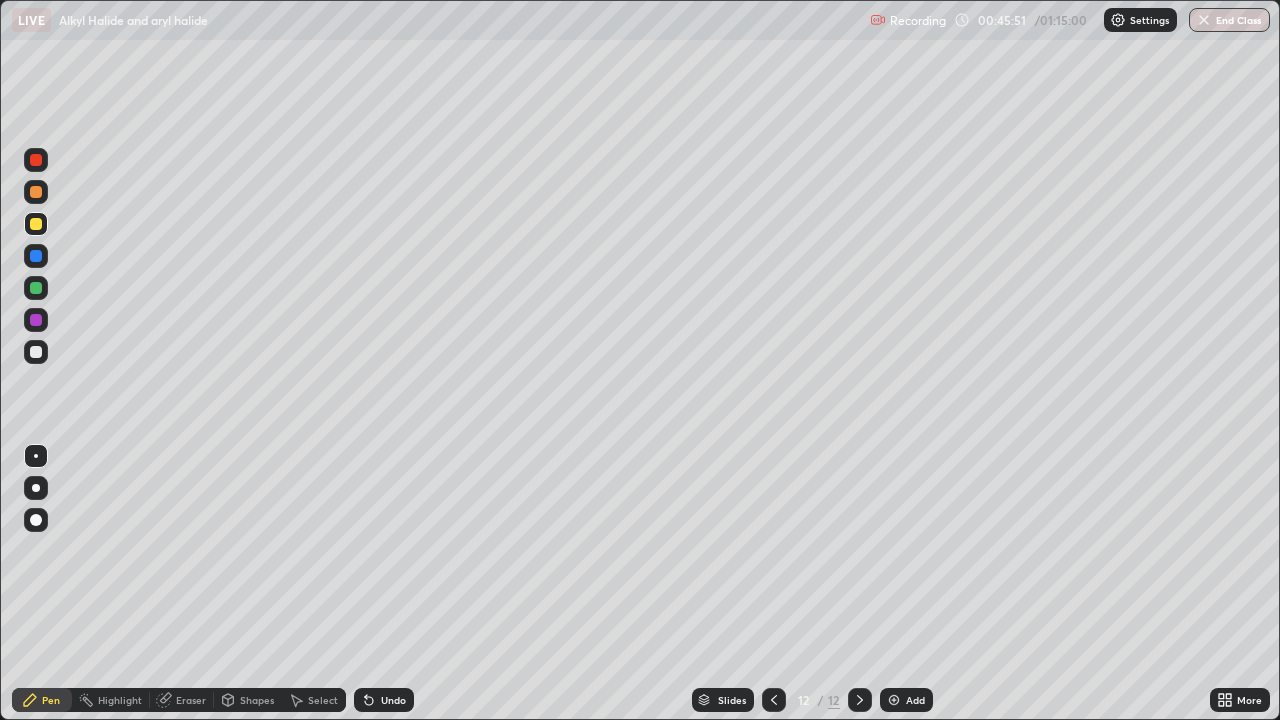 click 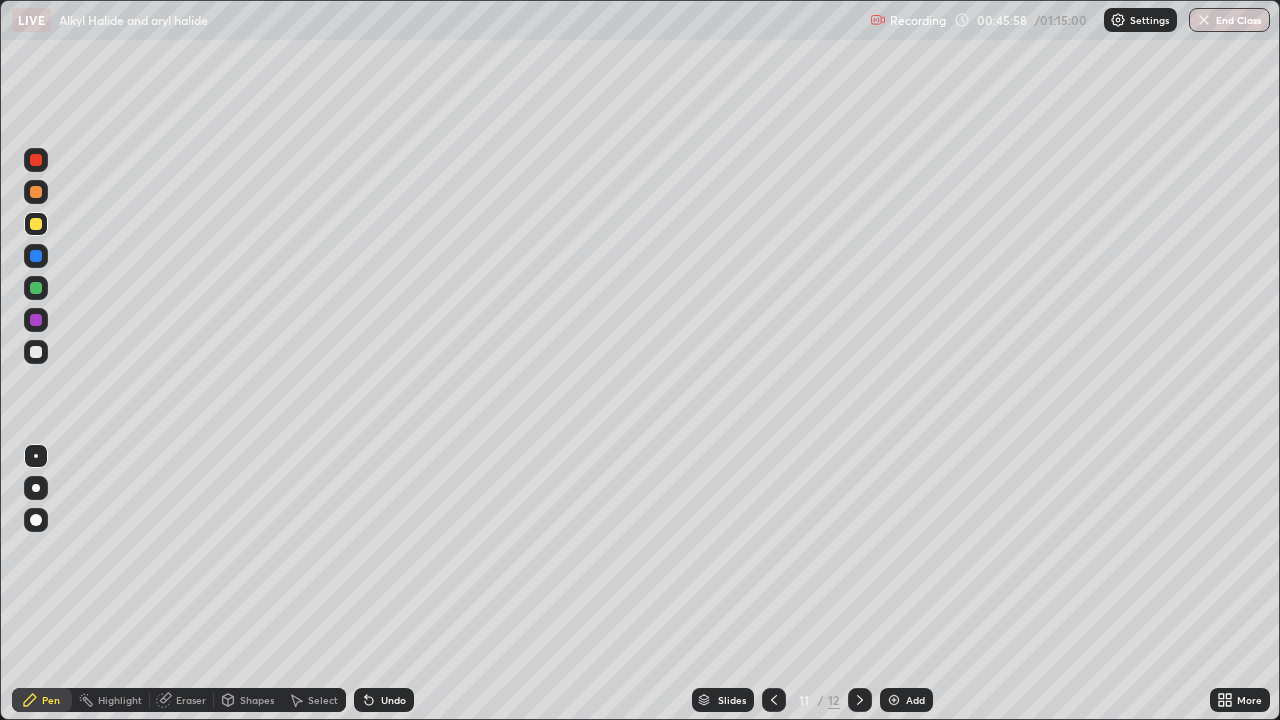 click 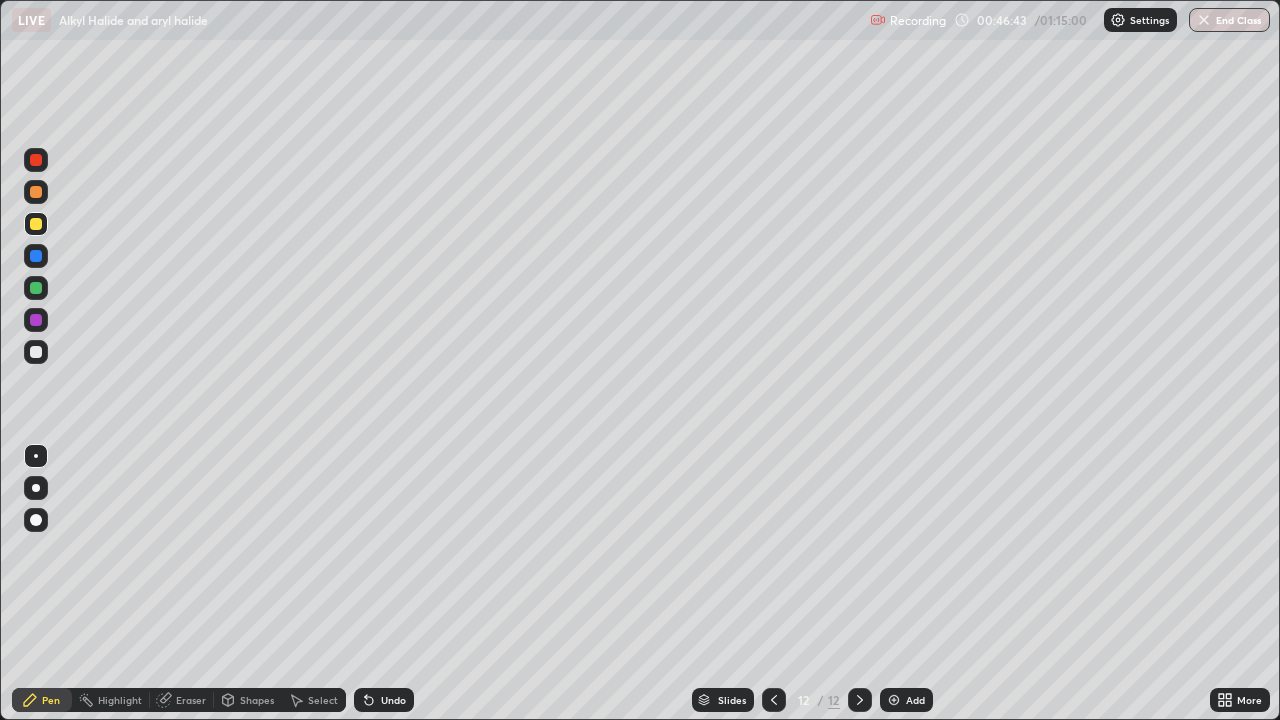 click at bounding box center [36, 352] 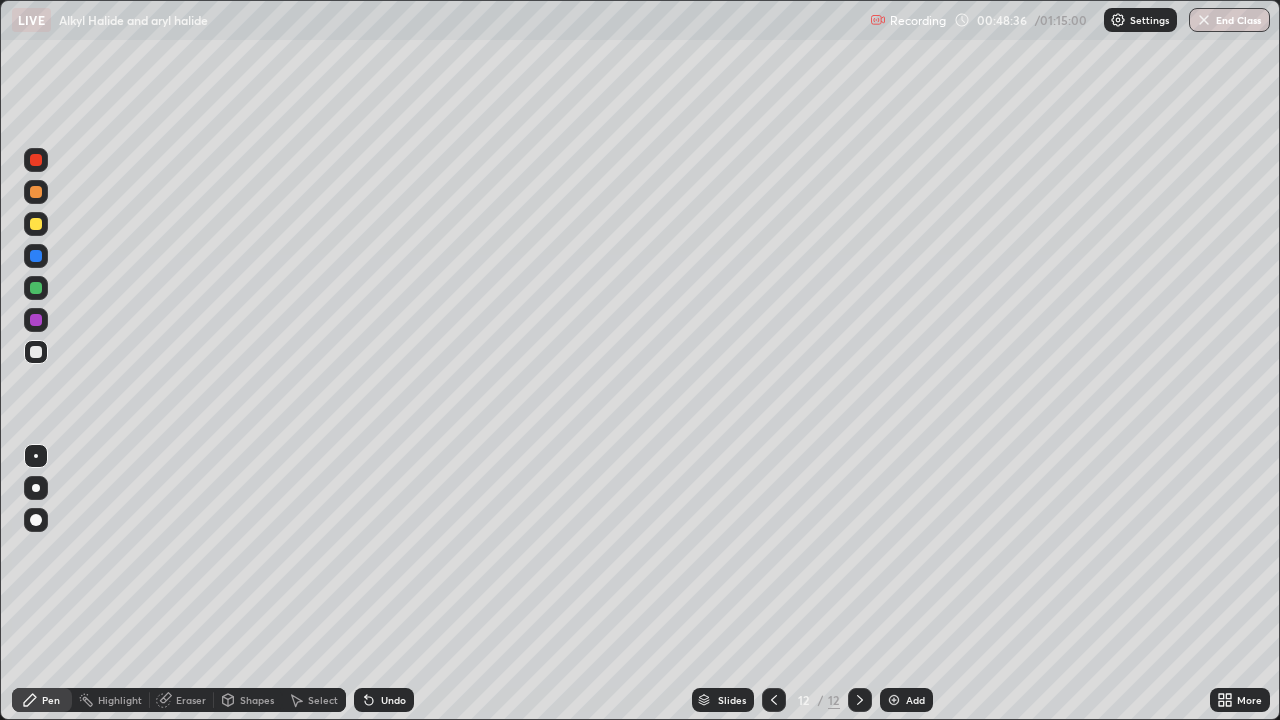 click at bounding box center (36, 224) 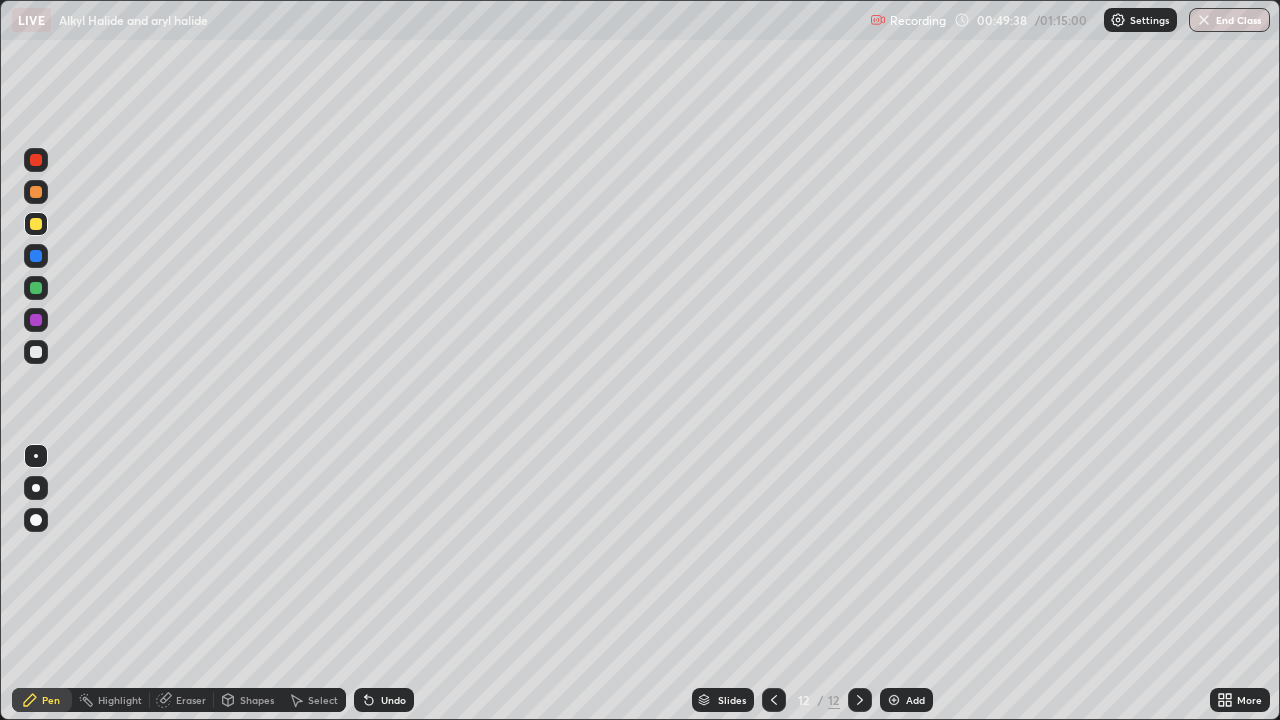 click at bounding box center (36, 352) 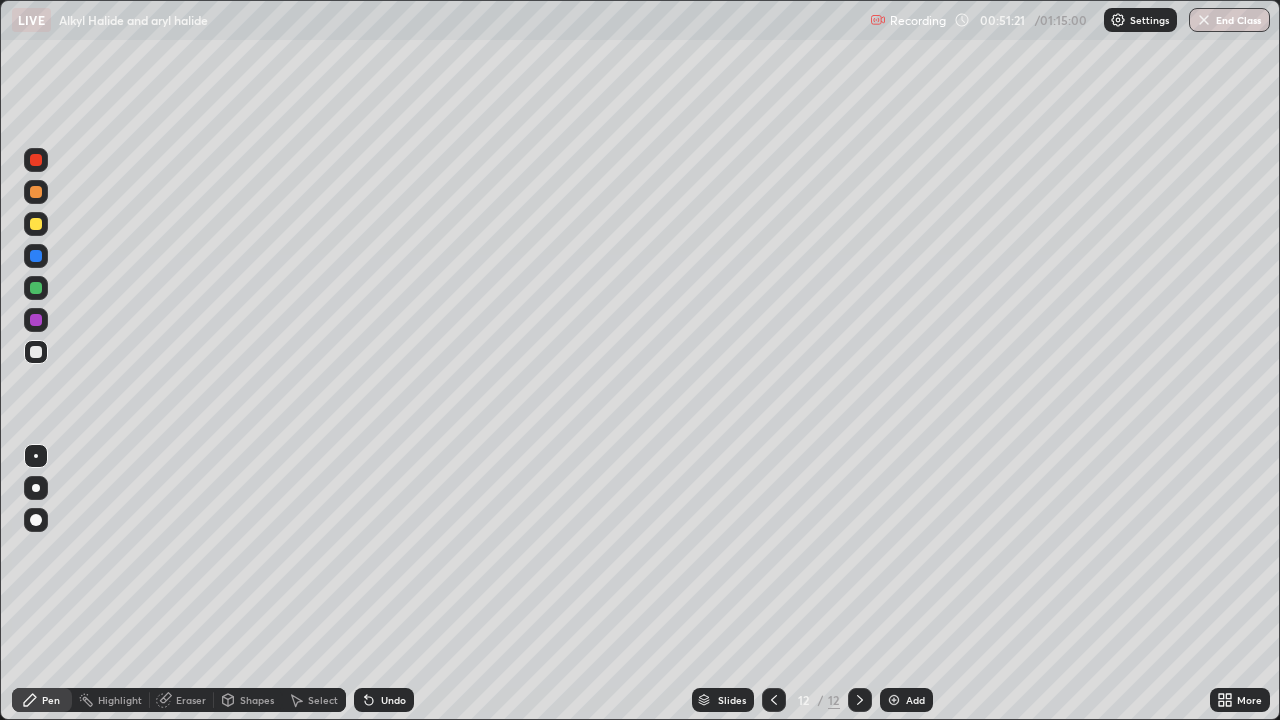 click at bounding box center (36, 224) 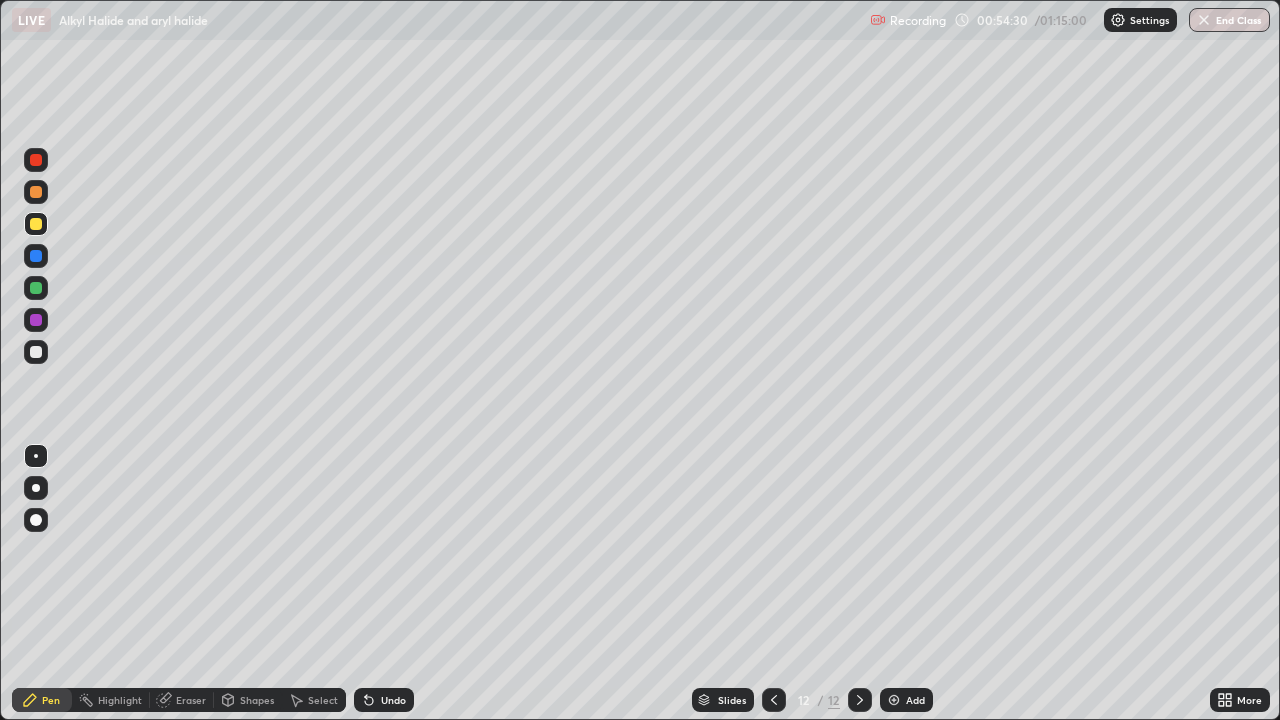 click at bounding box center [894, 700] 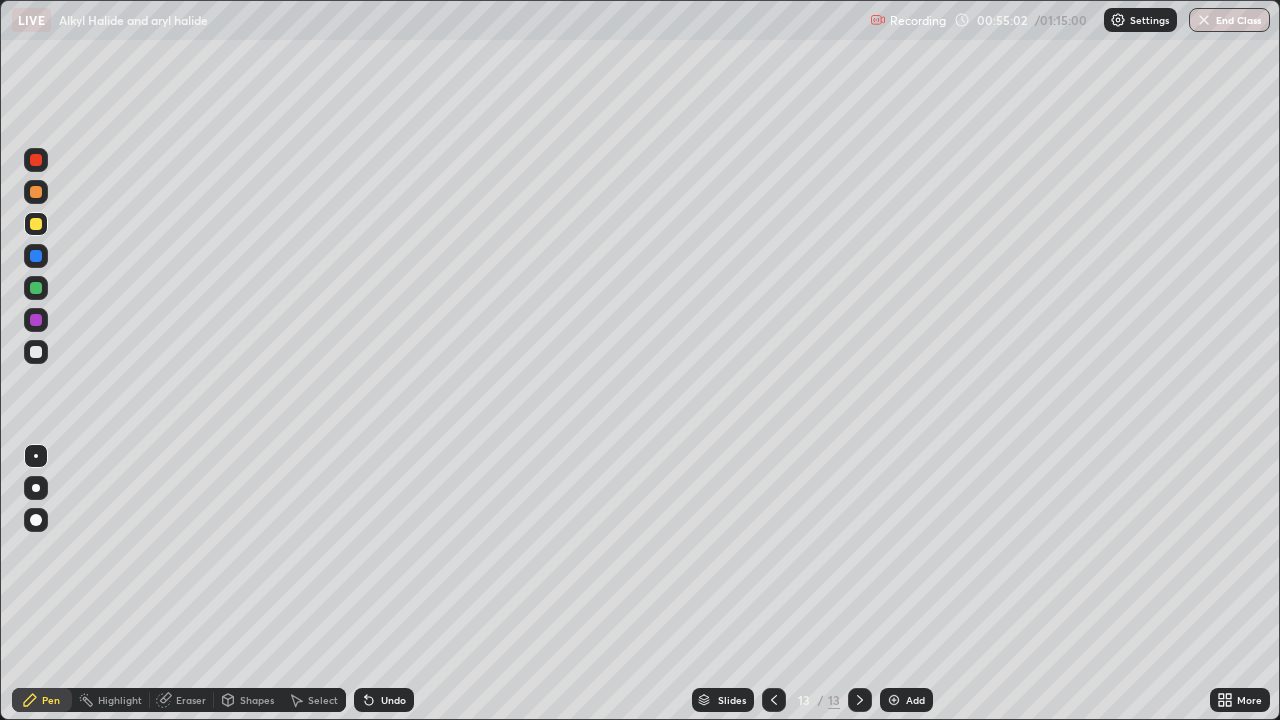 click at bounding box center (36, 352) 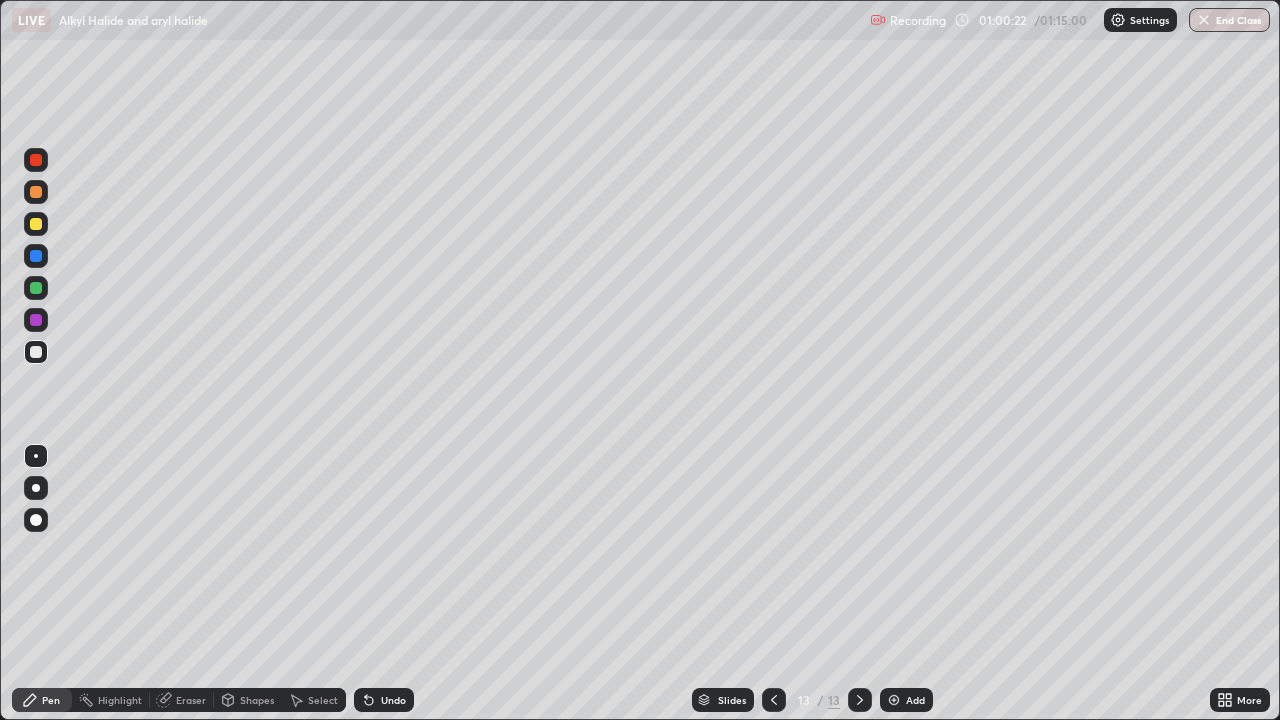click at bounding box center [894, 700] 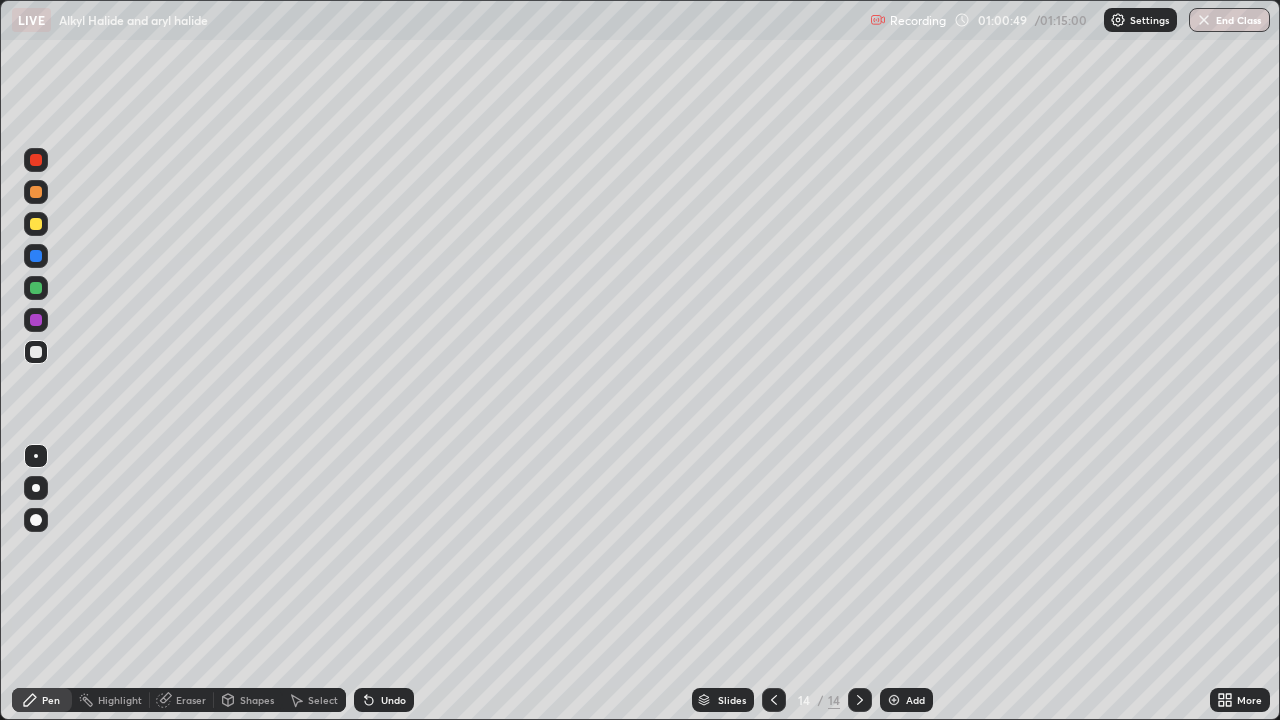click 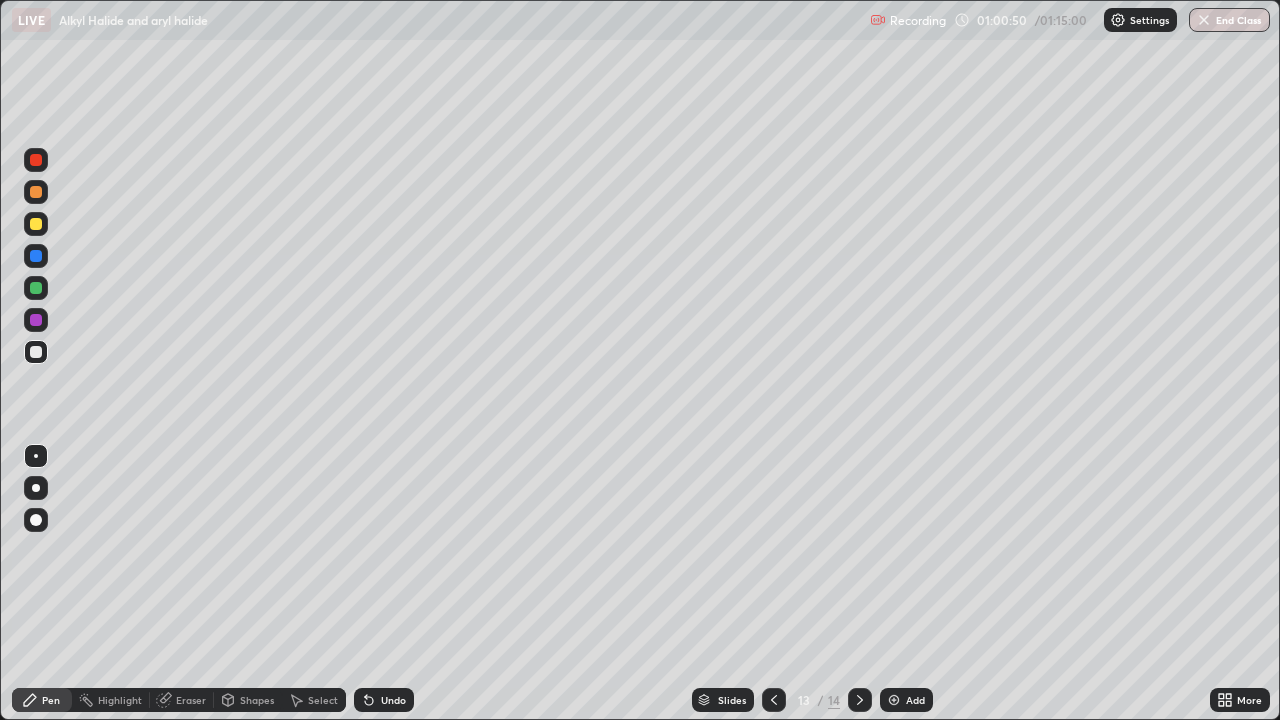 click at bounding box center (774, 700) 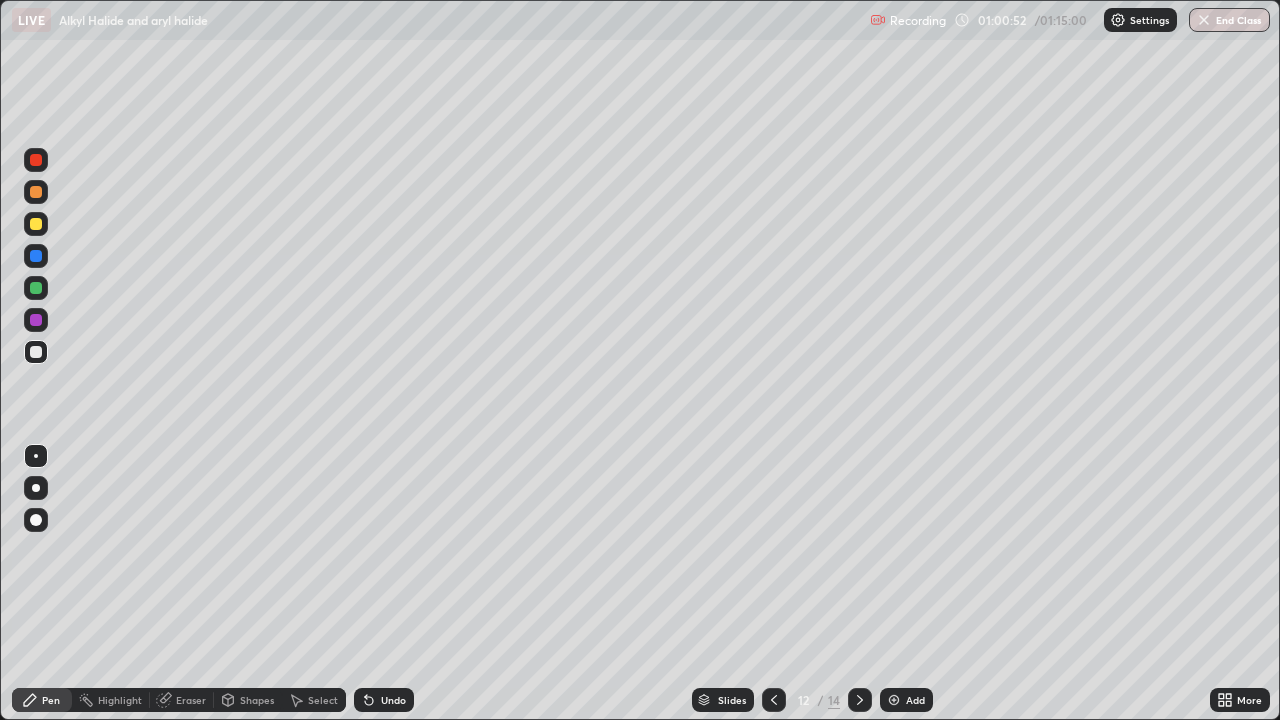 click 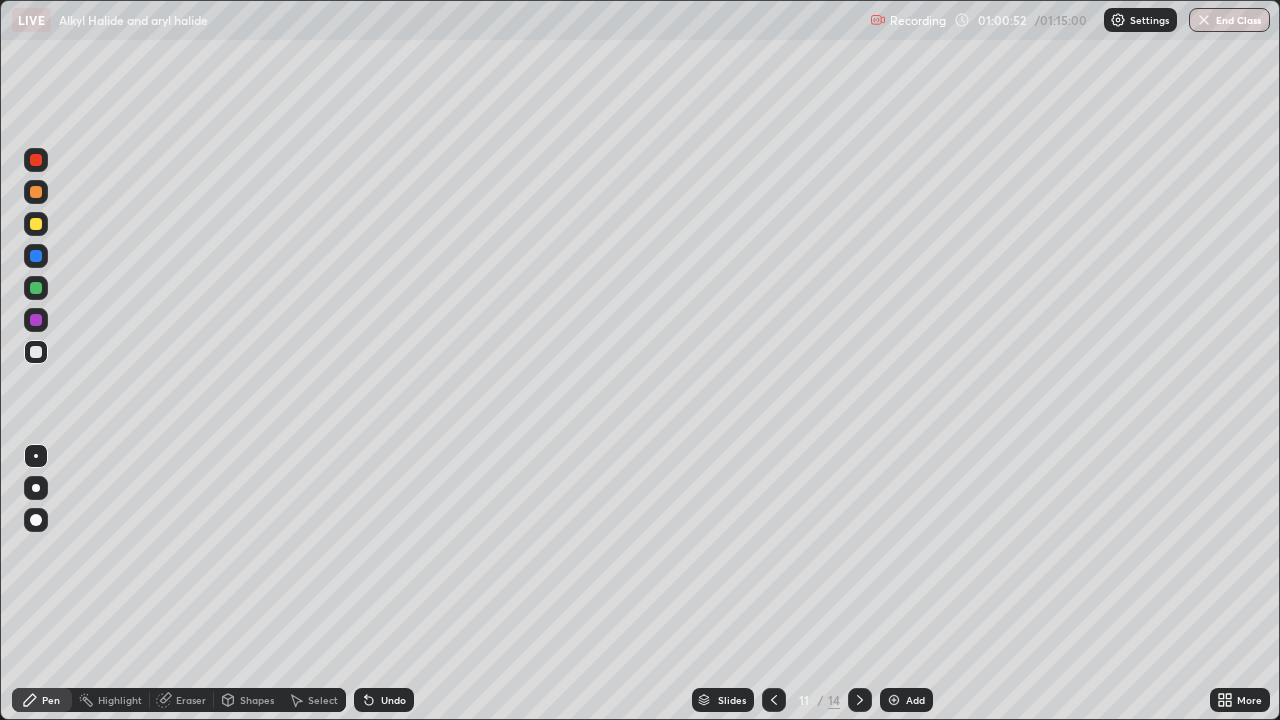 click 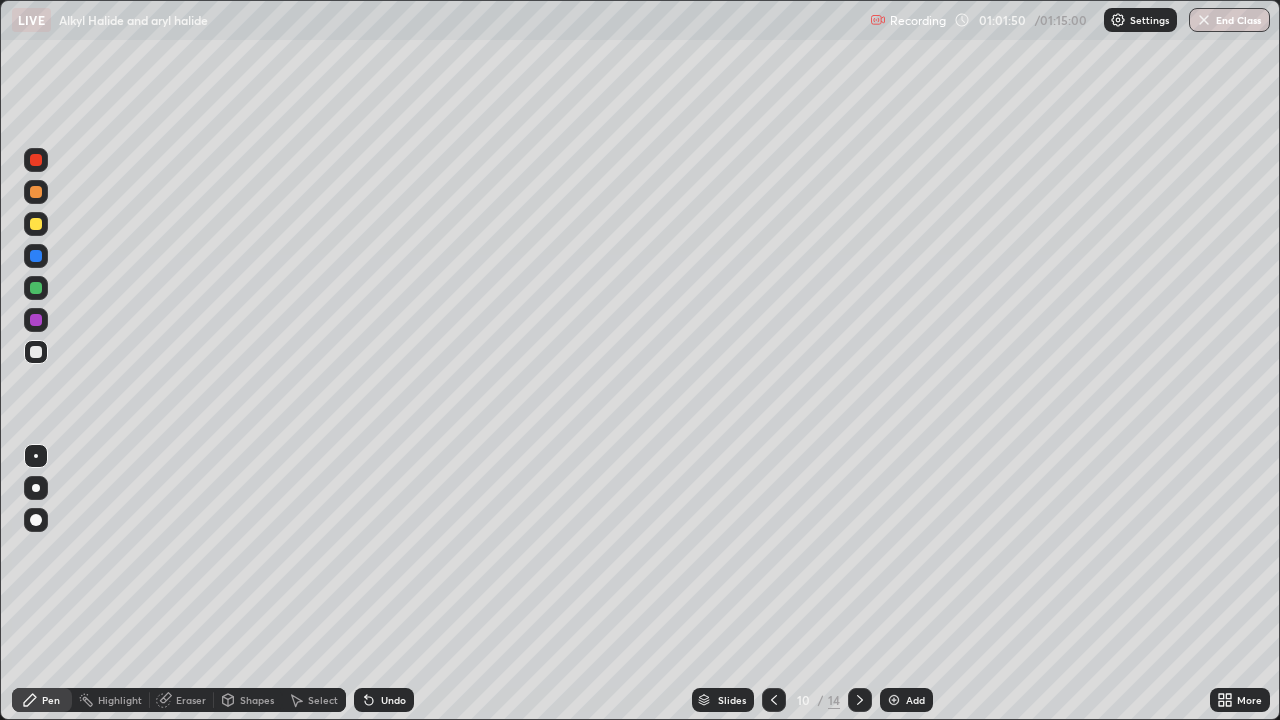 click 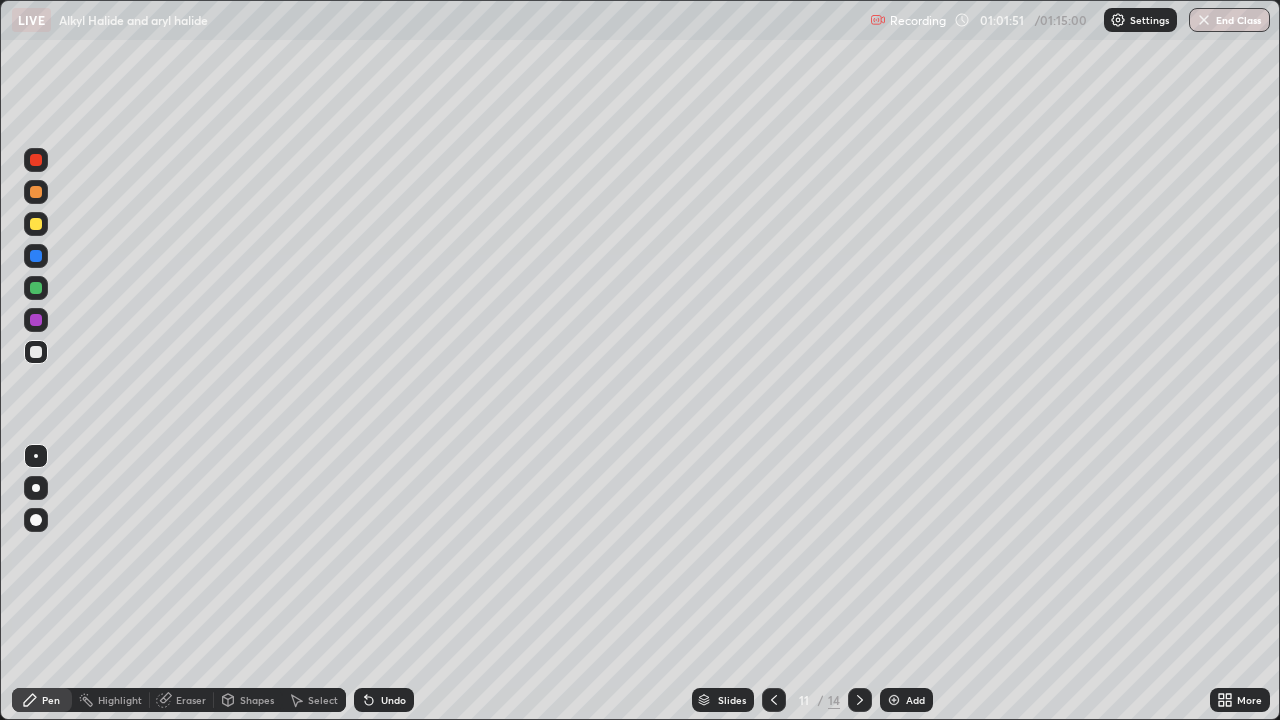 click 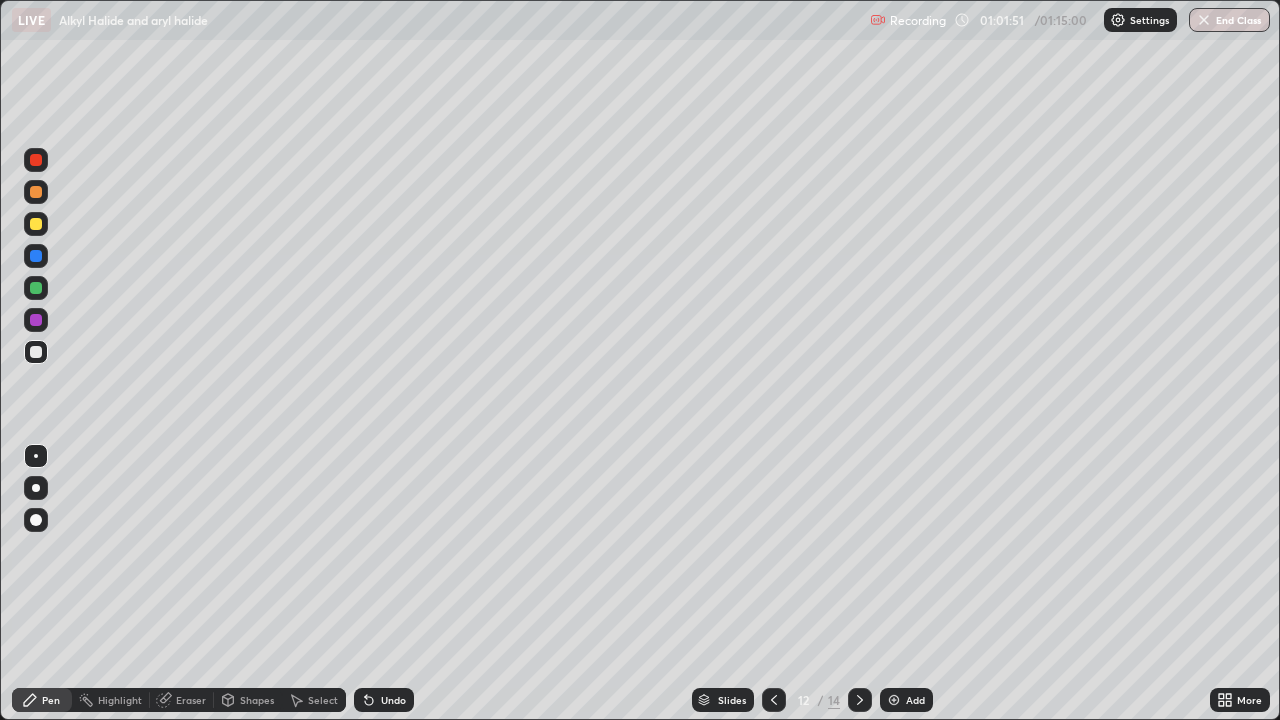 click 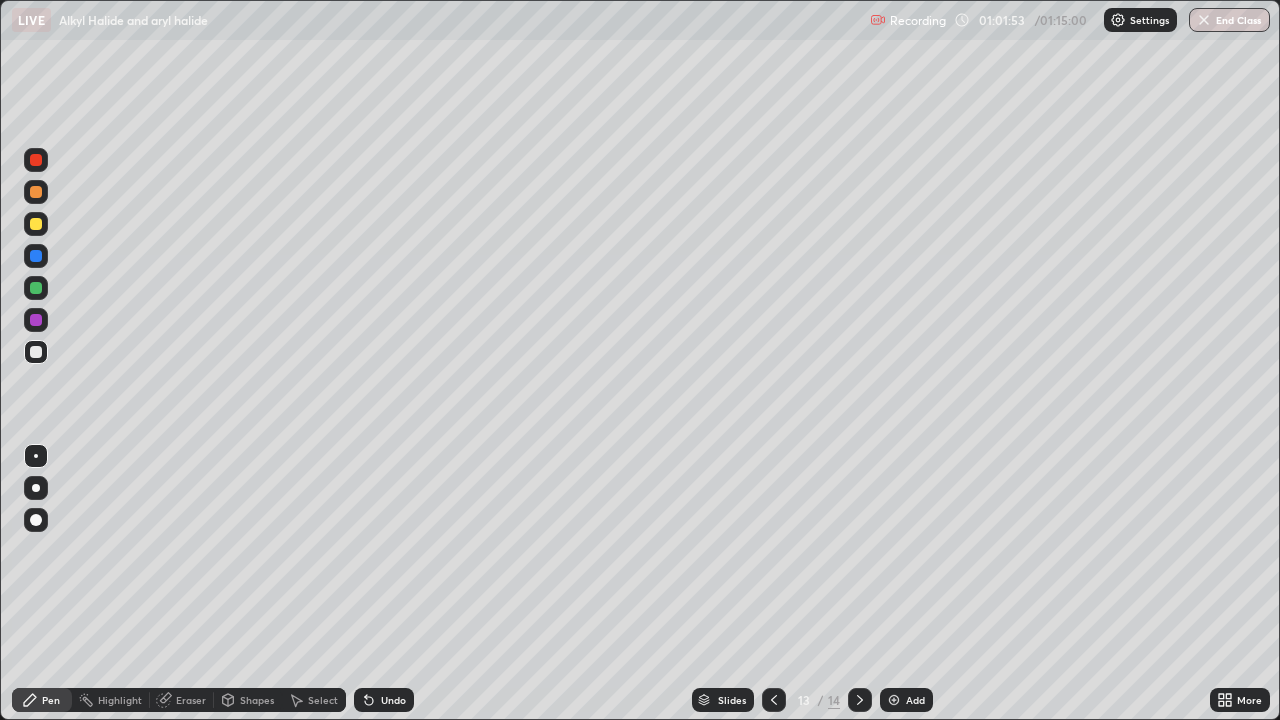 click 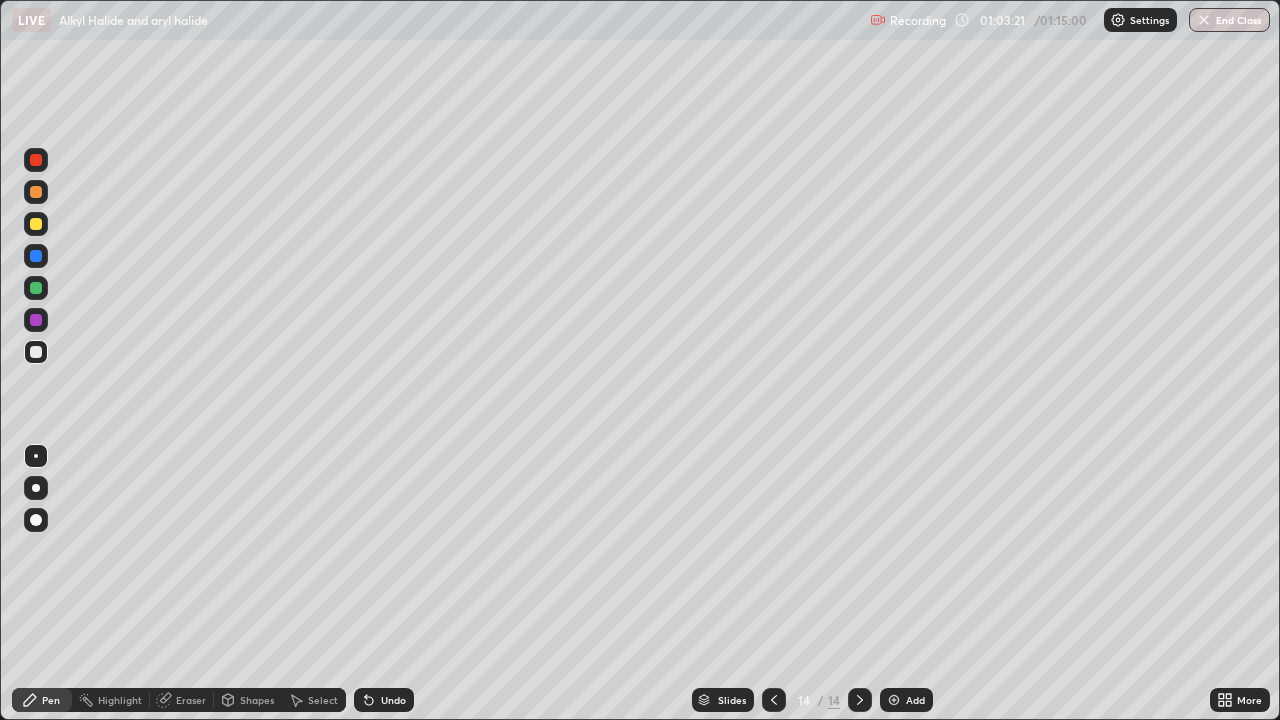 click at bounding box center [36, 224] 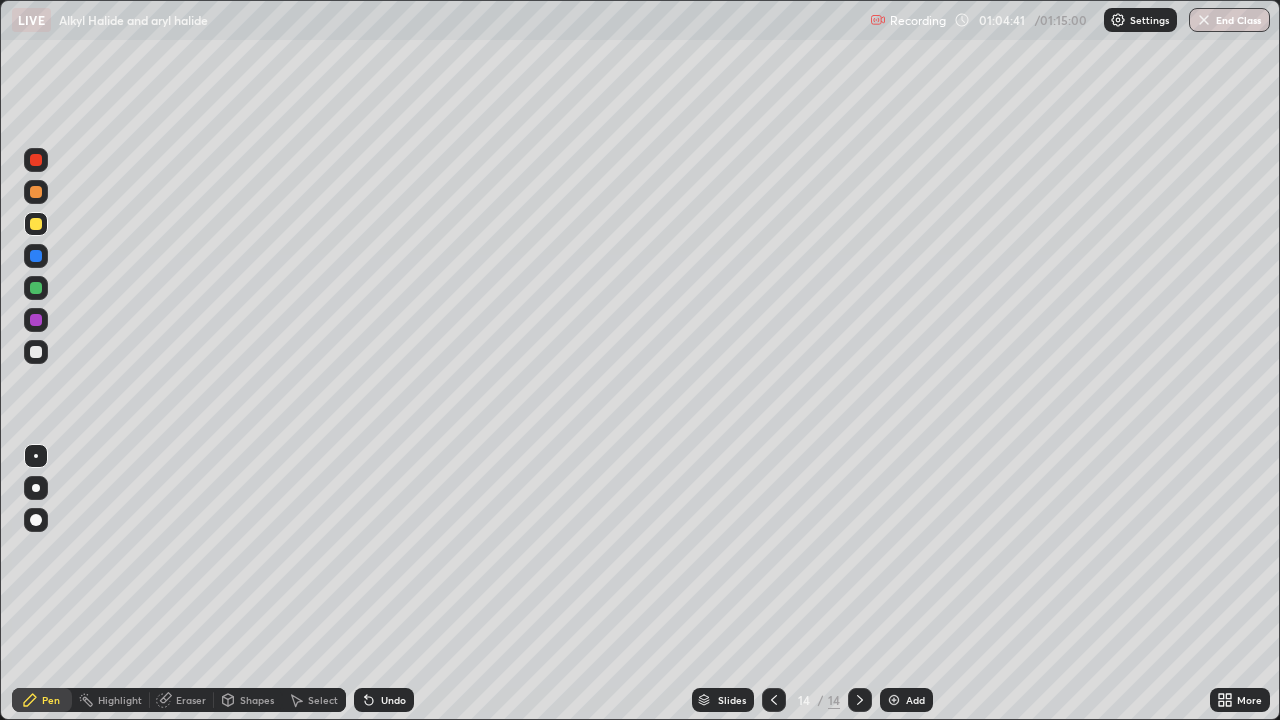 click on "Highlight" at bounding box center (120, 700) 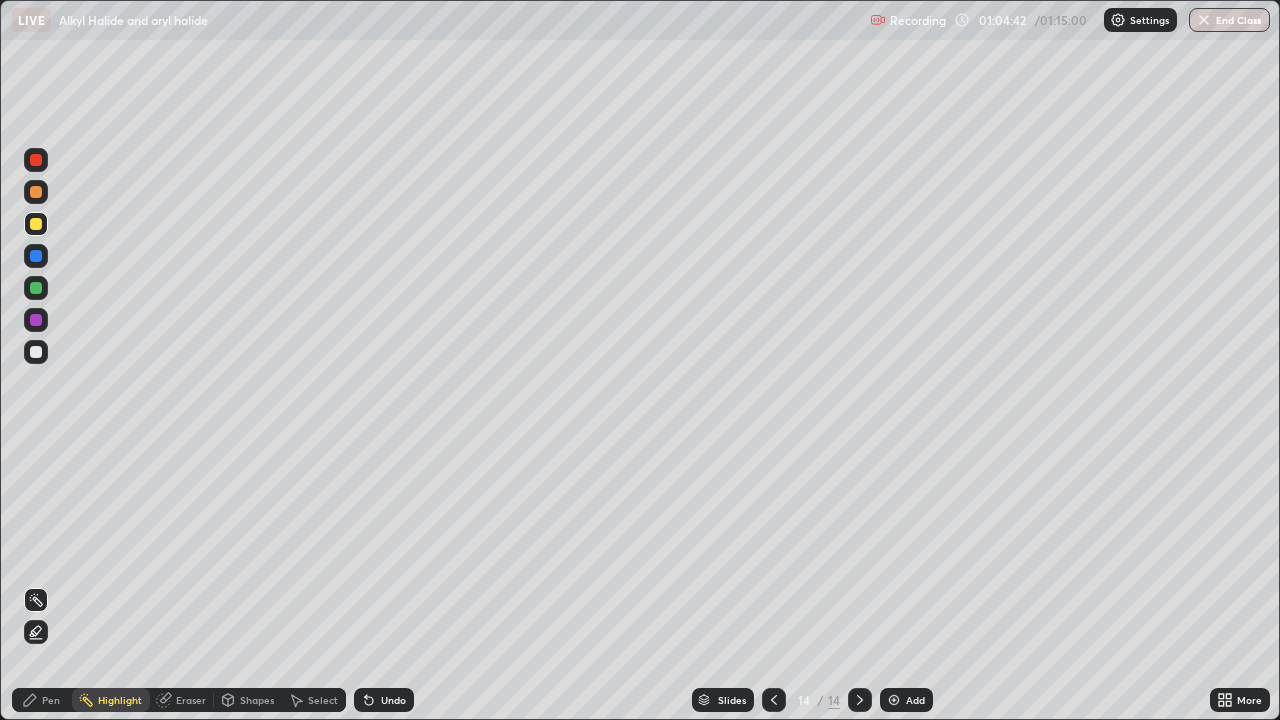click at bounding box center [36, 352] 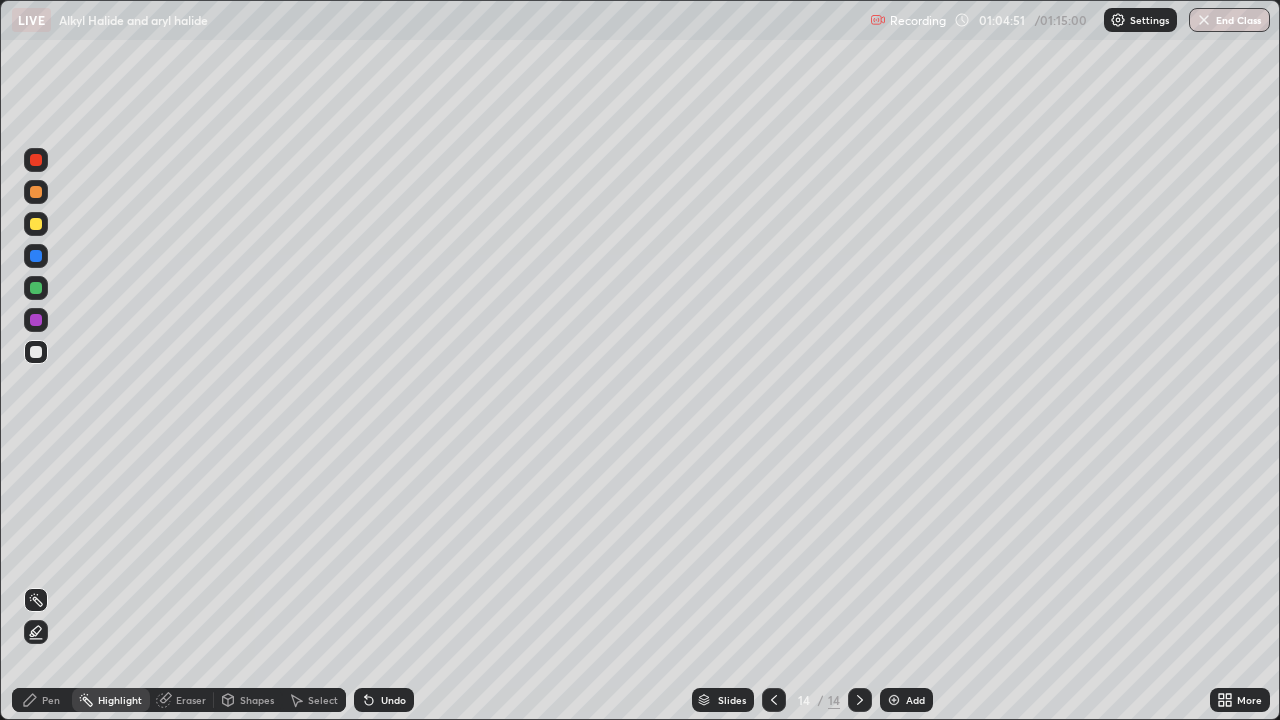 click on "Pen" at bounding box center [51, 700] 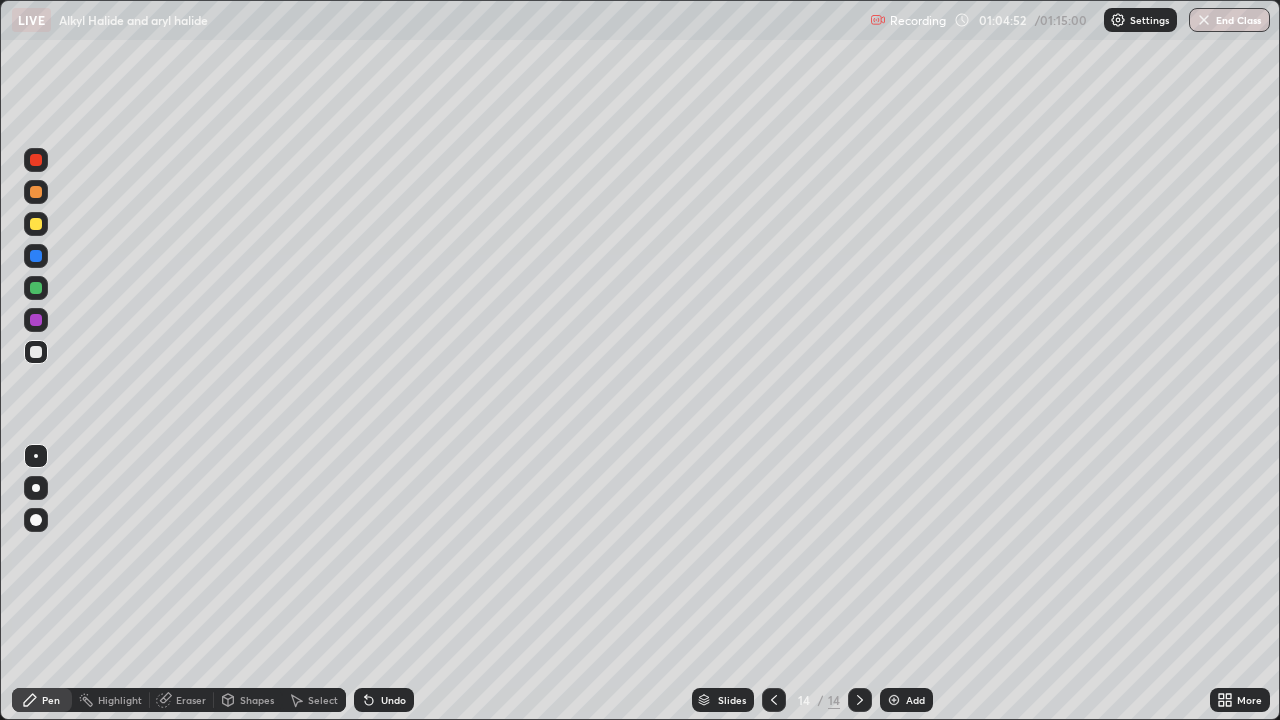 click at bounding box center (36, 352) 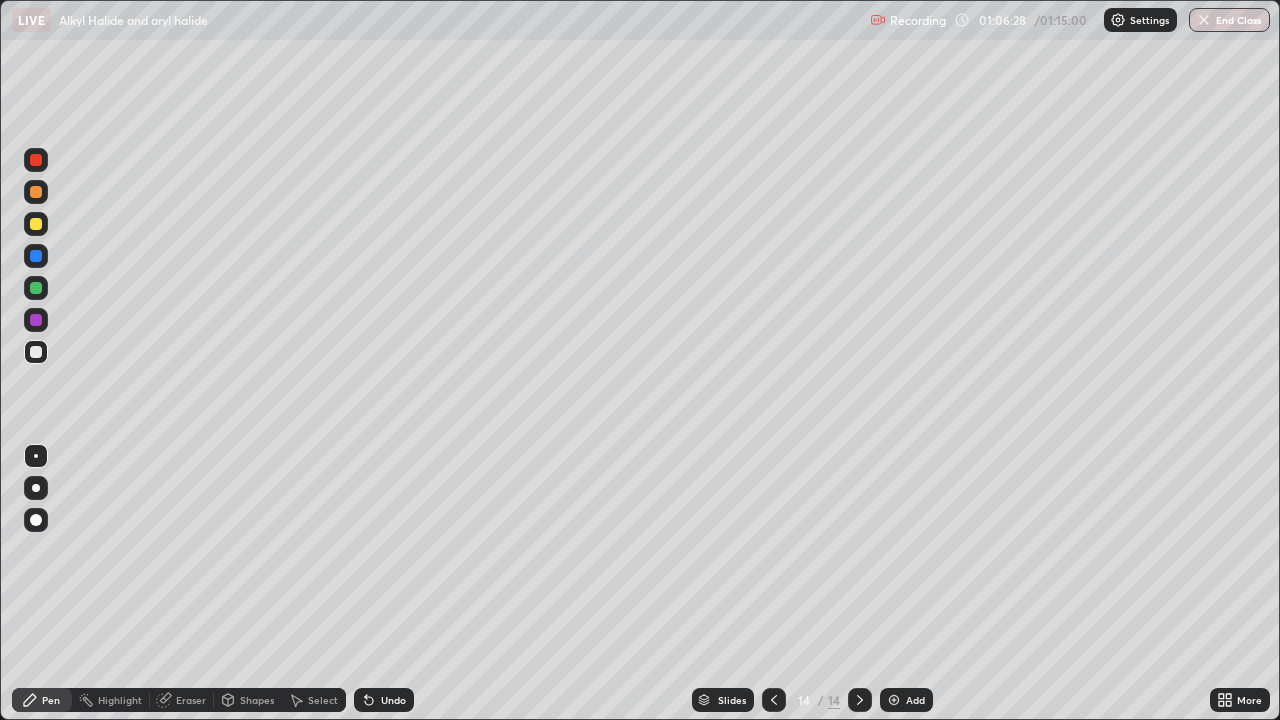 click at bounding box center [36, 224] 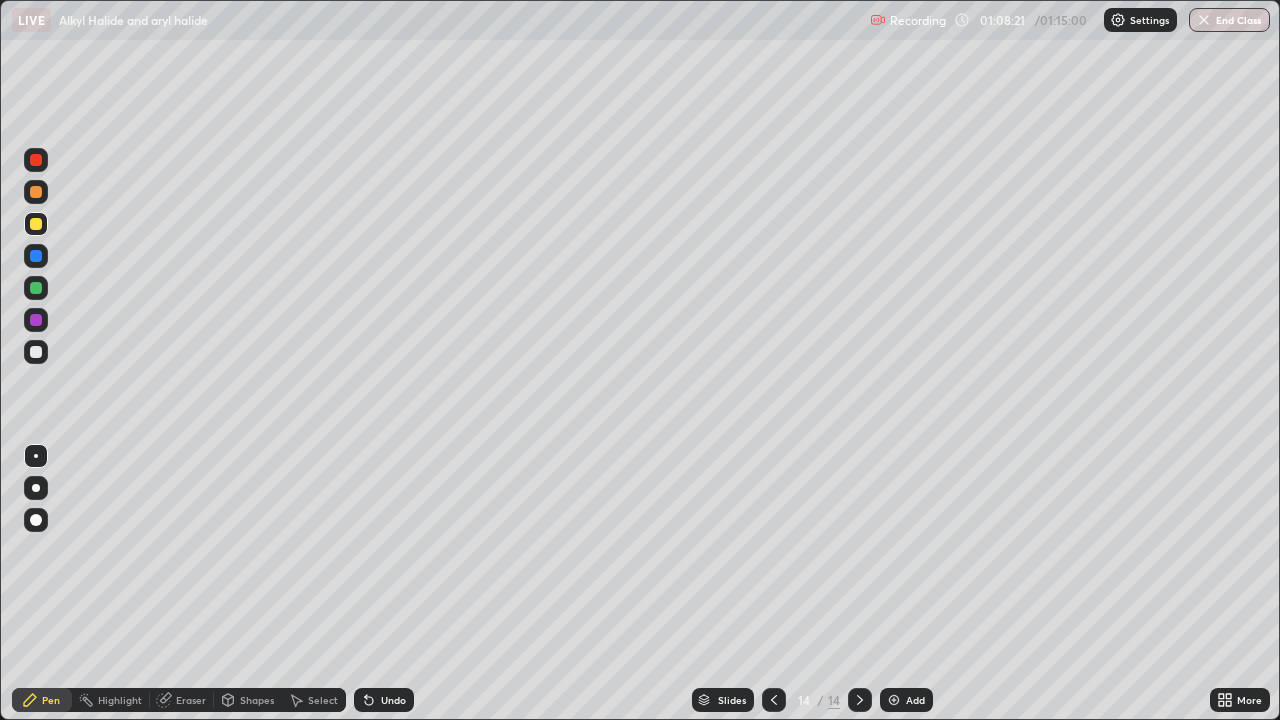 click at bounding box center [894, 700] 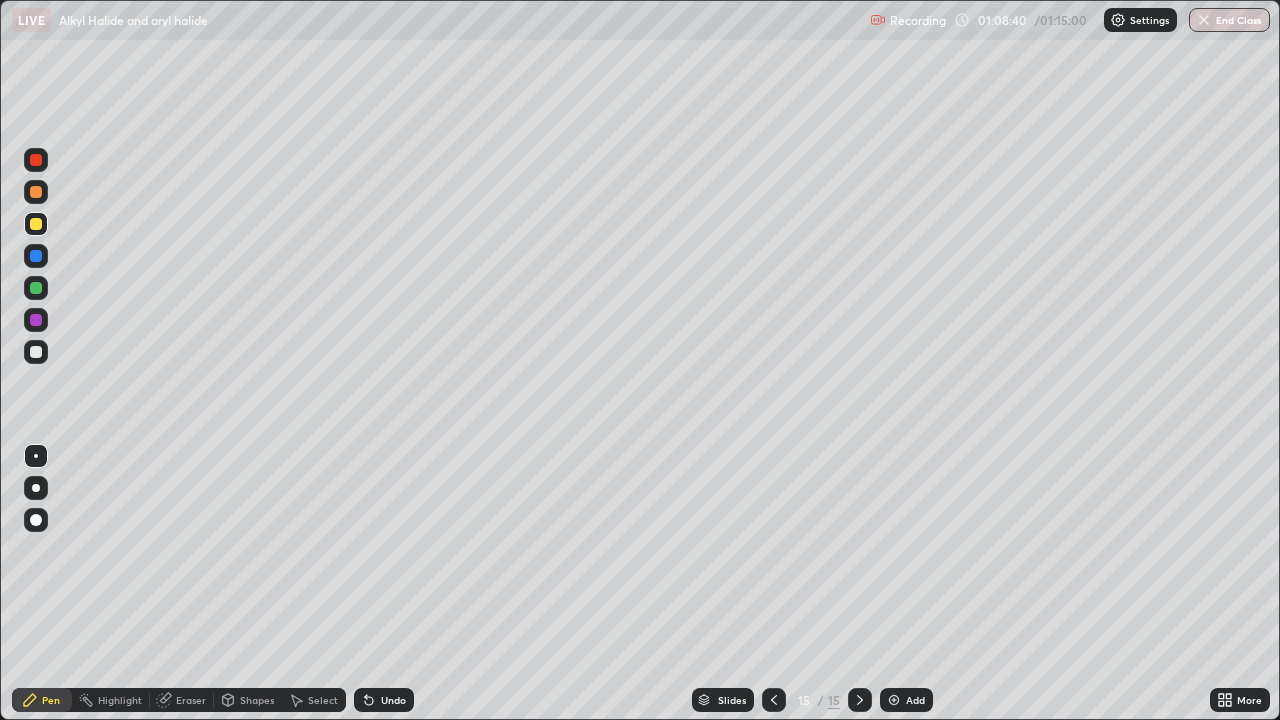 click at bounding box center [36, 352] 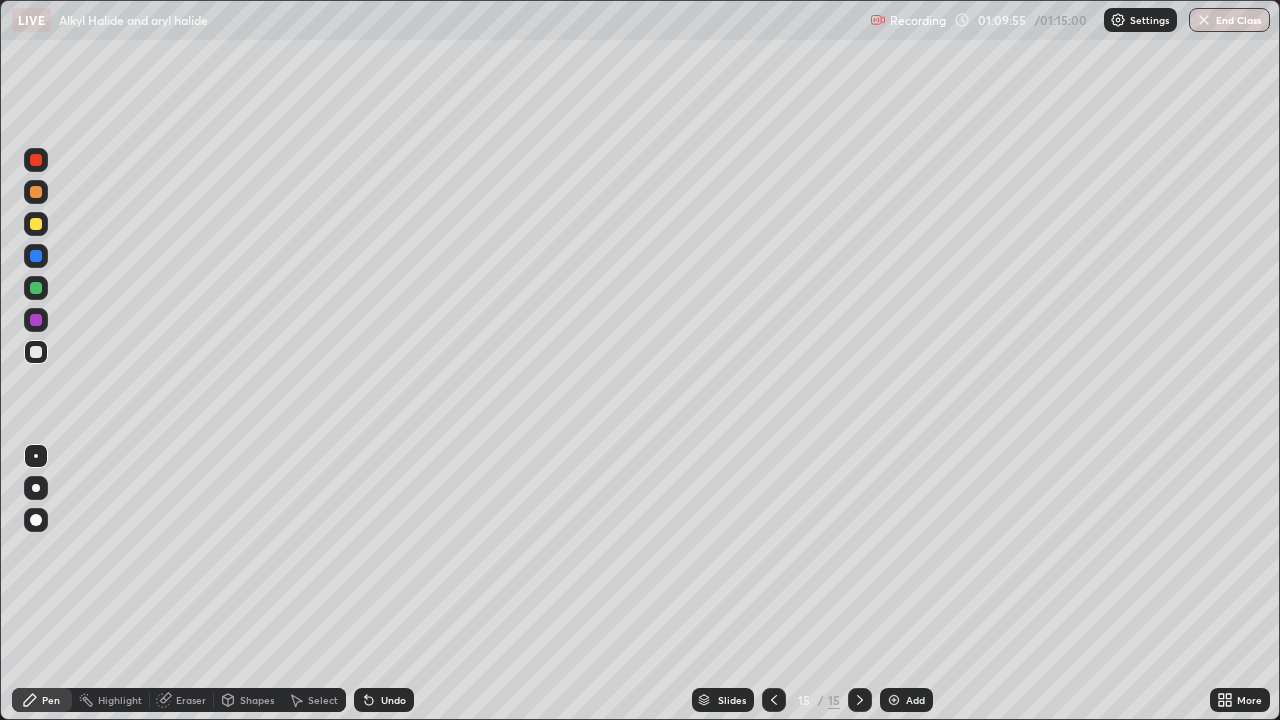 click on "Undo" at bounding box center (393, 700) 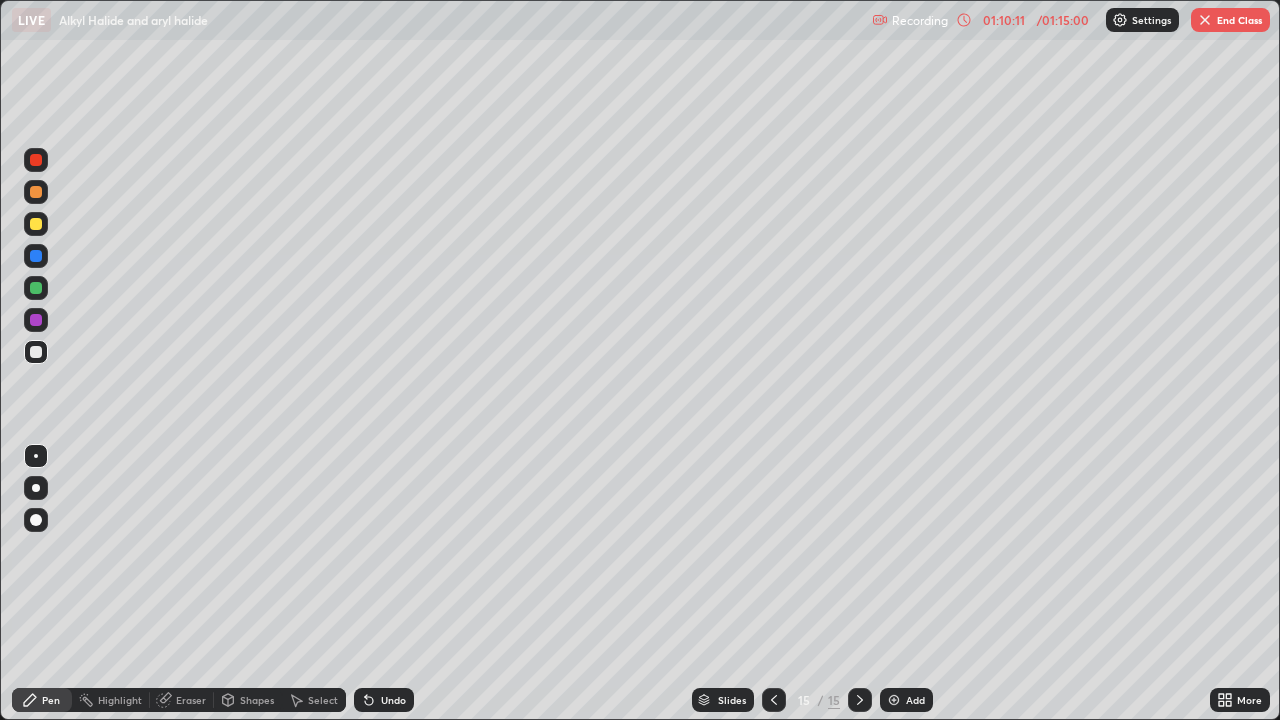click at bounding box center (36, 224) 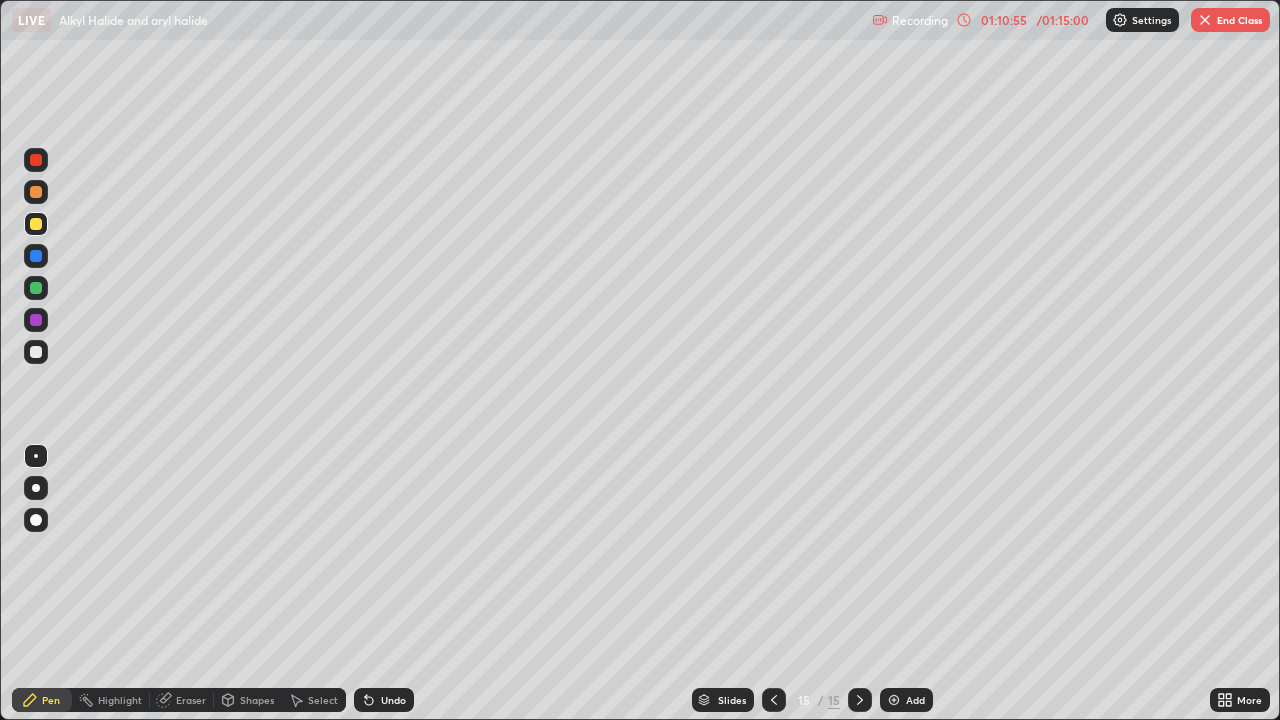 click on "Undo" at bounding box center (393, 700) 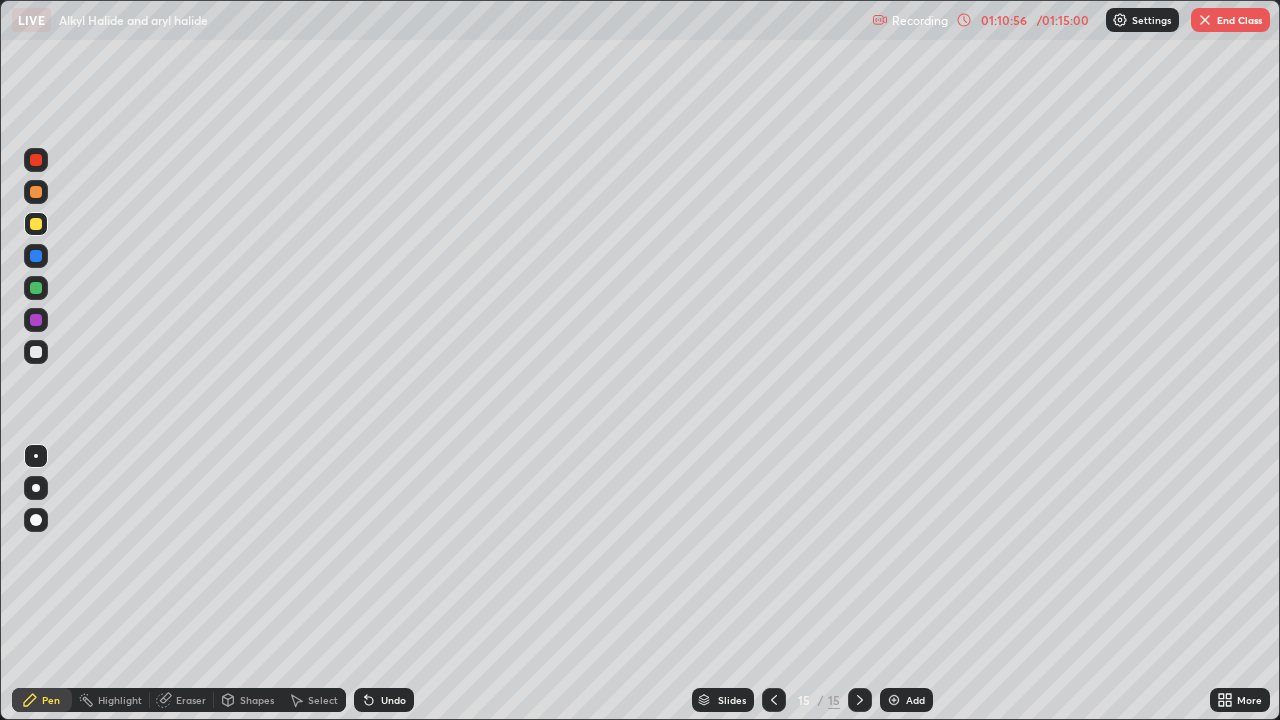 click on "Undo" at bounding box center (393, 700) 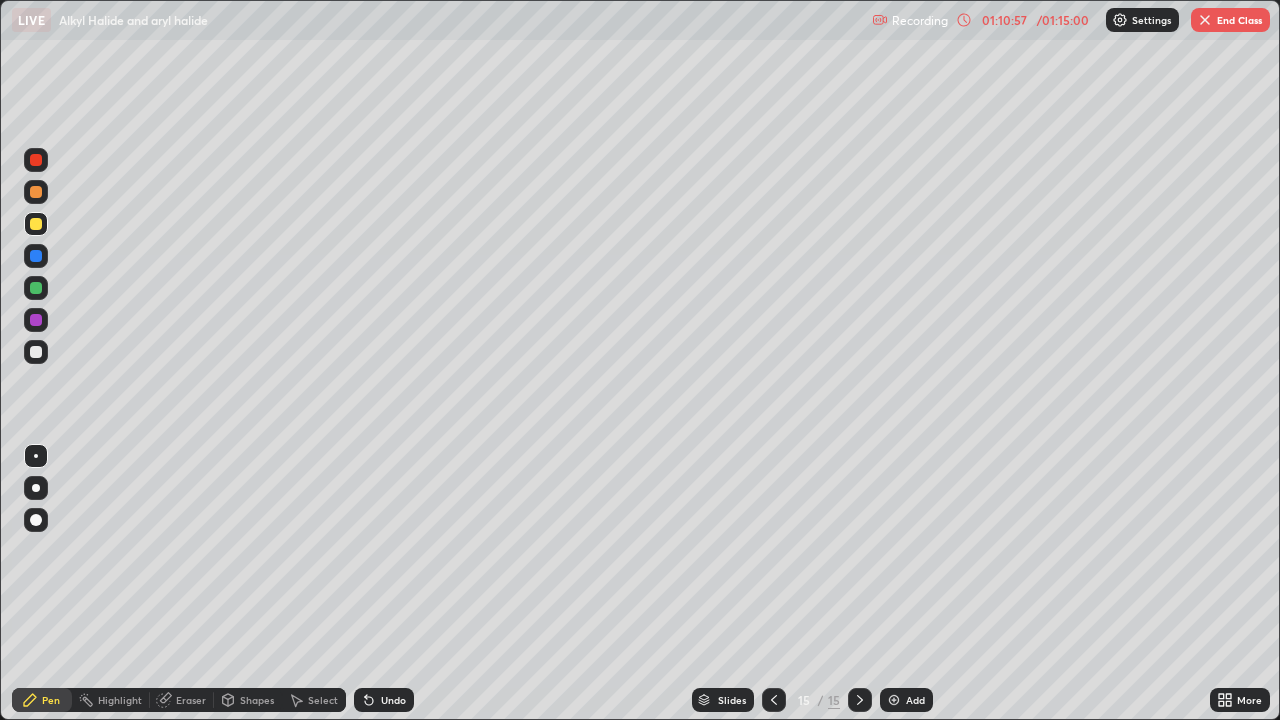 click on "Undo" at bounding box center (393, 700) 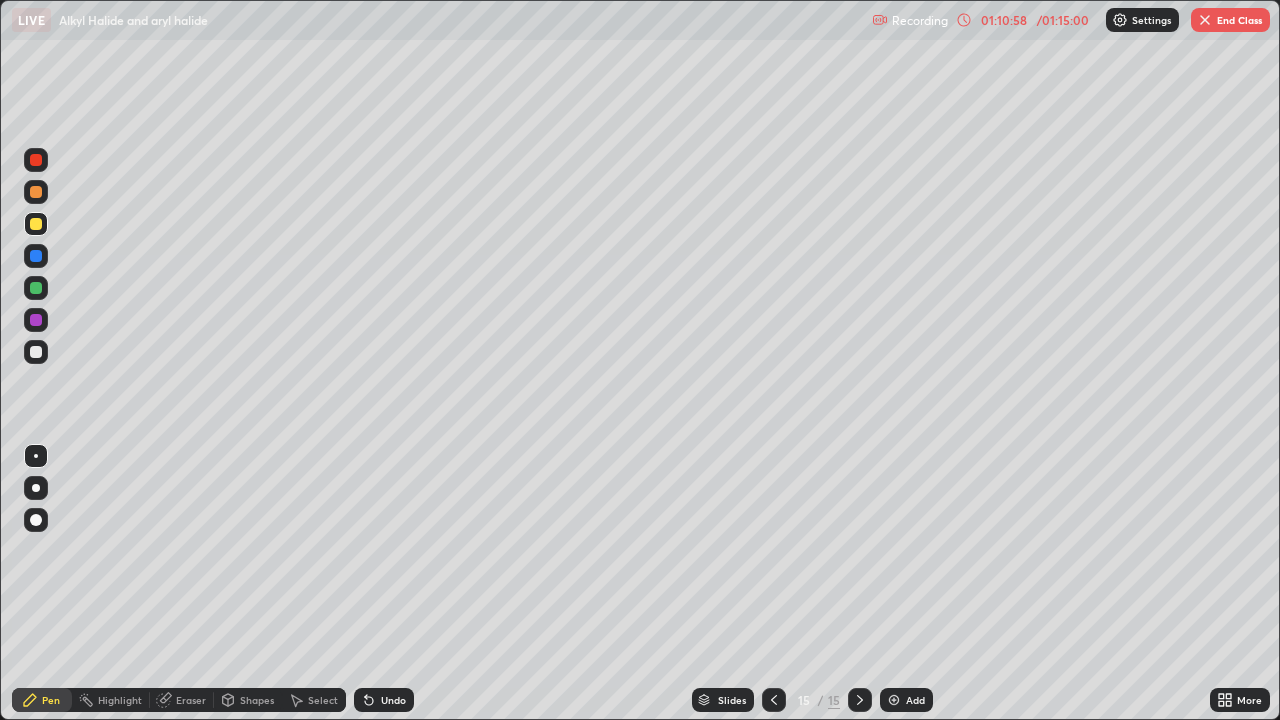 click on "Undo" at bounding box center [393, 700] 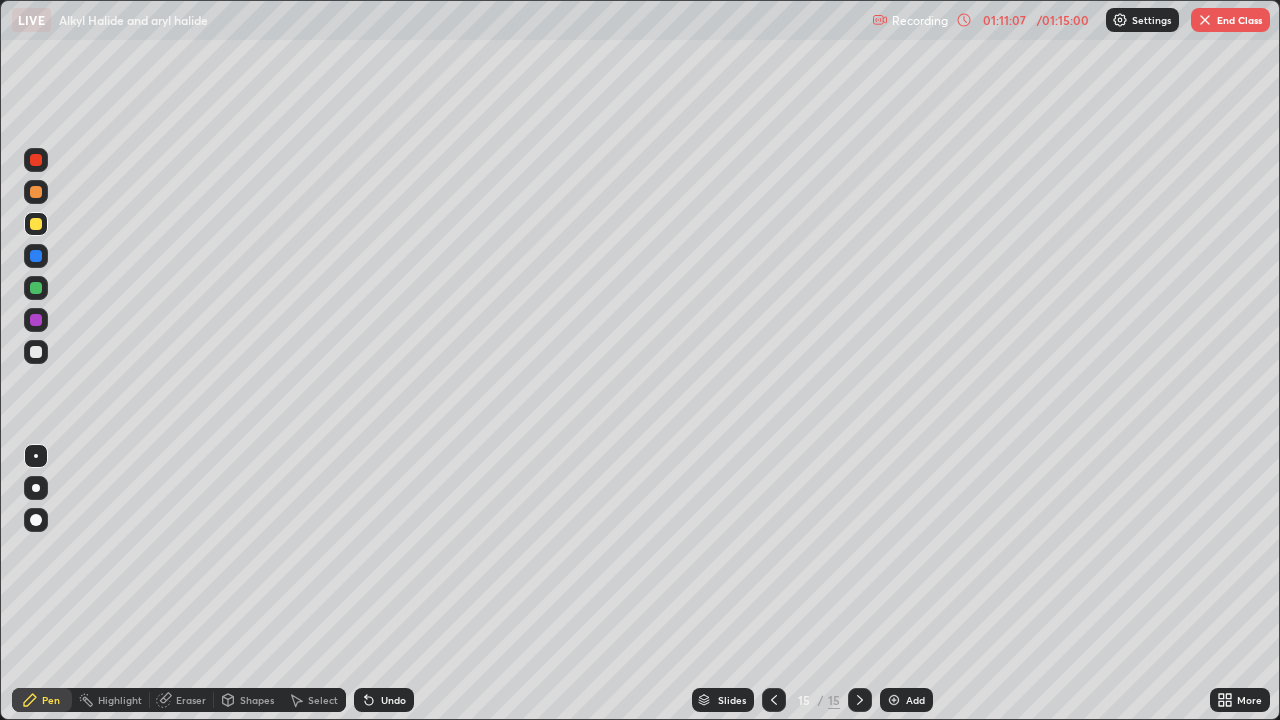click at bounding box center (36, 288) 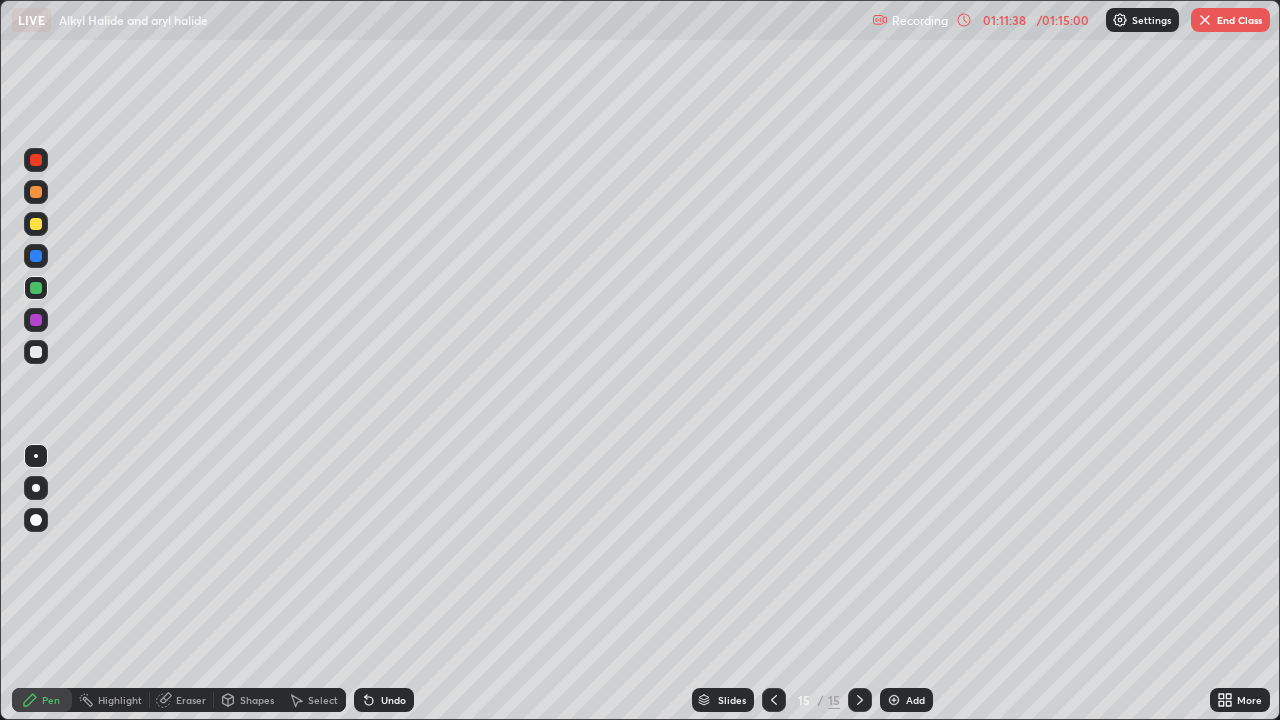 click on "Undo" at bounding box center (384, 700) 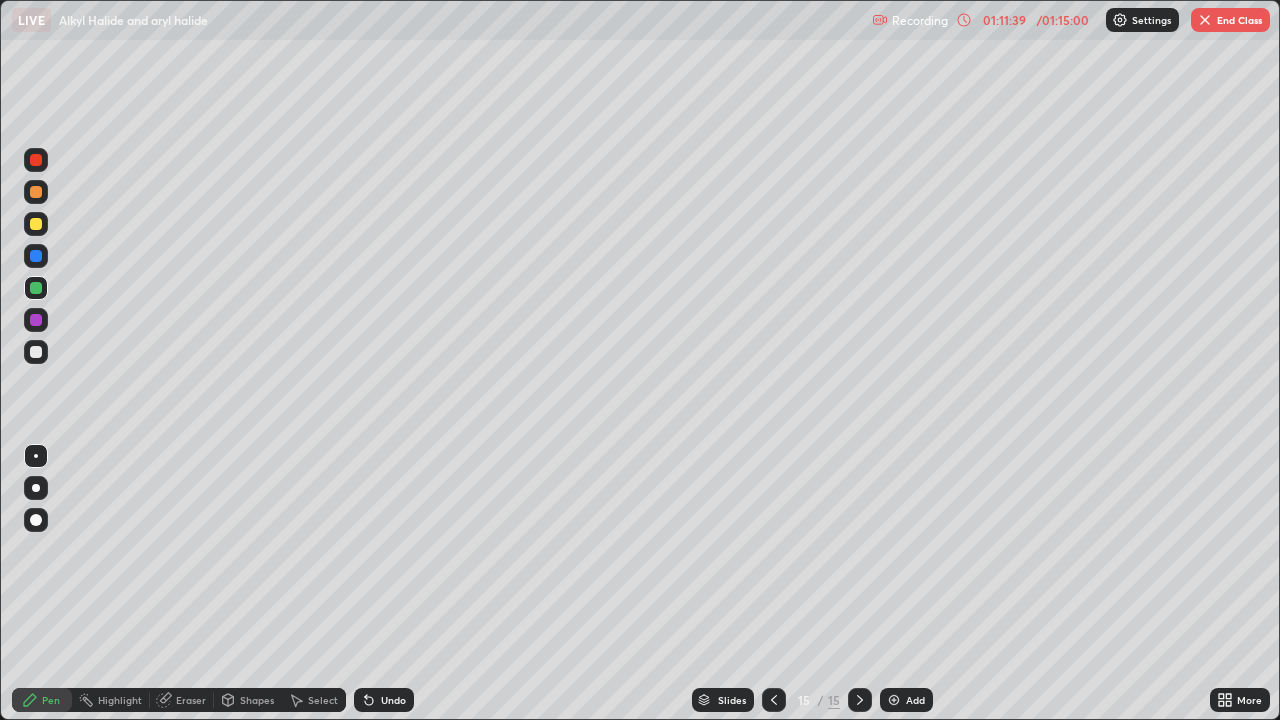 click on "Undo" at bounding box center [384, 700] 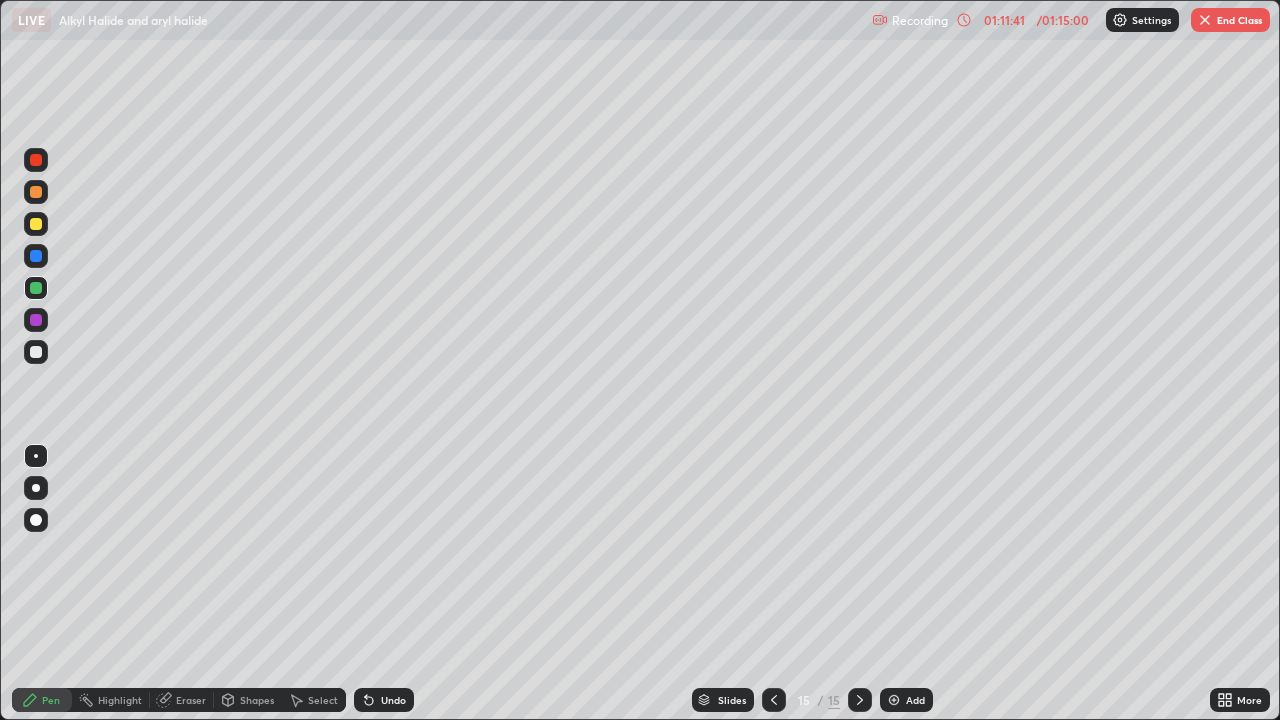 click on "Undo" at bounding box center [384, 700] 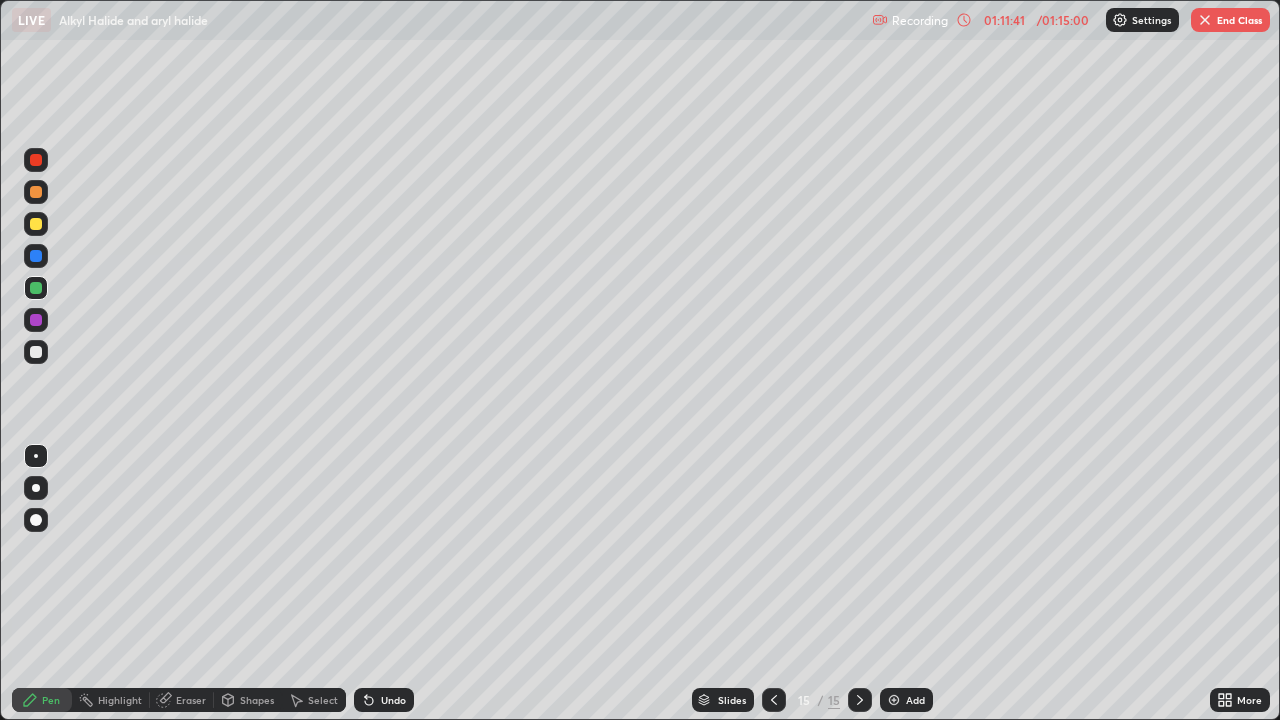 click on "Undo" at bounding box center (384, 700) 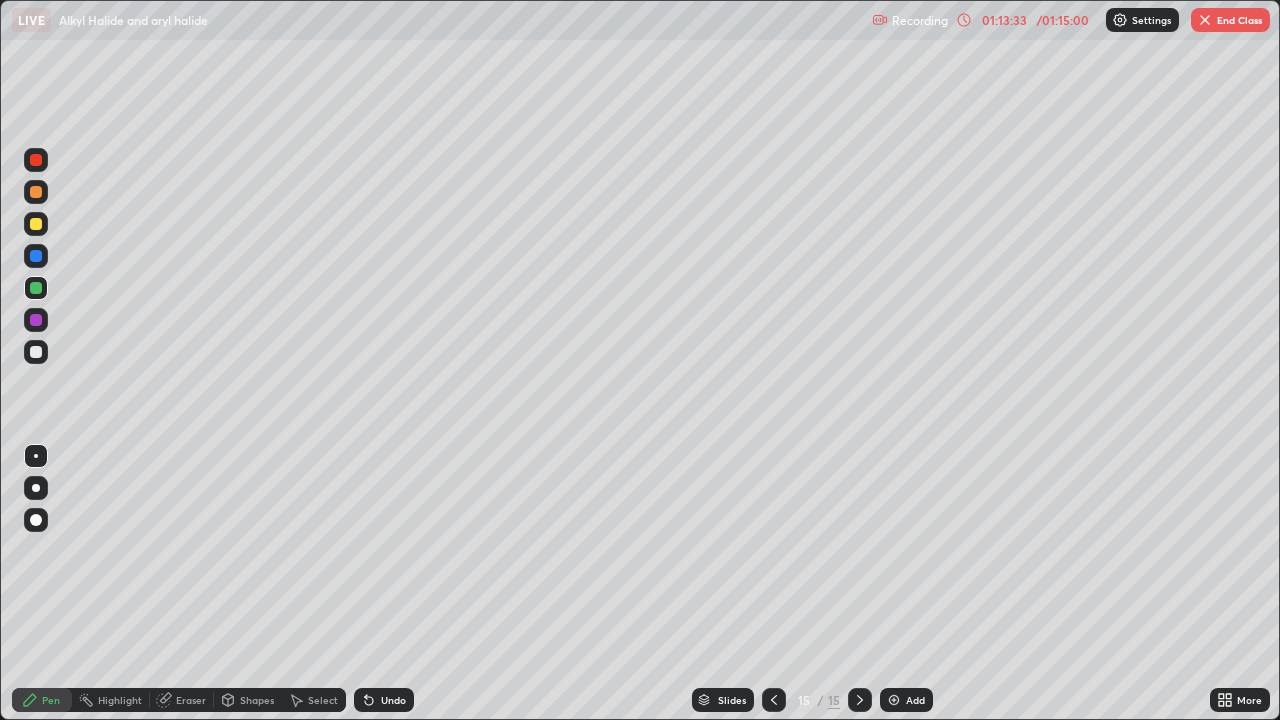 click on "Eraser" at bounding box center (191, 700) 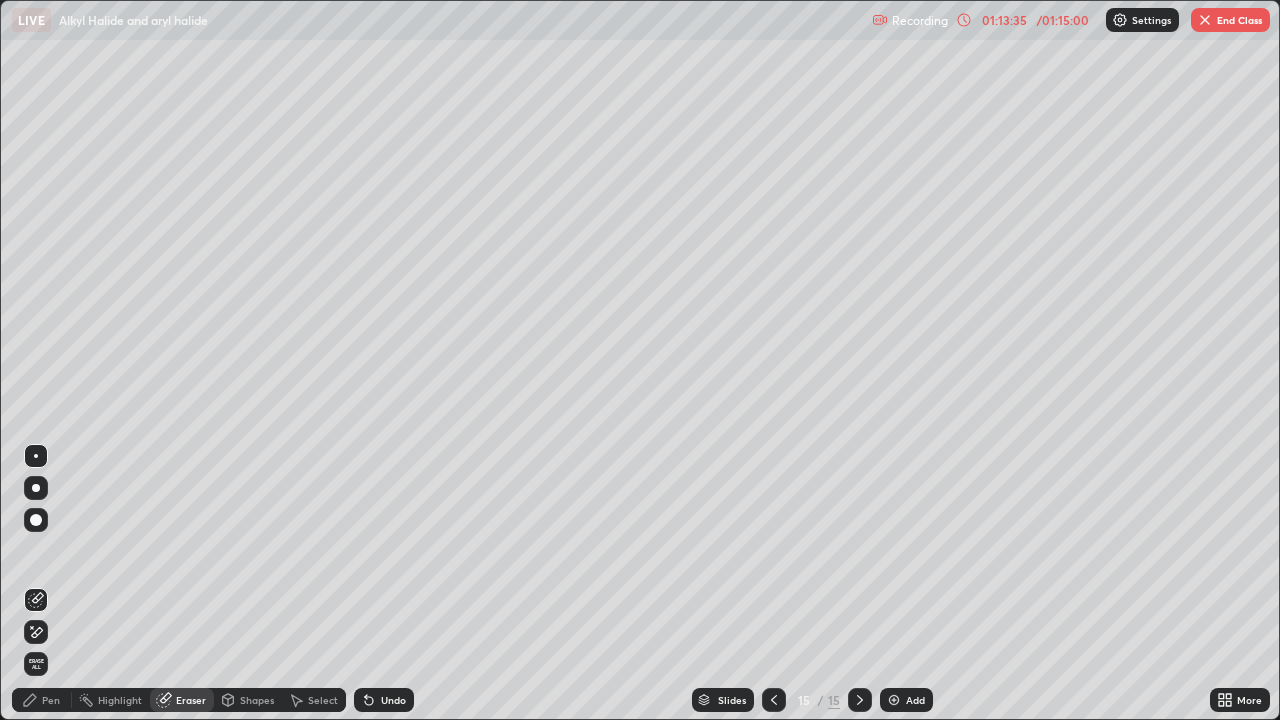 click on "Pen" at bounding box center [51, 700] 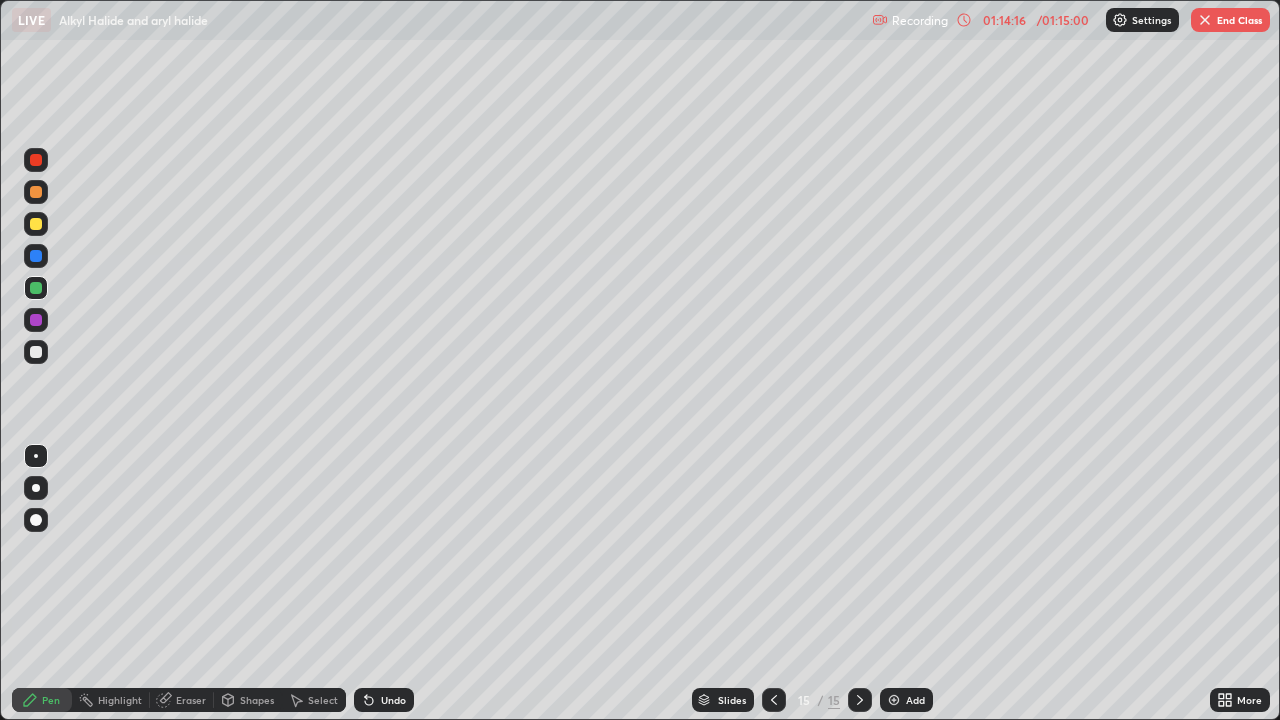 click on "Add" at bounding box center [906, 700] 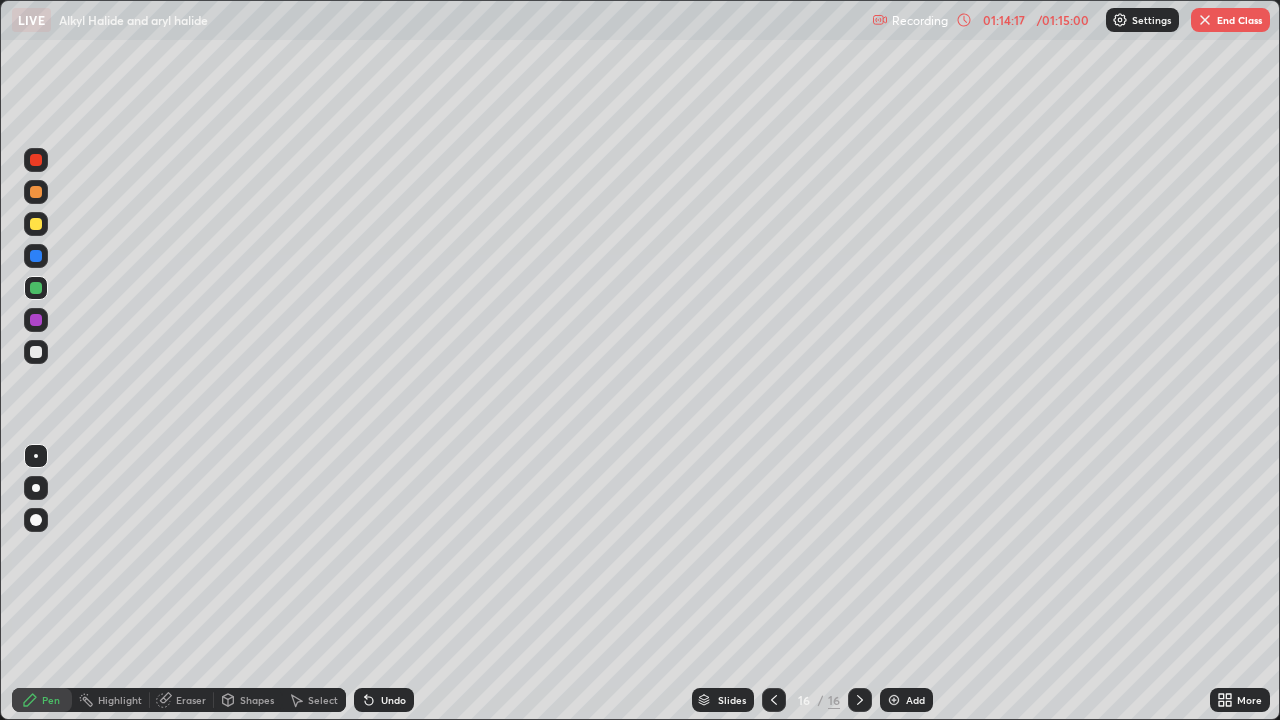 click at bounding box center (36, 352) 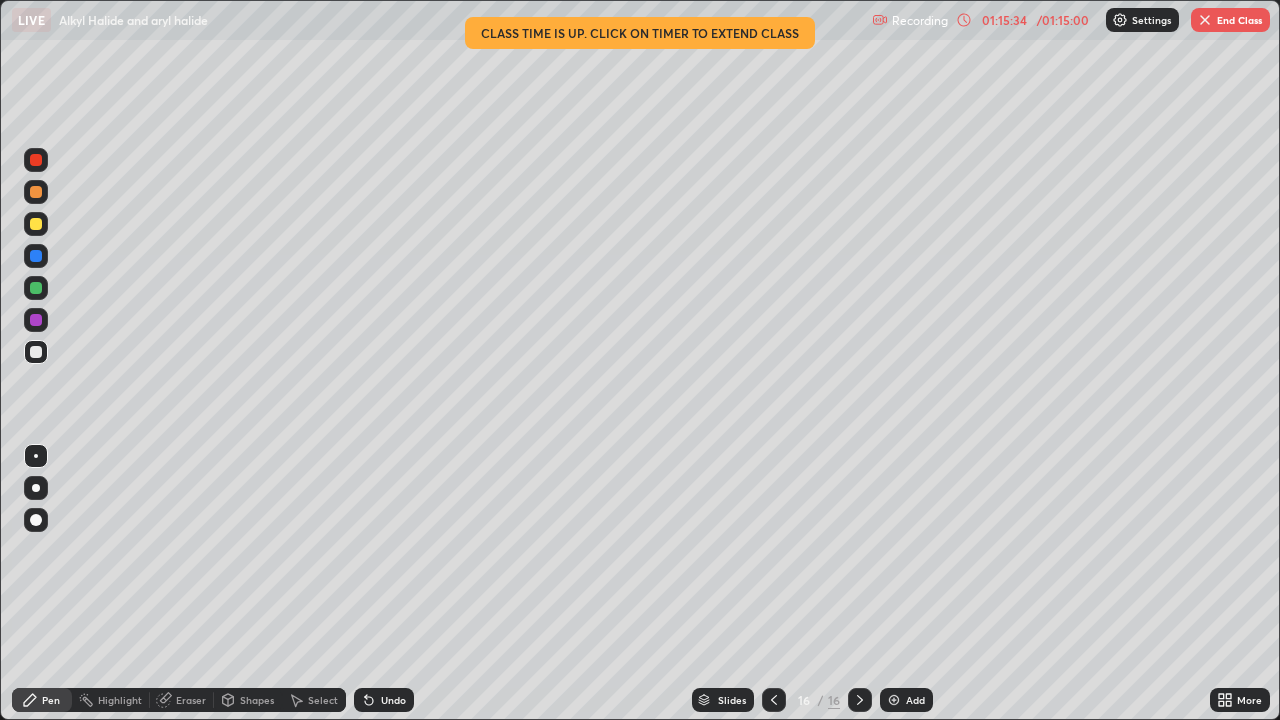 click at bounding box center [36, 224] 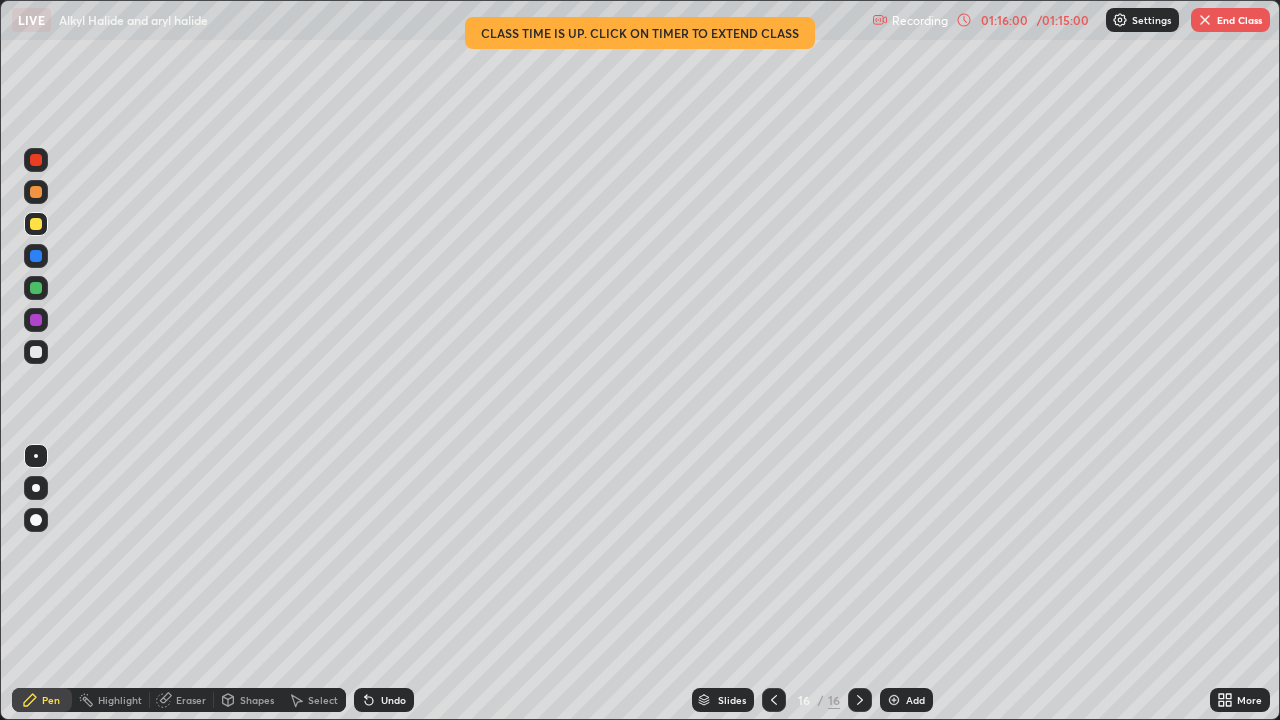 click on "Undo" at bounding box center (384, 700) 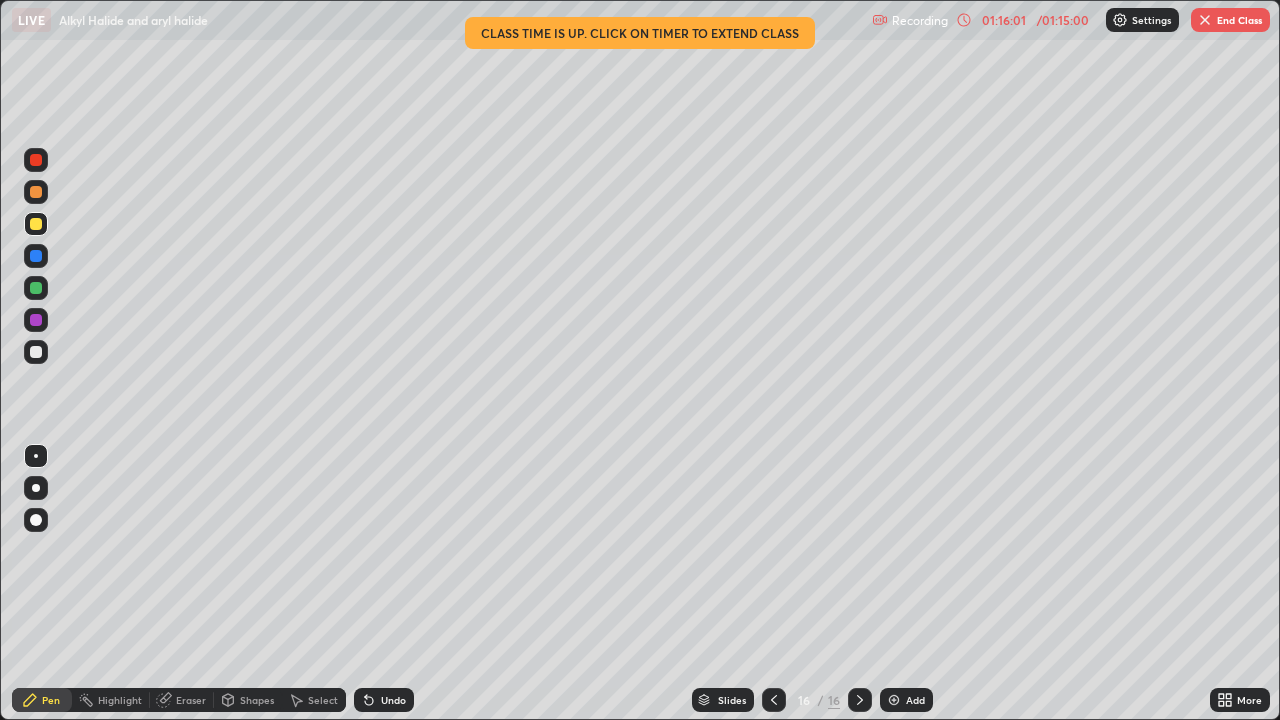 click on "Undo" at bounding box center (384, 700) 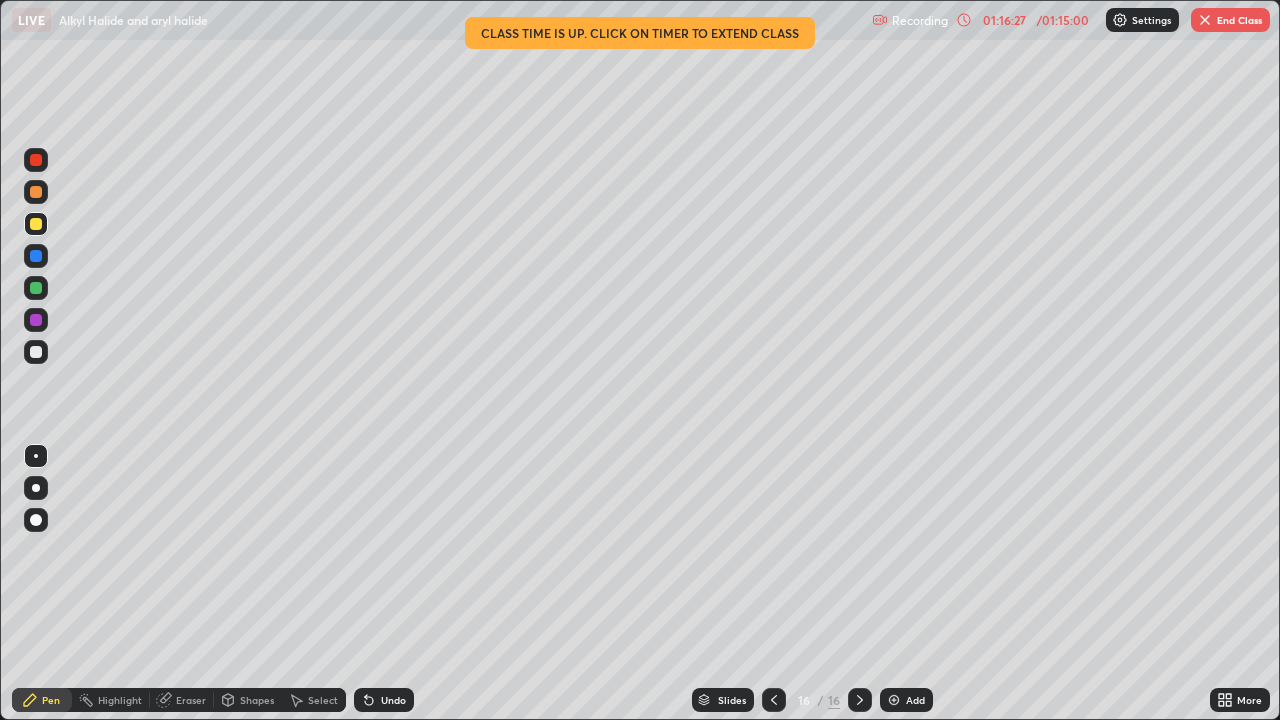click at bounding box center (36, 352) 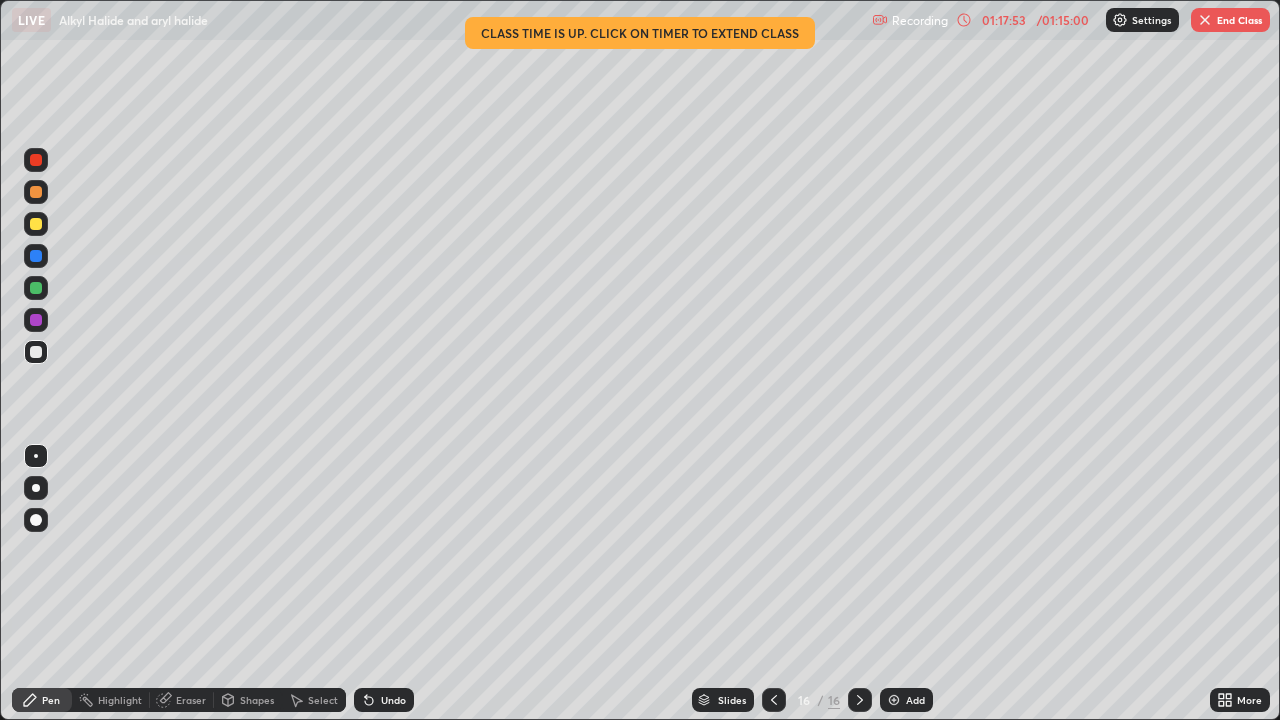 click 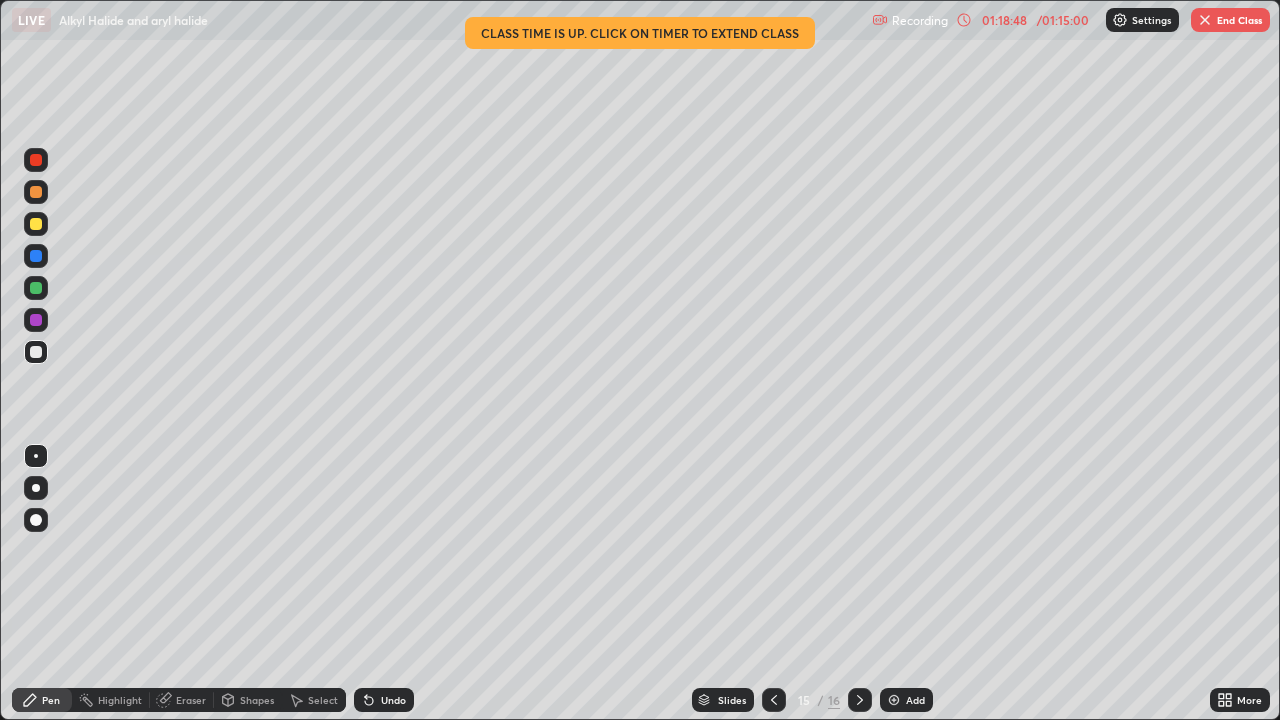 click on "End Class" at bounding box center (1230, 20) 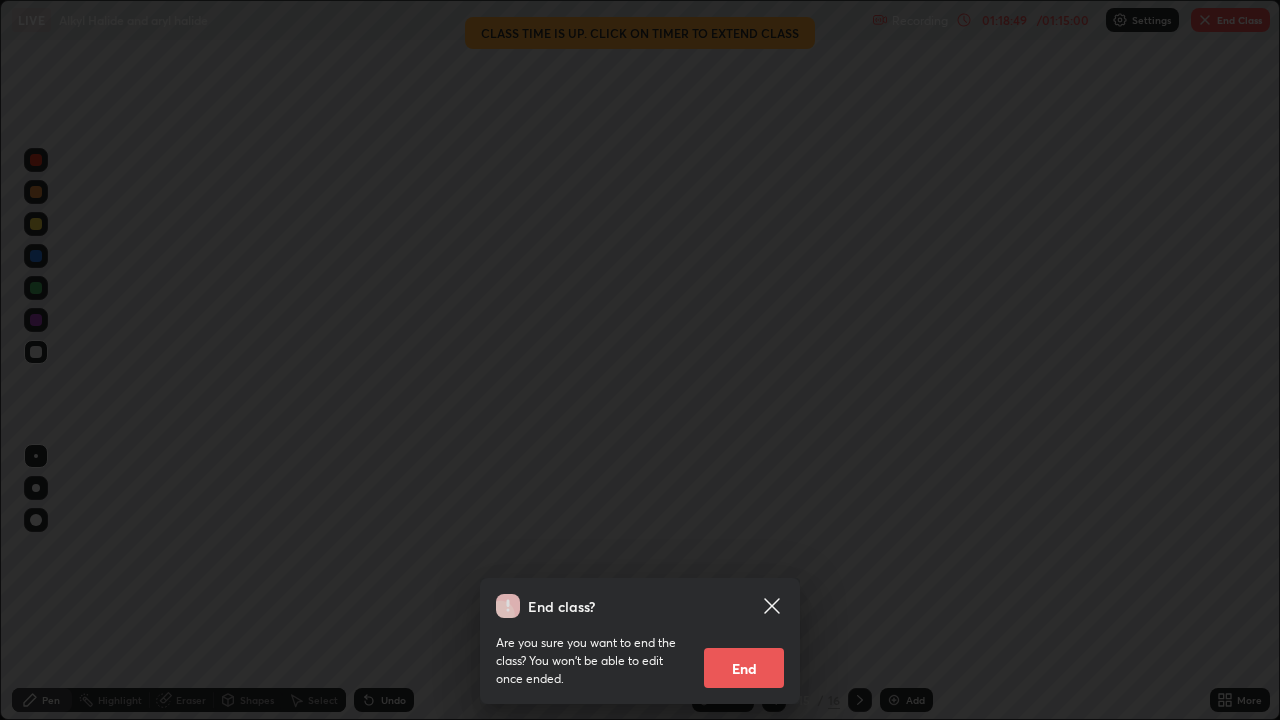 click on "End" at bounding box center [744, 668] 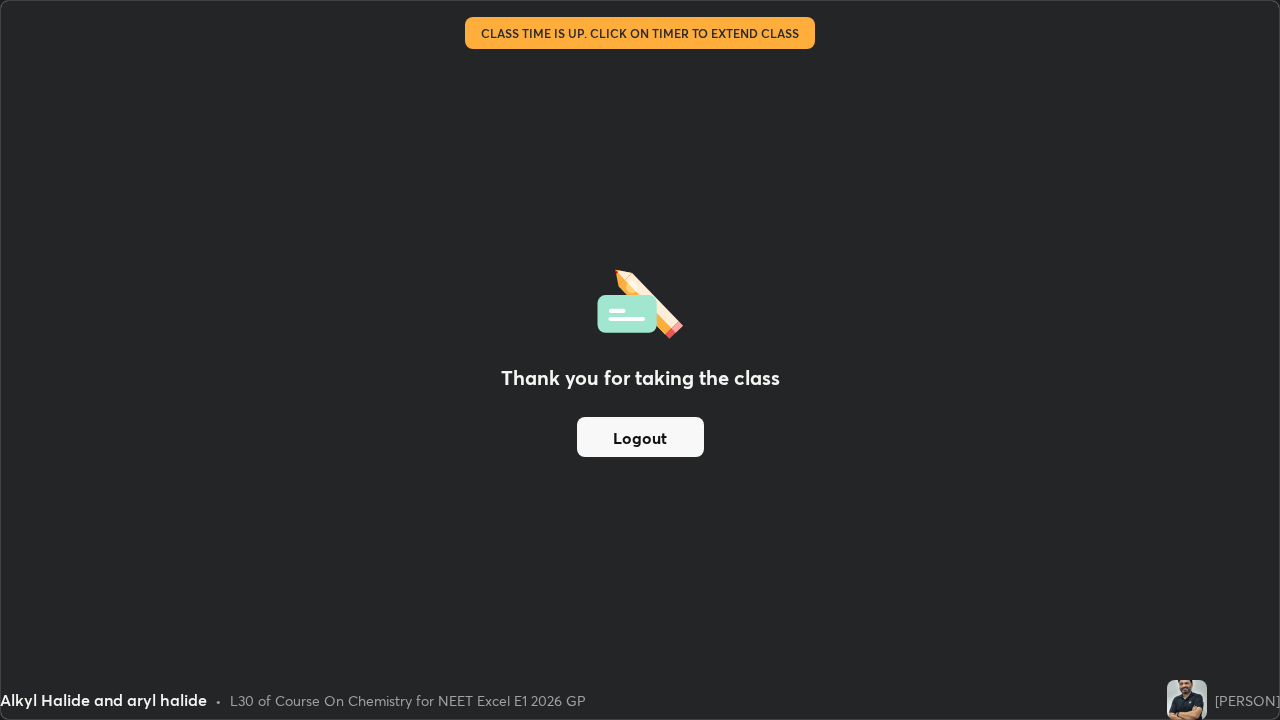 click on "Logout" at bounding box center (640, 437) 